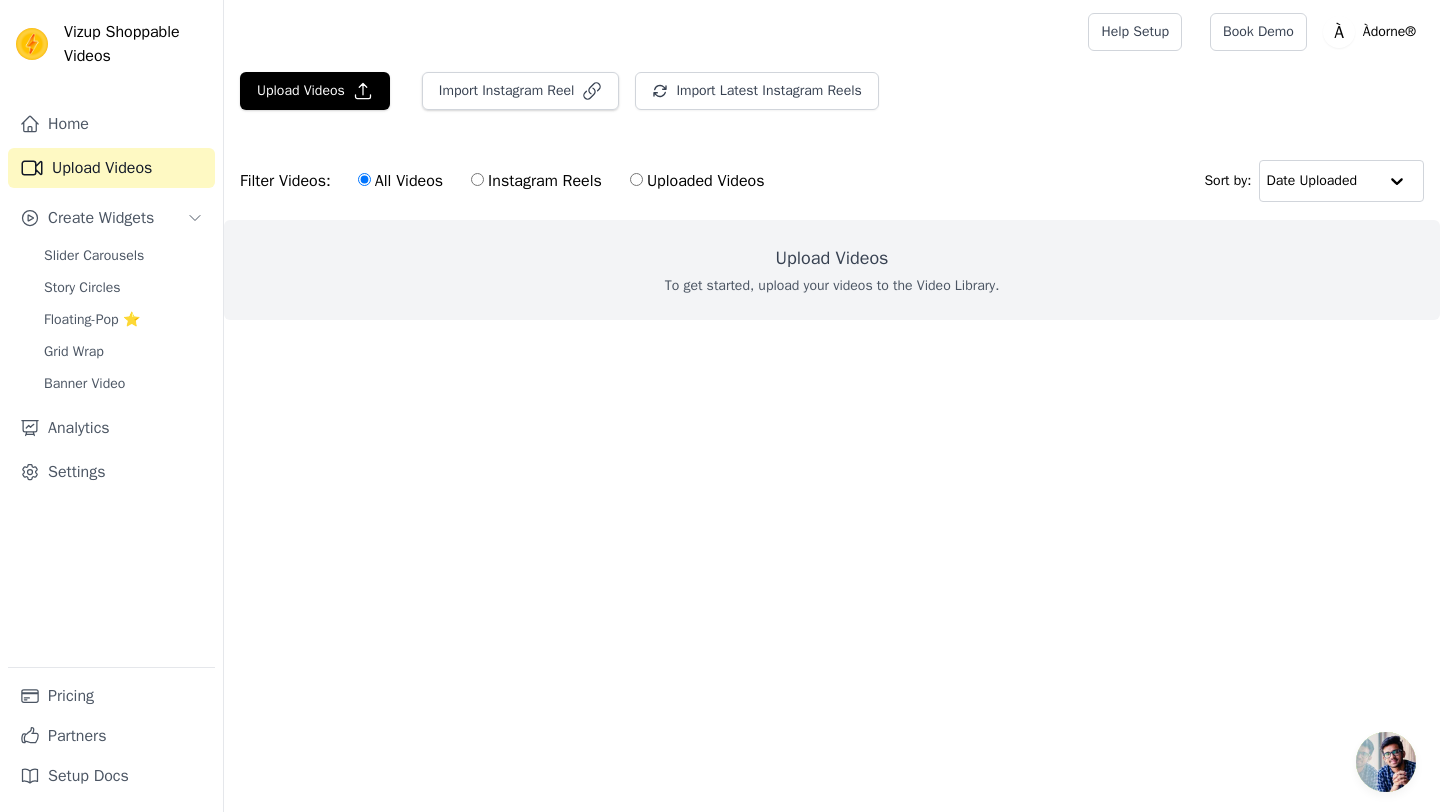 scroll, scrollTop: 0, scrollLeft: 0, axis: both 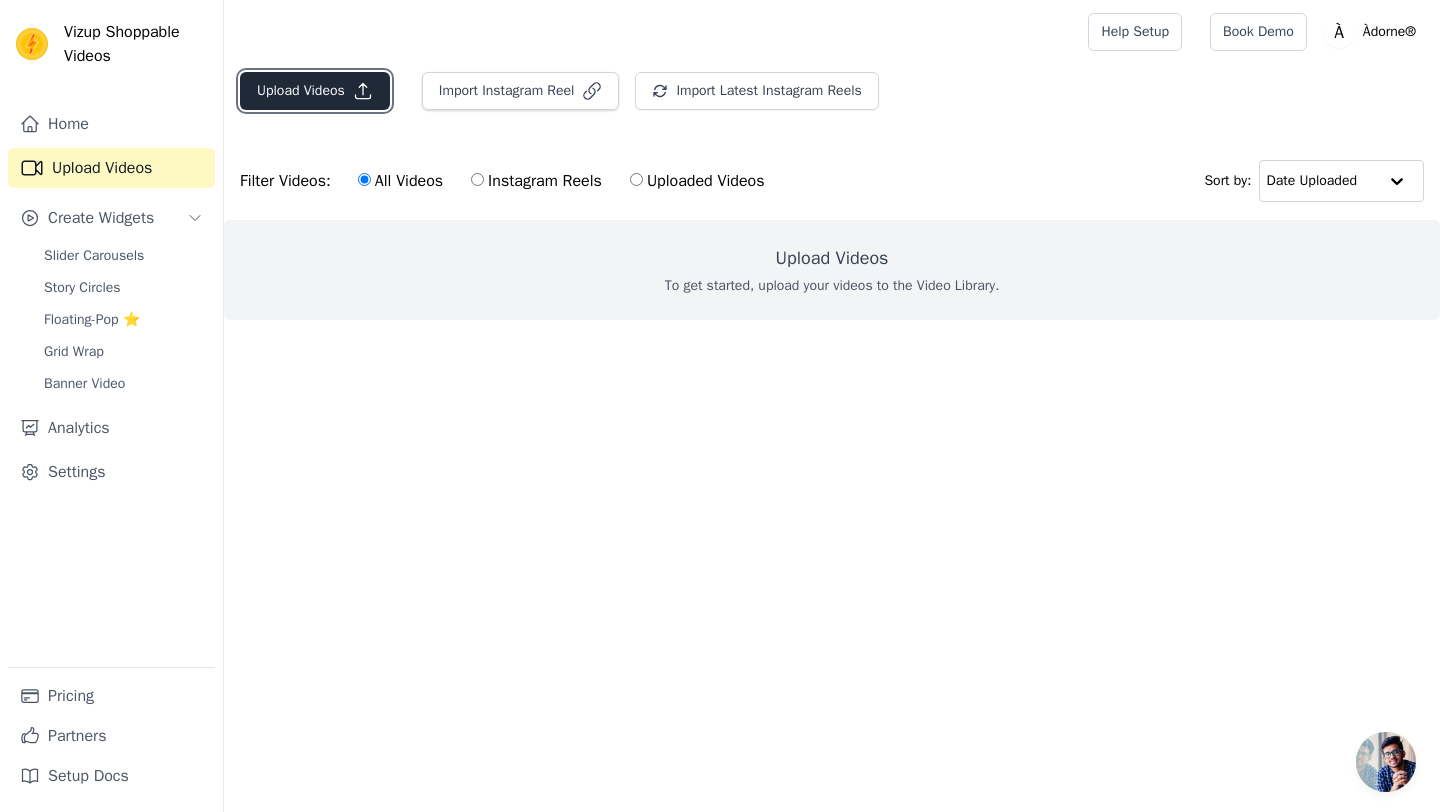 click on "Upload Videos" at bounding box center [315, 91] 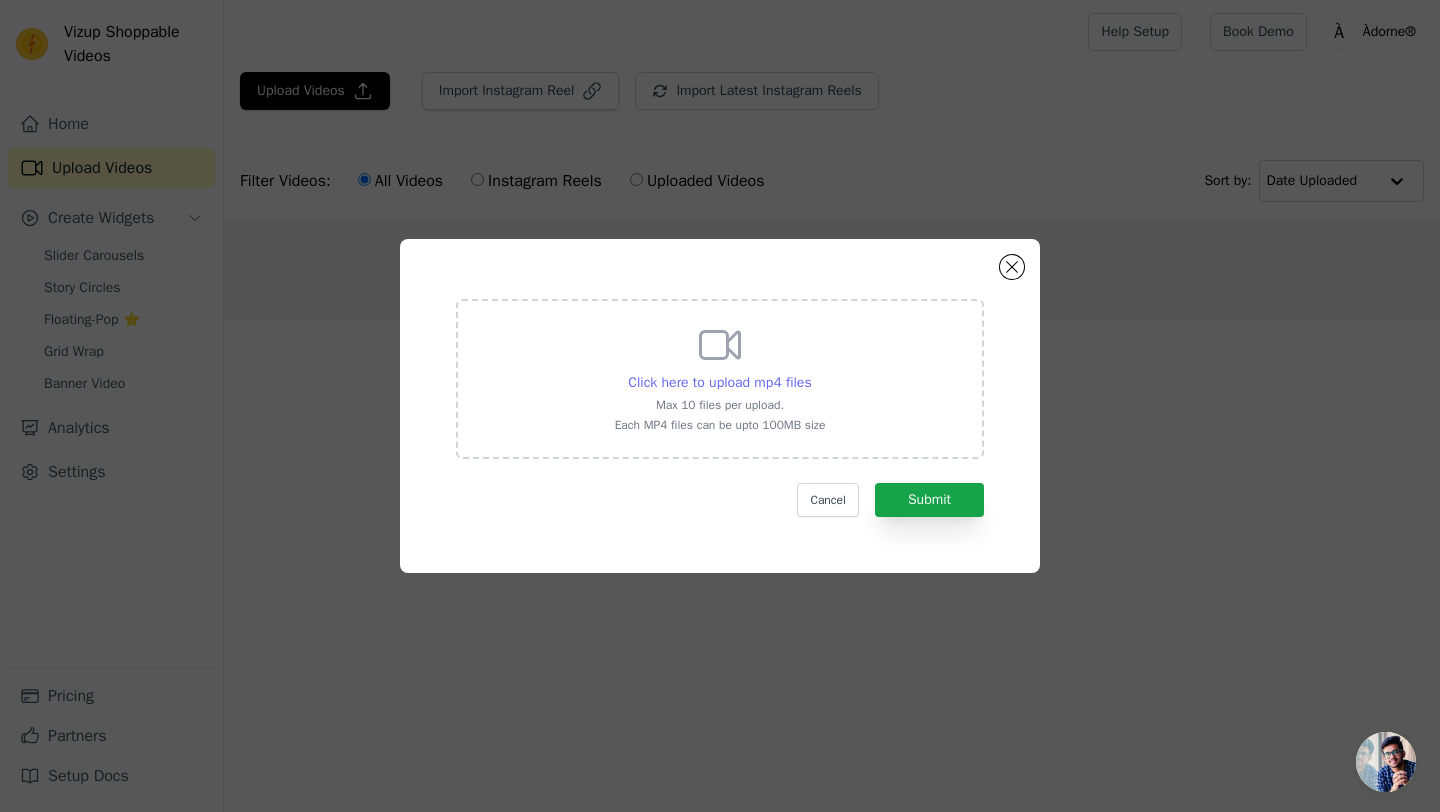 click on "Click here to upload mp4 files" at bounding box center (719, 382) 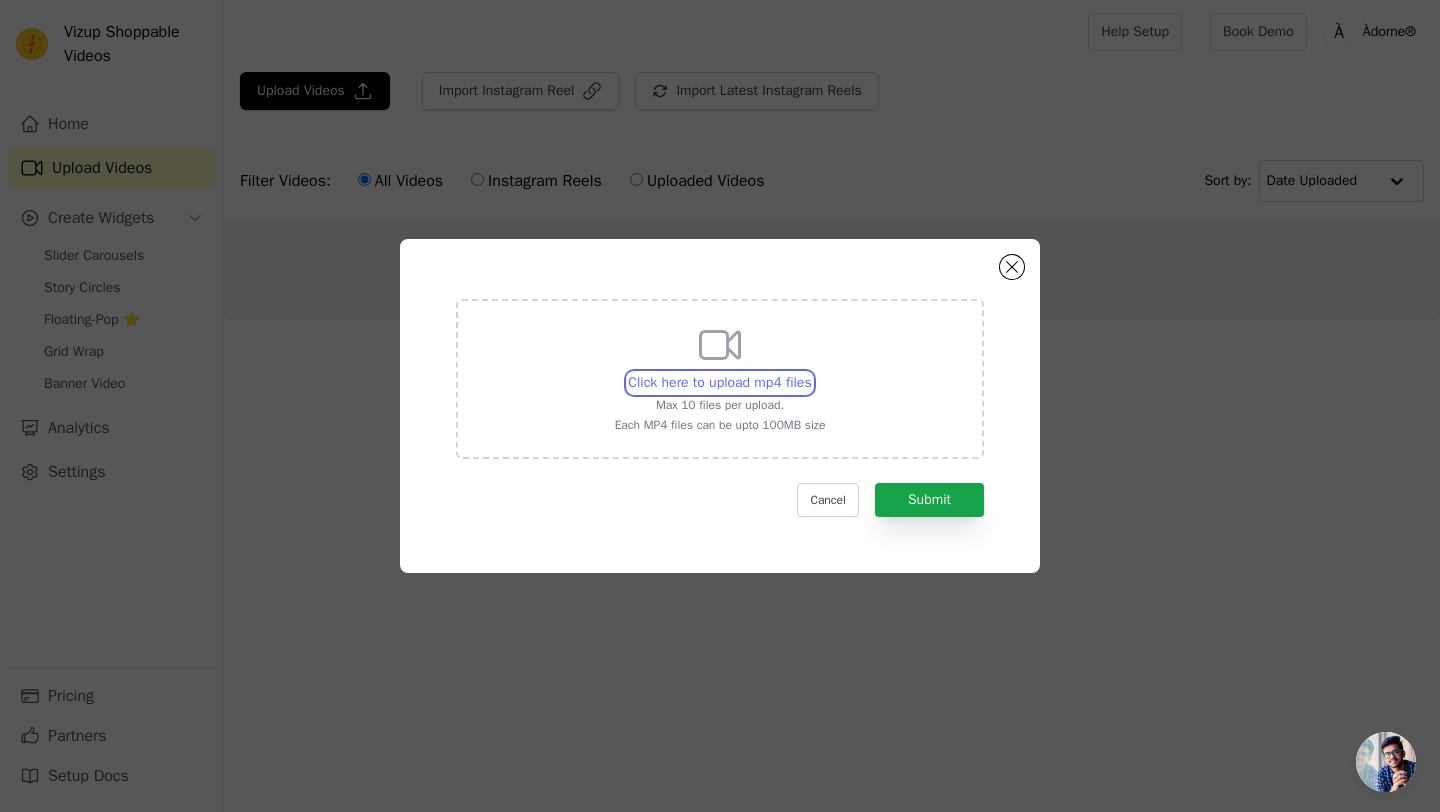 click on "Click here to upload mp4 files     Max 10 files per upload.   Each MP4 files can be upto 100MB size" at bounding box center [811, 372] 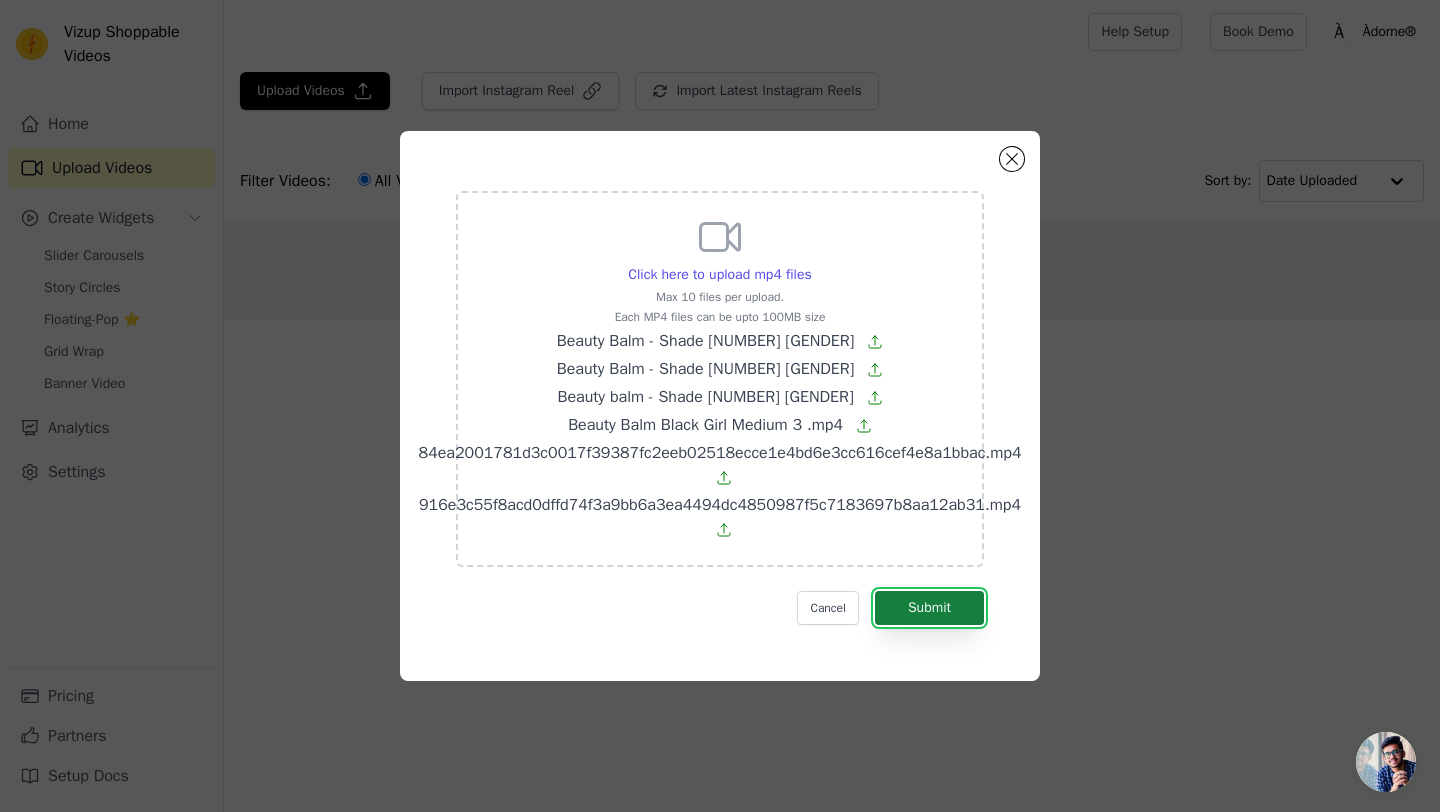 click on "Submit" at bounding box center [929, 608] 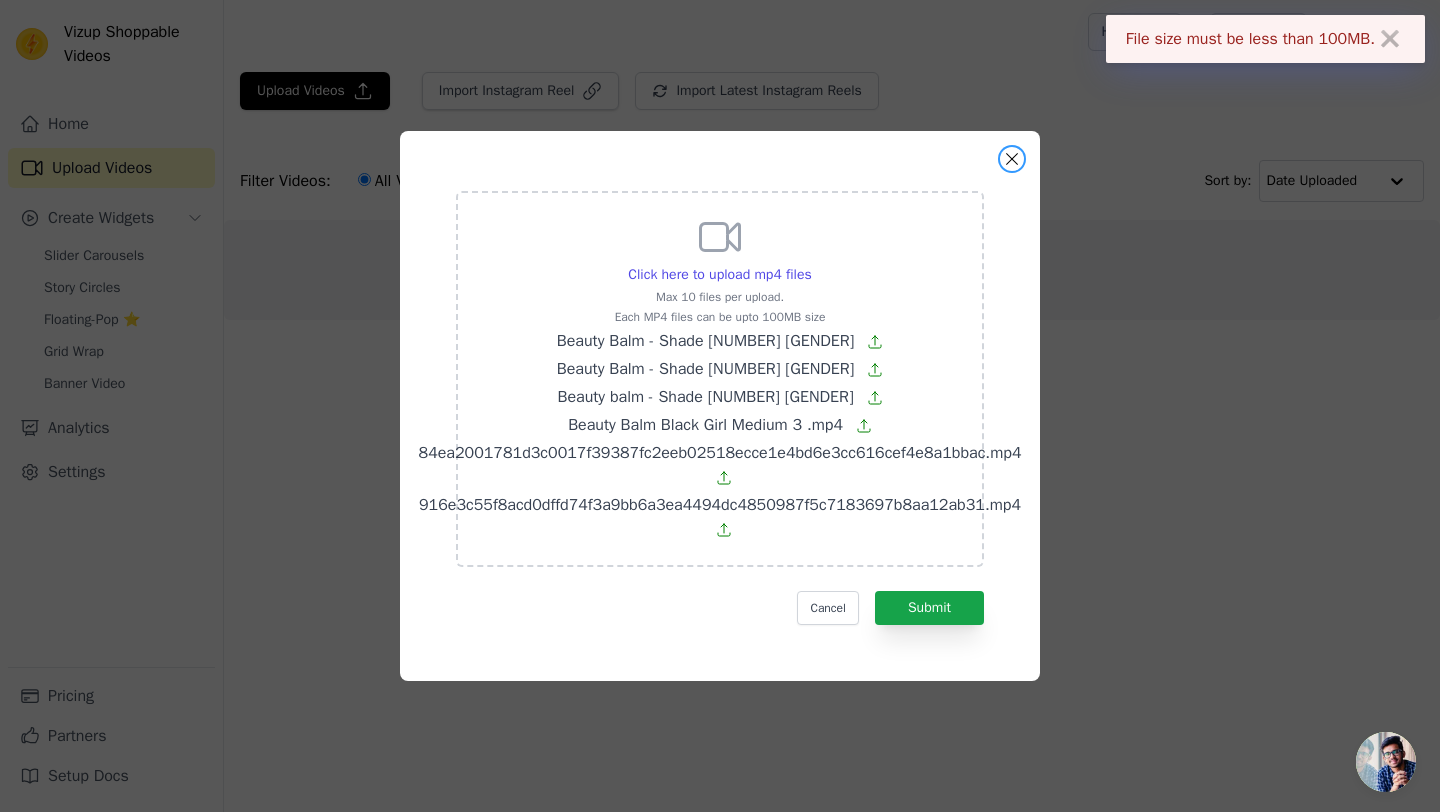 click at bounding box center [1012, 159] 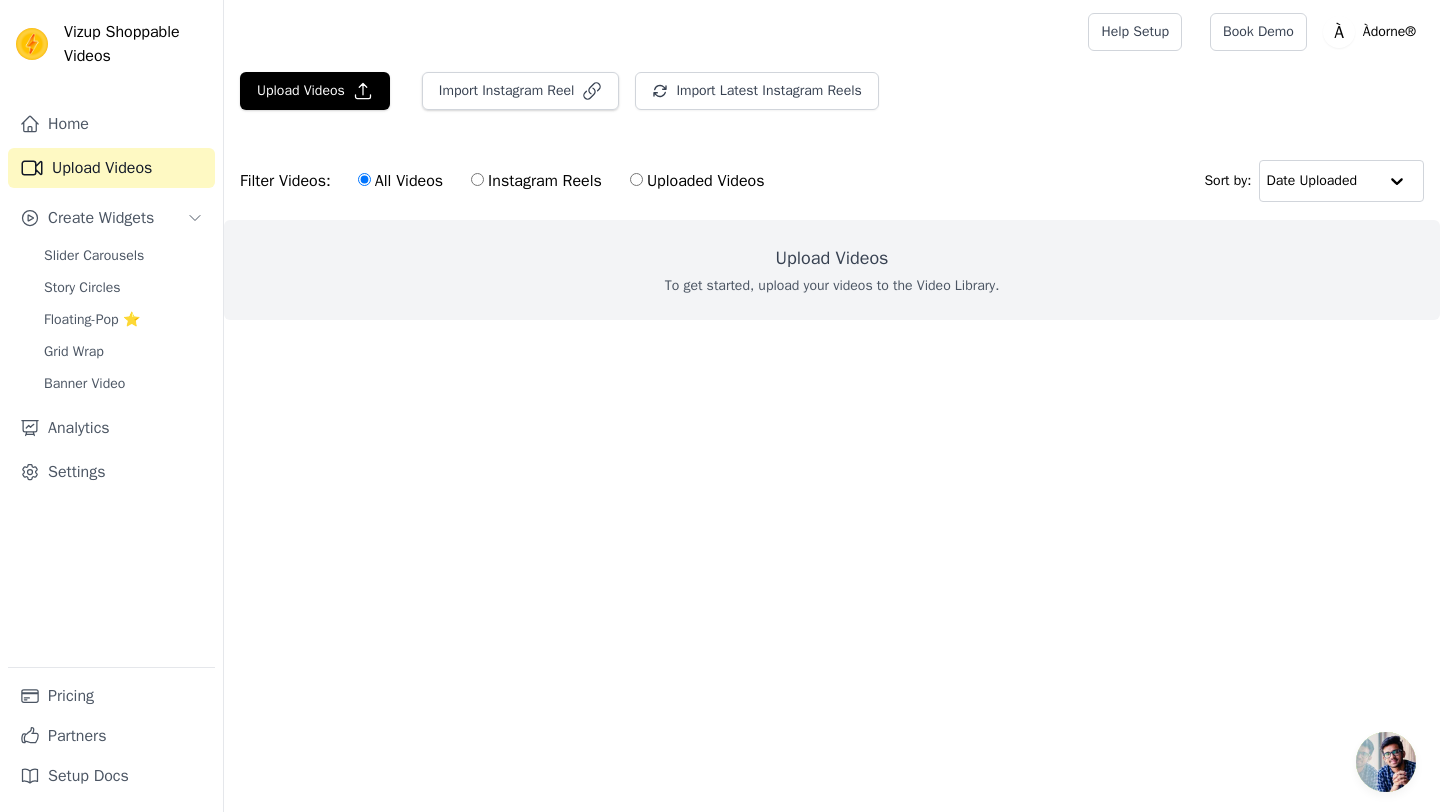 click on "Upload Videos   To get started, upload your videos to the Video Library." at bounding box center [832, 270] 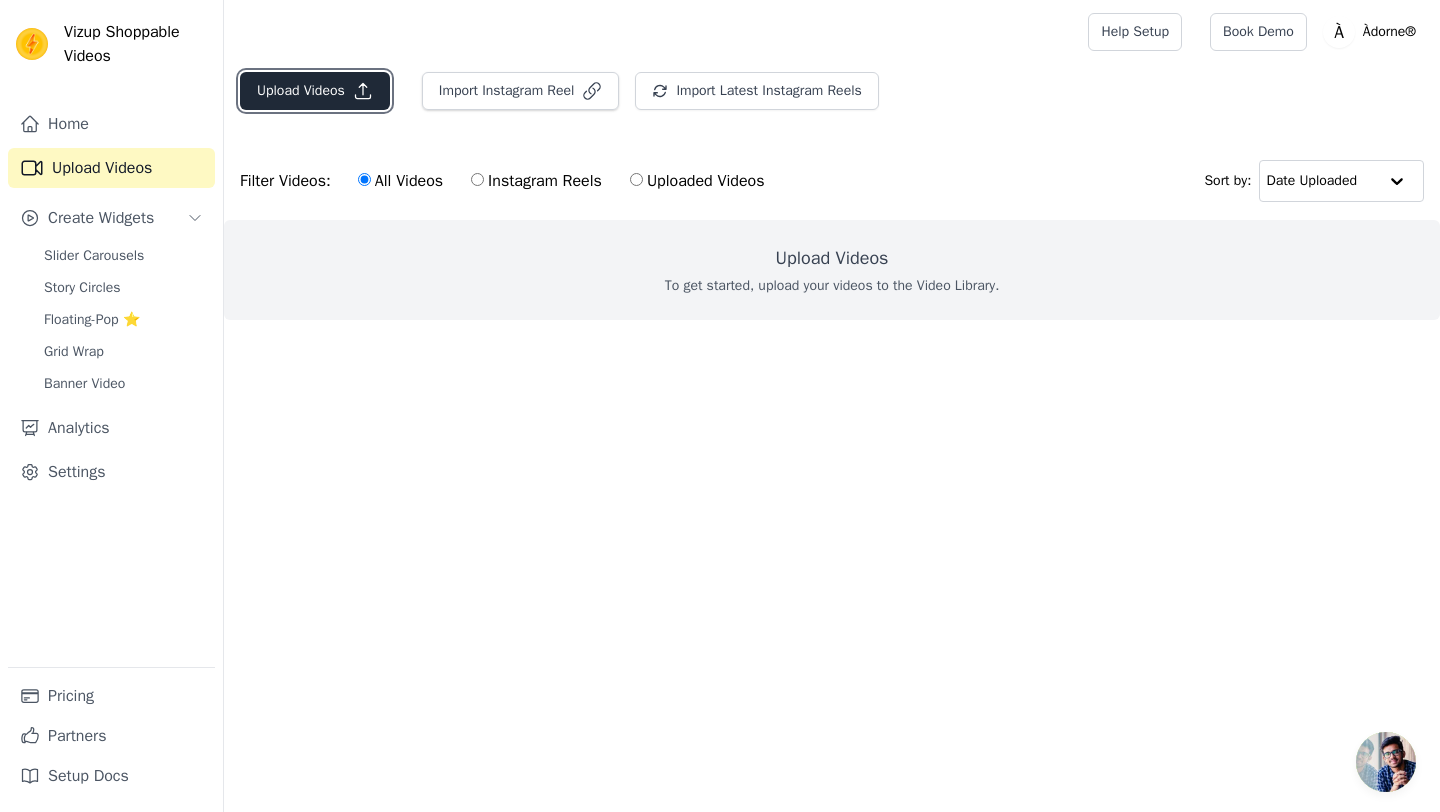 click on "Upload Videos" at bounding box center (315, 91) 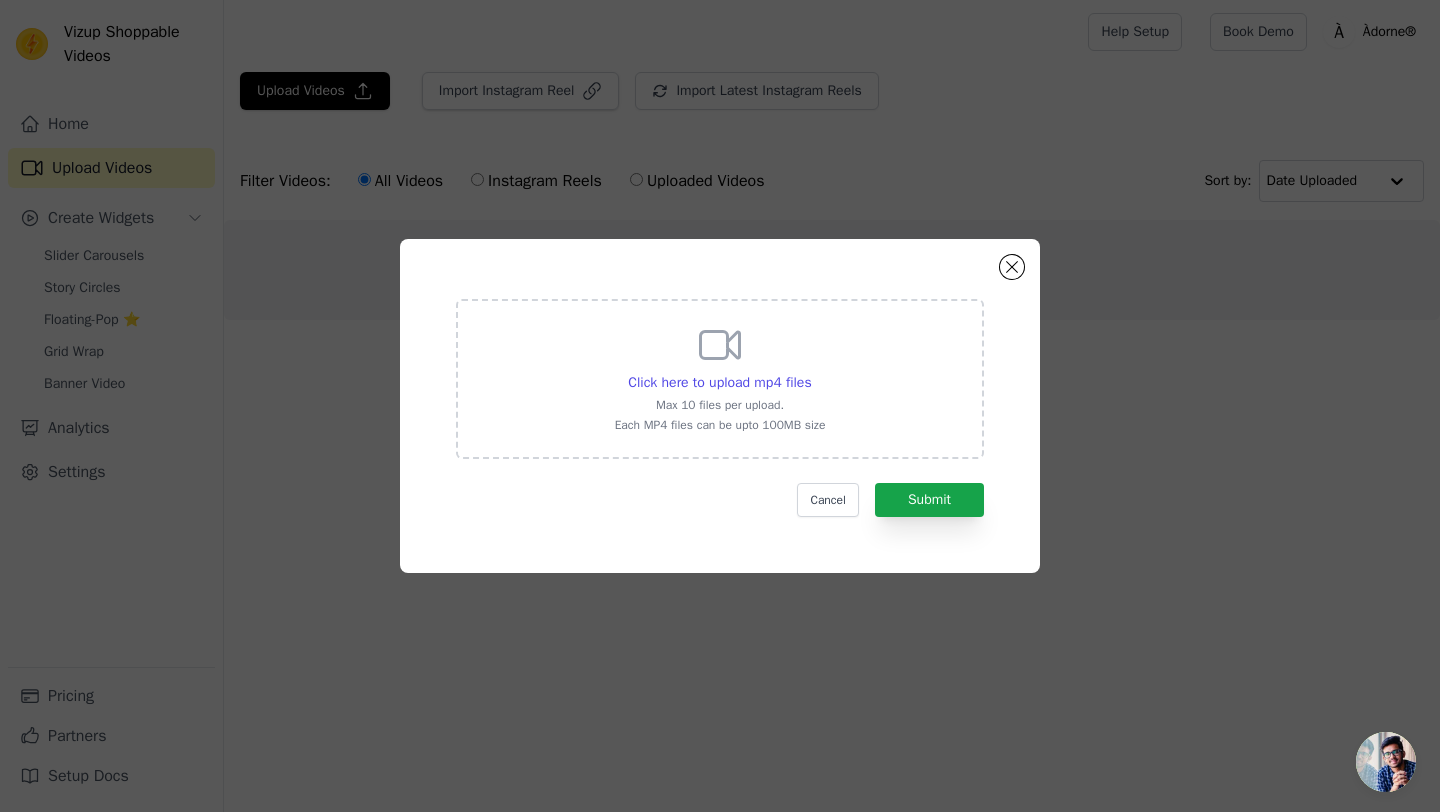 click on "Click here to upload mp4 files     Max 10 files per upload.   Each MP4 files can be upto 100MB size" at bounding box center [720, 377] 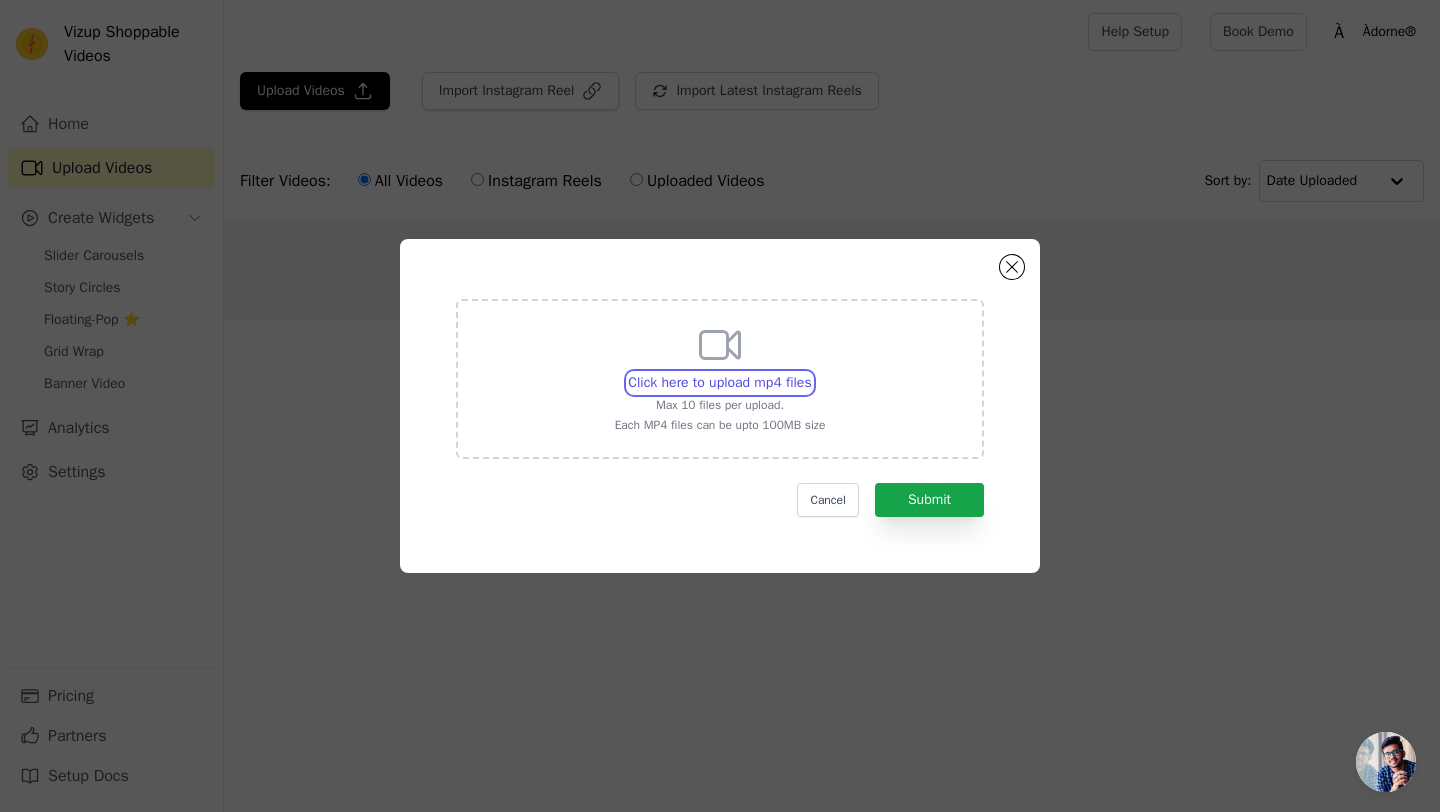 click on "Click here to upload mp4 files     Max 10 files per upload.   Each MP4 files can be upto 100MB size" at bounding box center [811, 372] 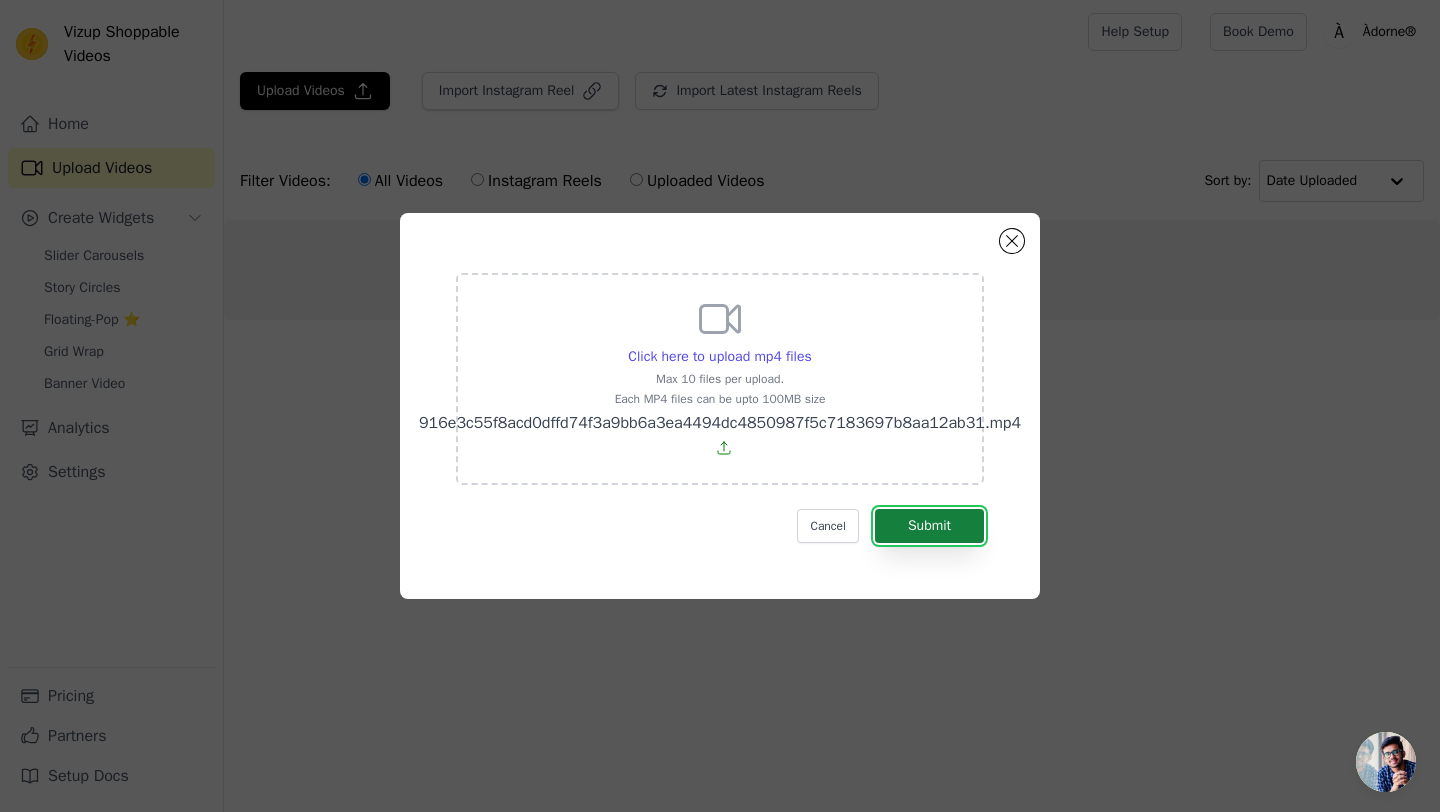 click on "Submit" at bounding box center (929, 526) 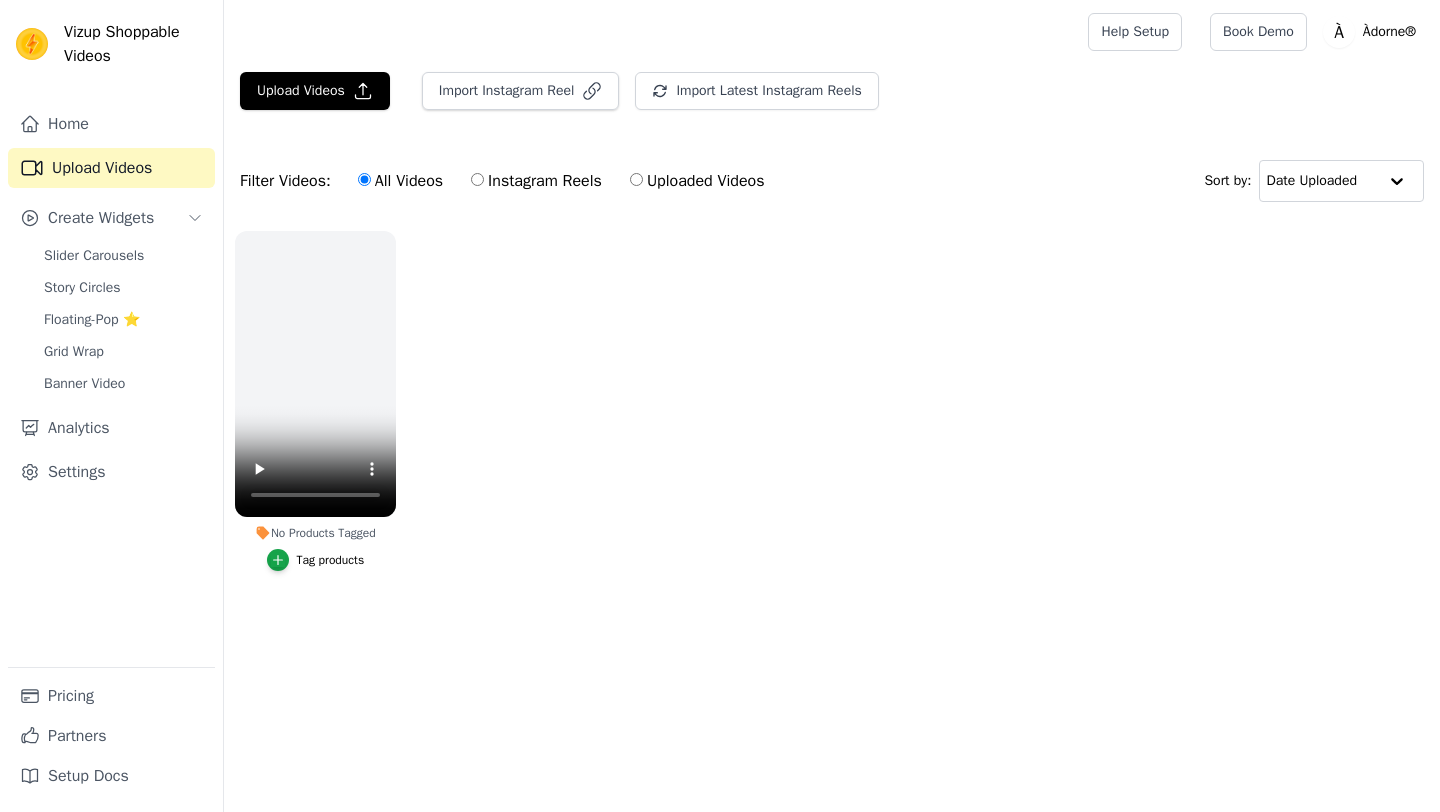 scroll, scrollTop: 0, scrollLeft: 0, axis: both 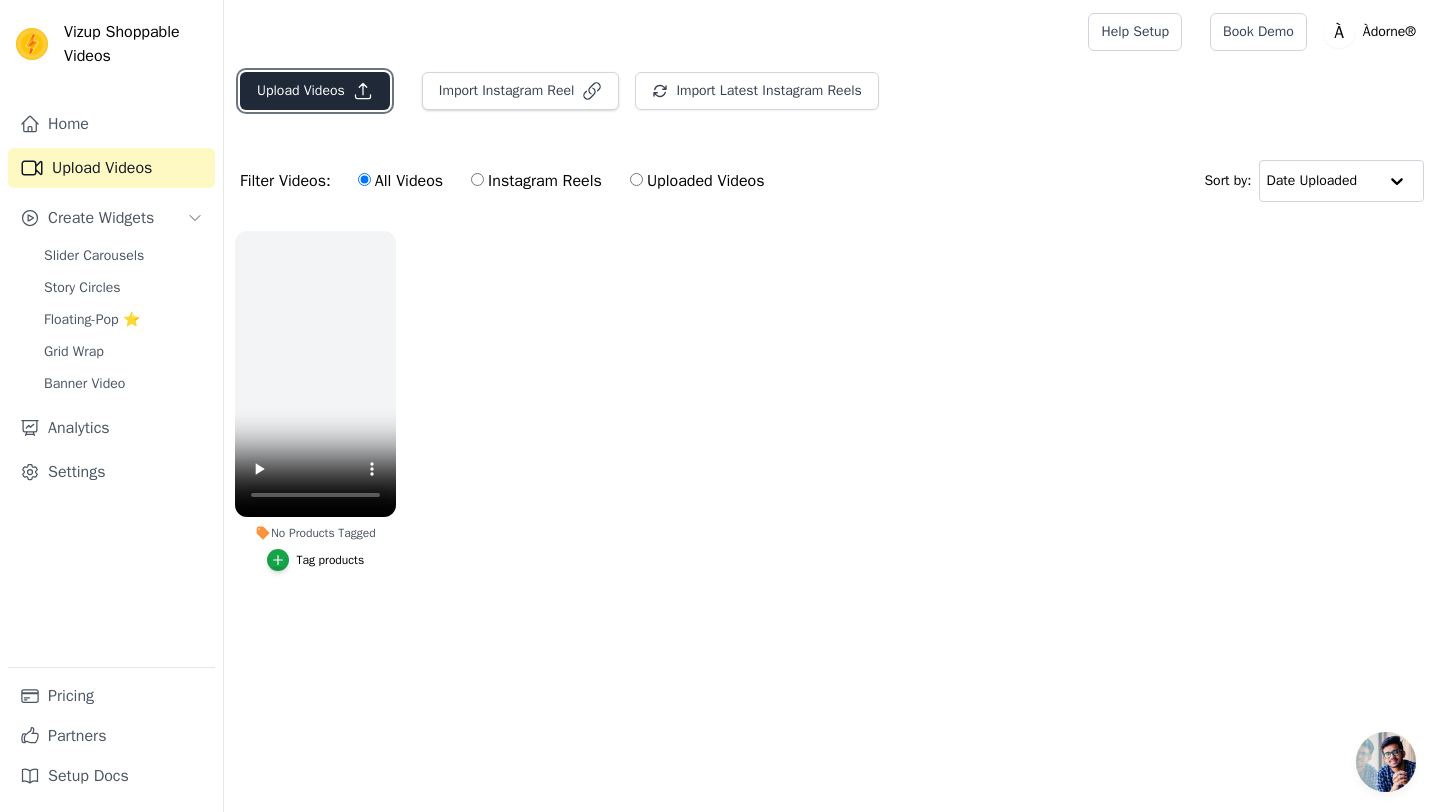 click on "Upload Videos" at bounding box center [315, 91] 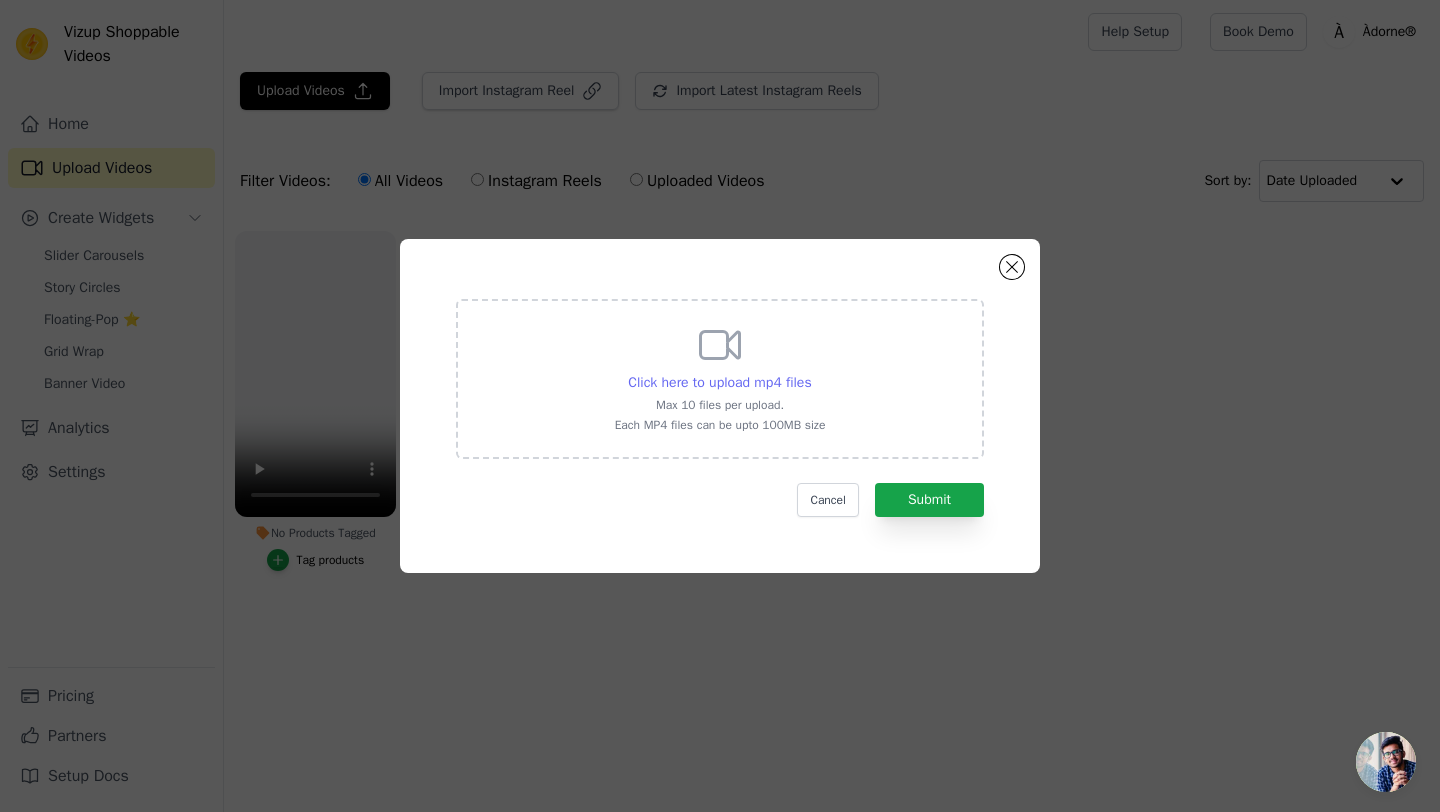 click on "Click here to upload mp4 files" at bounding box center (719, 382) 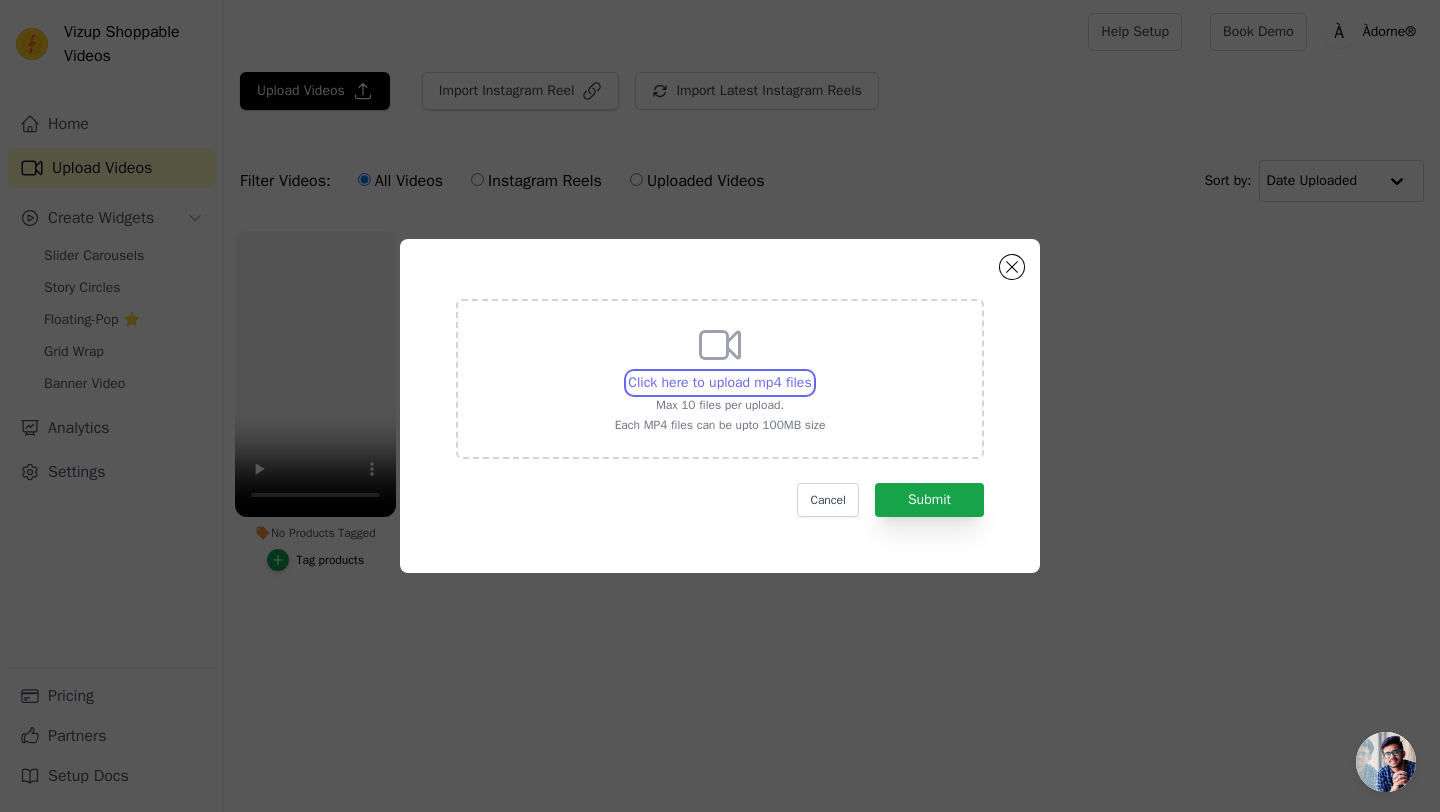 click on "Click here to upload mp4 files     Max 10 files per upload.   Each MP4 files can be upto 100MB size" at bounding box center (811, 372) 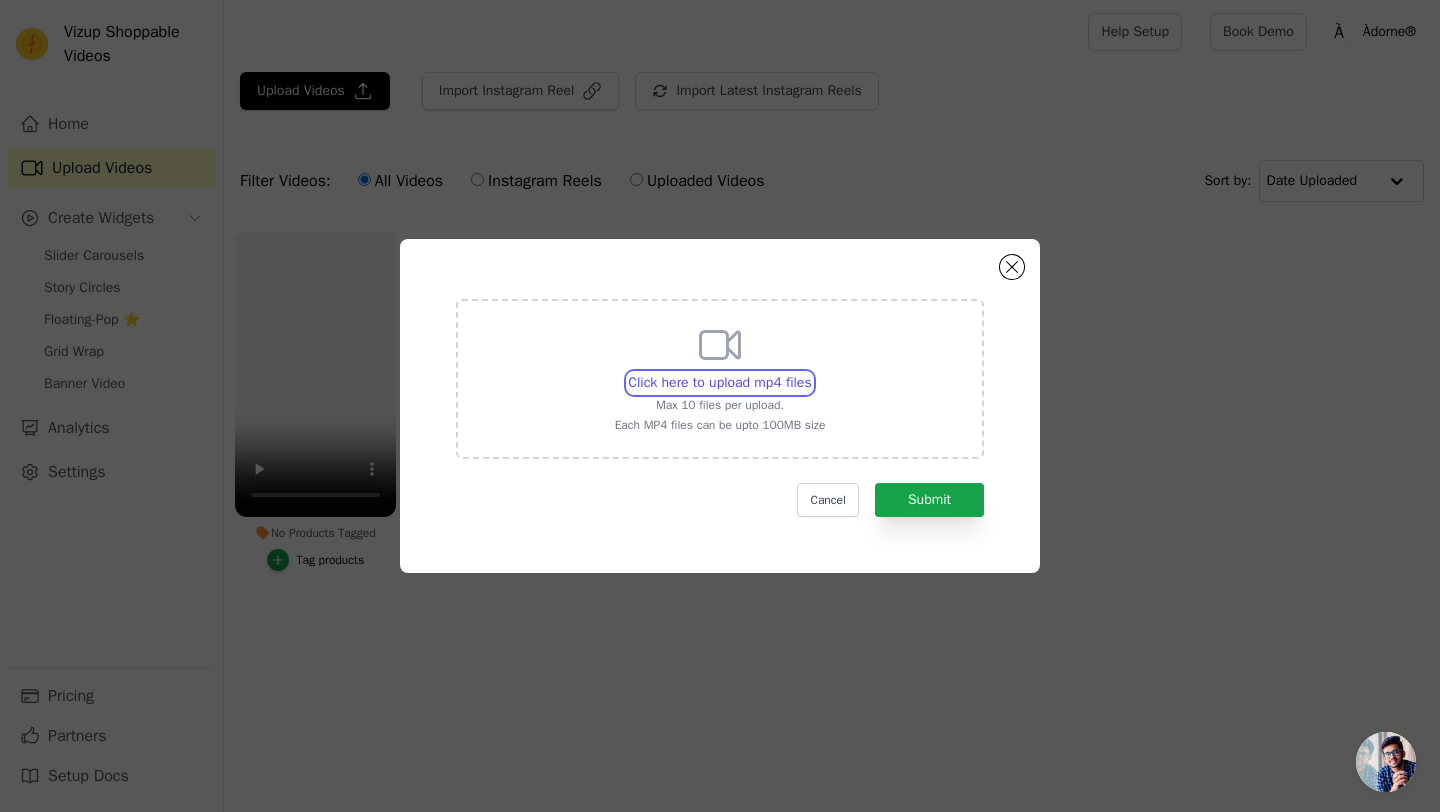 type on "C:\fakepath\84ea2001781d3c0017f39387fc2eeb02518ecce1e4bd6e3cc616cef4e8a1bbac.mp4" 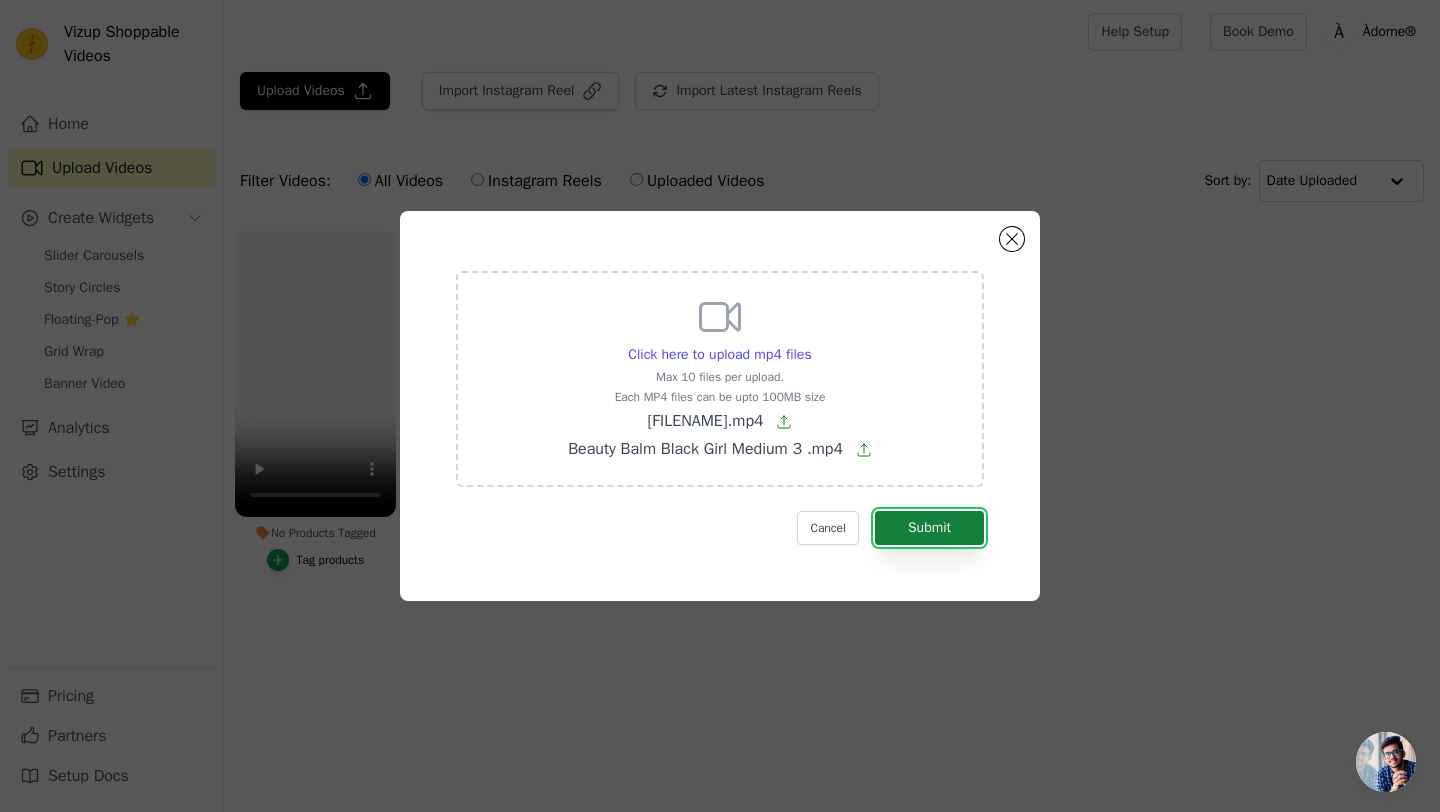 click on "Submit" at bounding box center (929, 528) 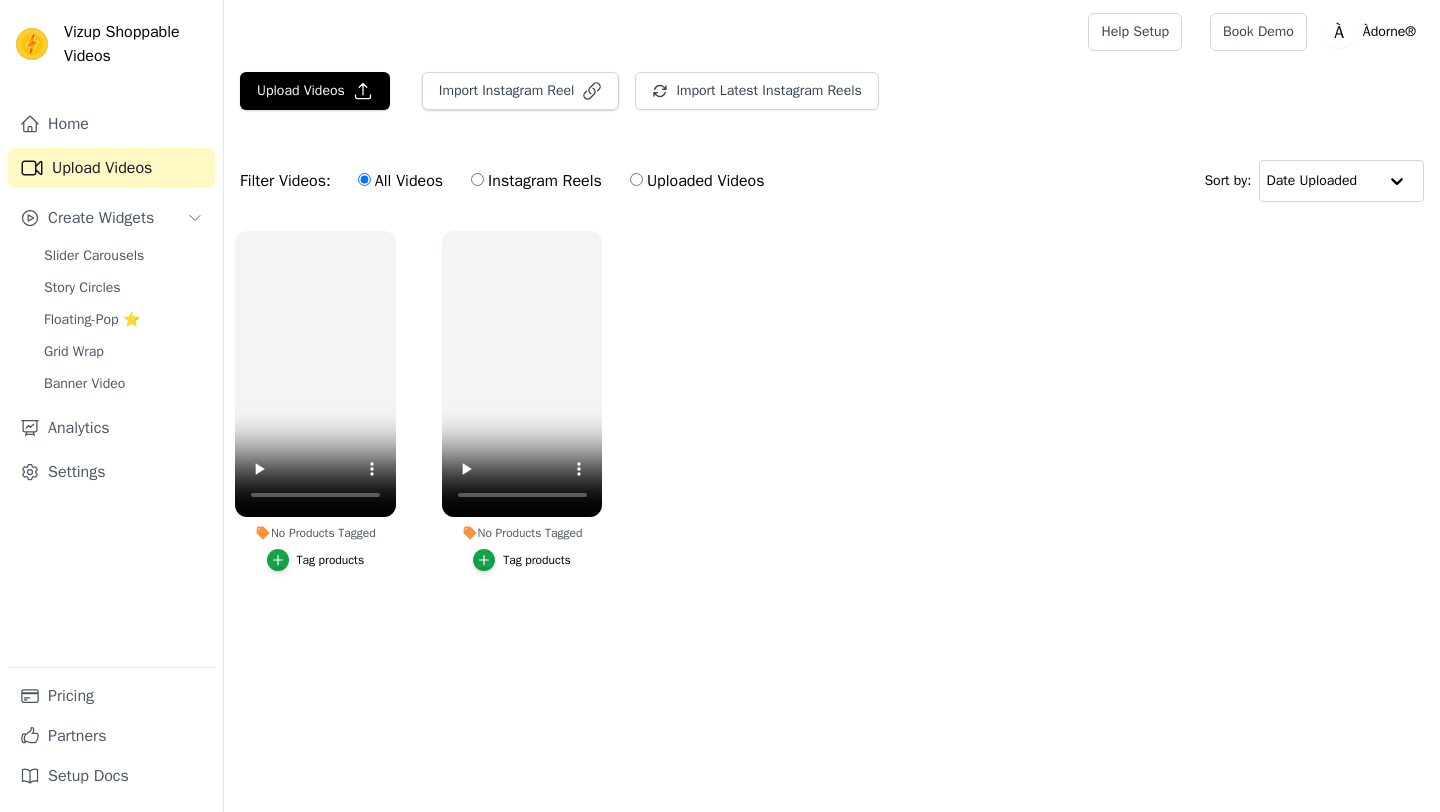 scroll, scrollTop: 0, scrollLeft: 0, axis: both 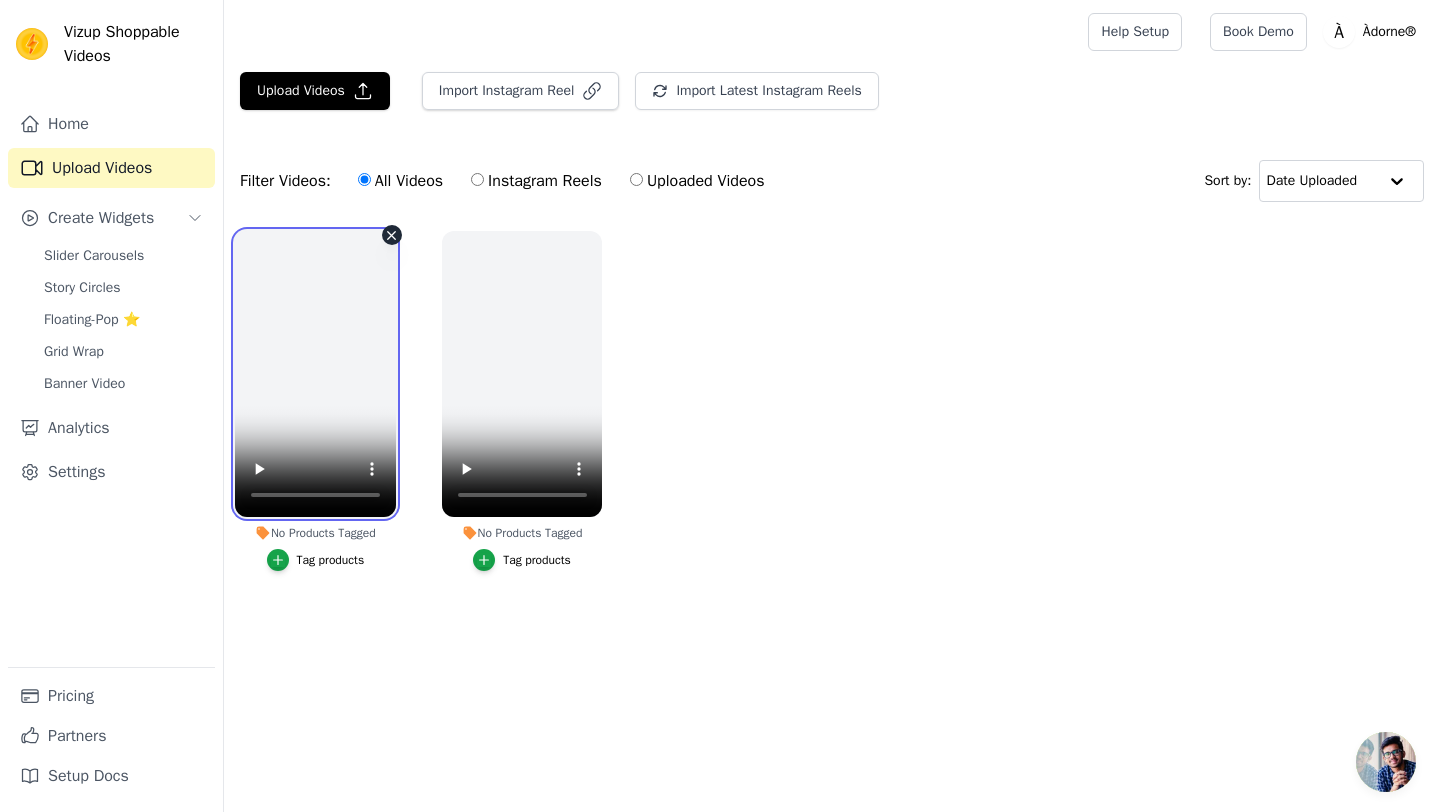 type 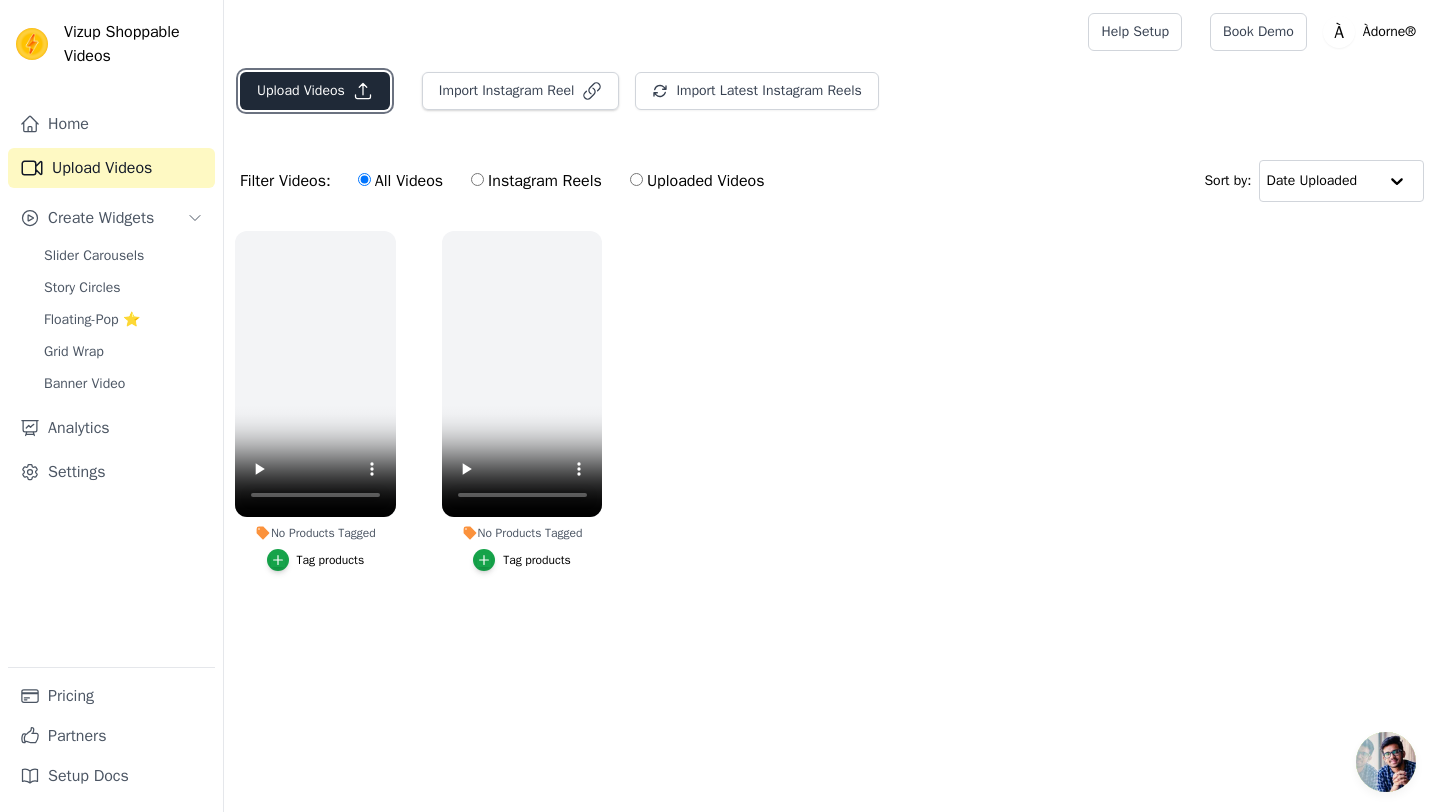 click on "Upload Videos" at bounding box center [315, 91] 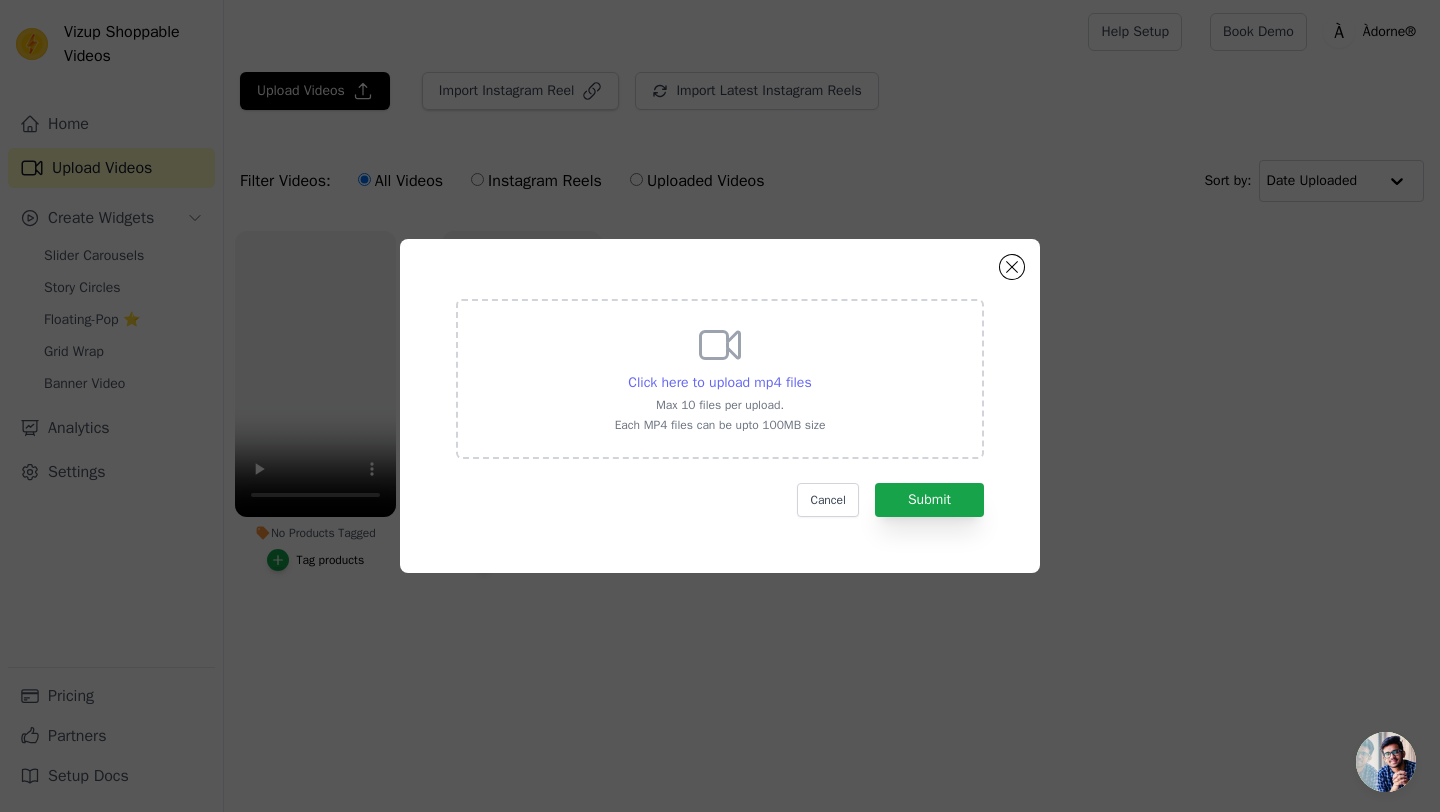 click on "Click here to upload mp4 files" at bounding box center [719, 382] 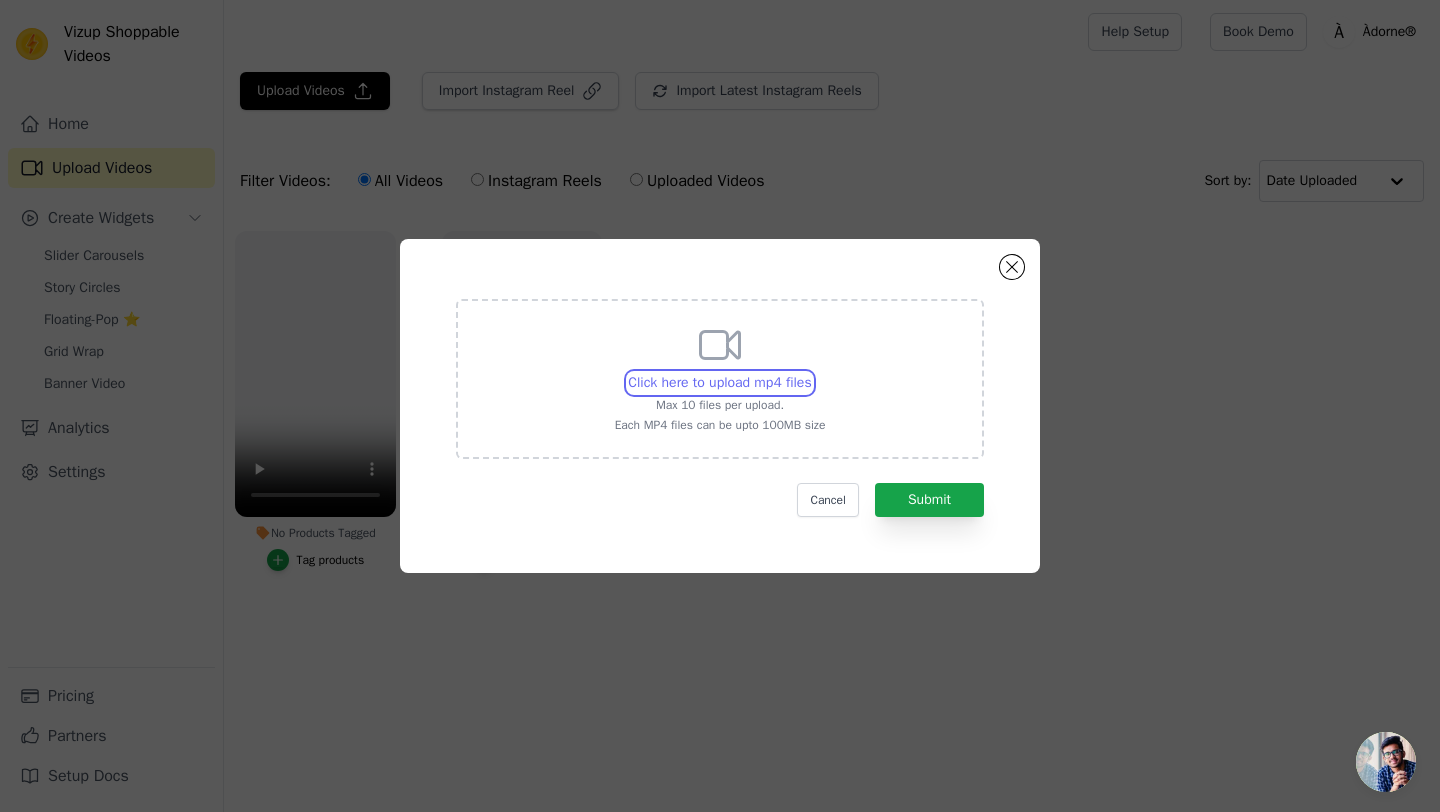 click on "Click here to upload mp4 files     Max 10 files per upload.   Each MP4 files can be upto 100MB size" at bounding box center (811, 372) 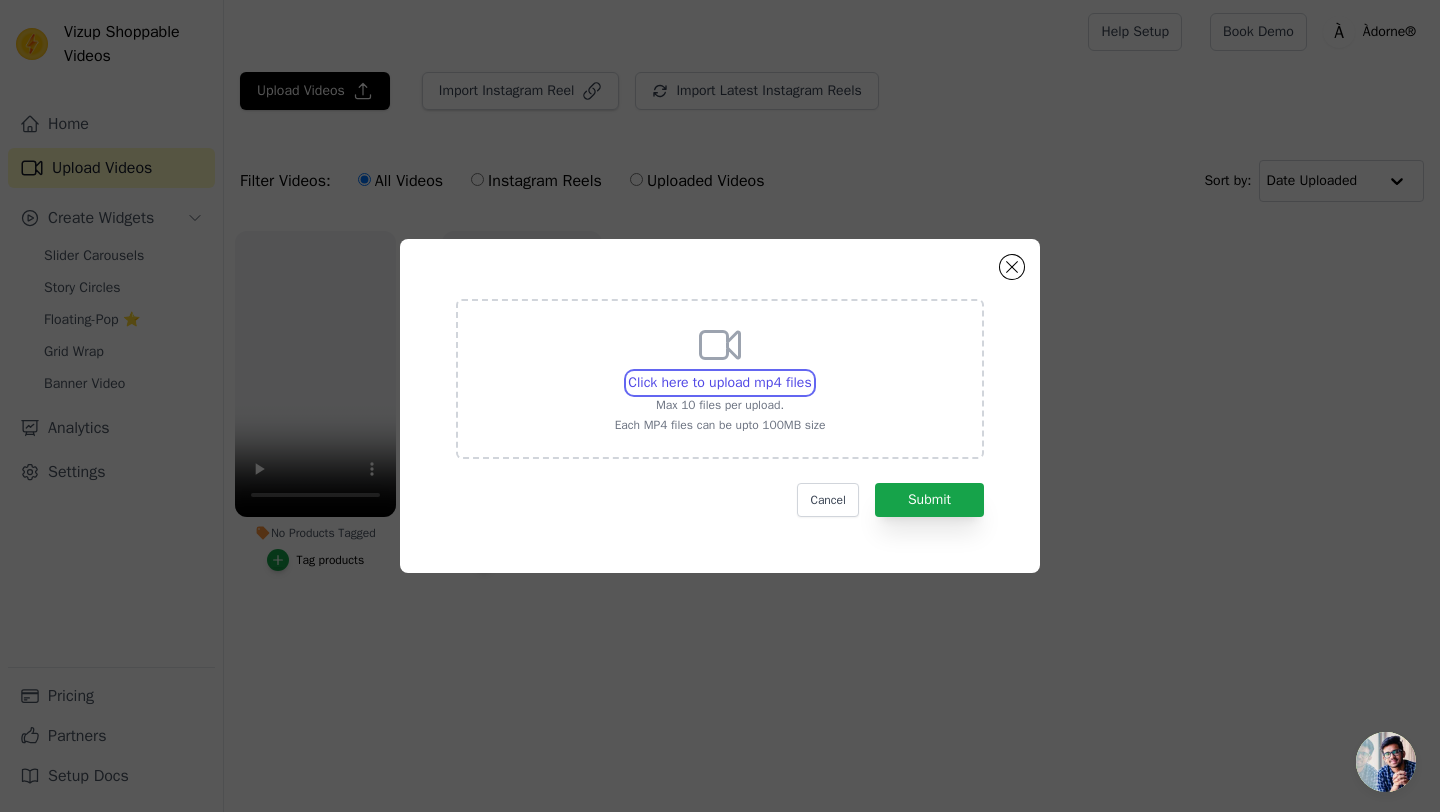 type on "C:\fakepath\Beauty Balm Black Girl Medium 3 .mp4" 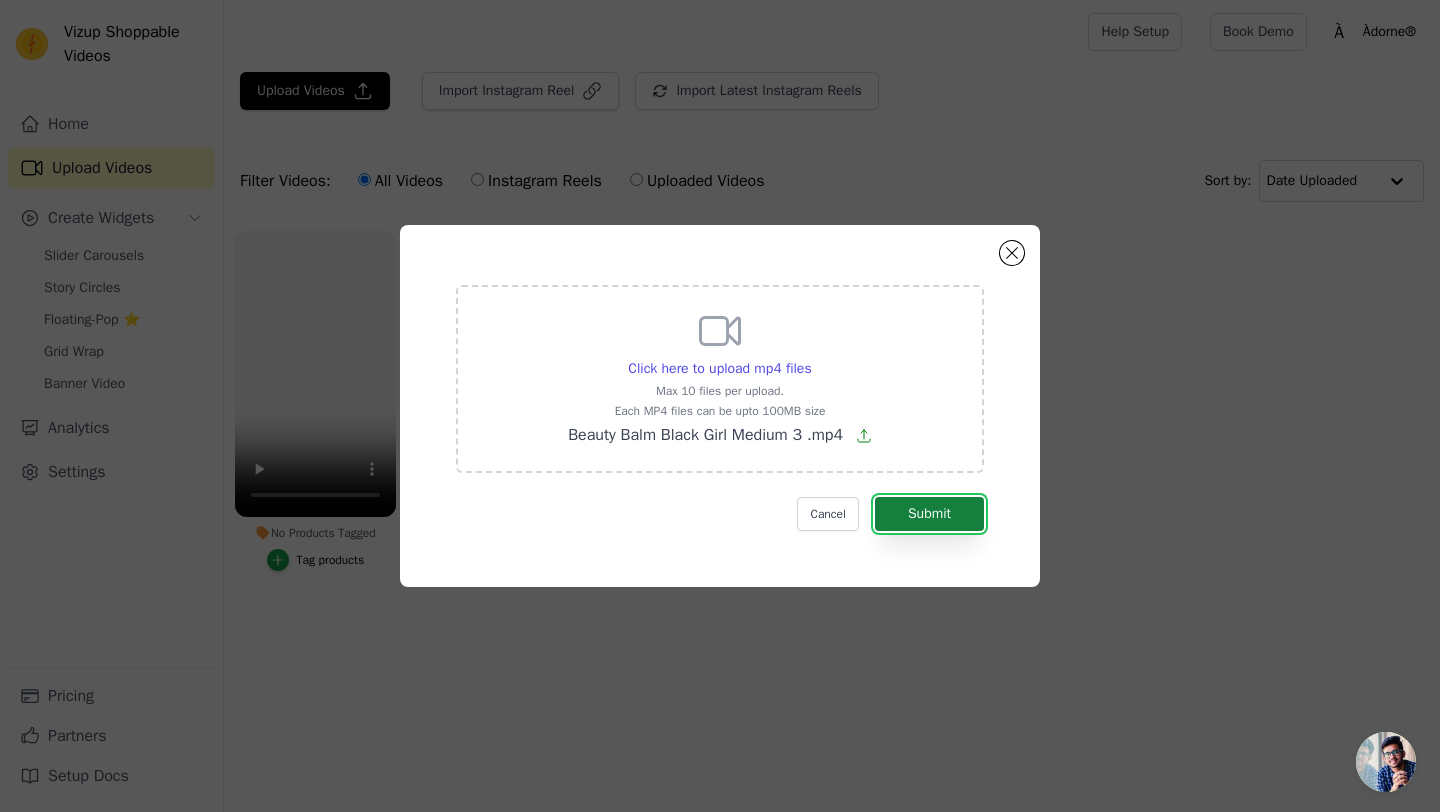 click on "Submit" at bounding box center (929, 514) 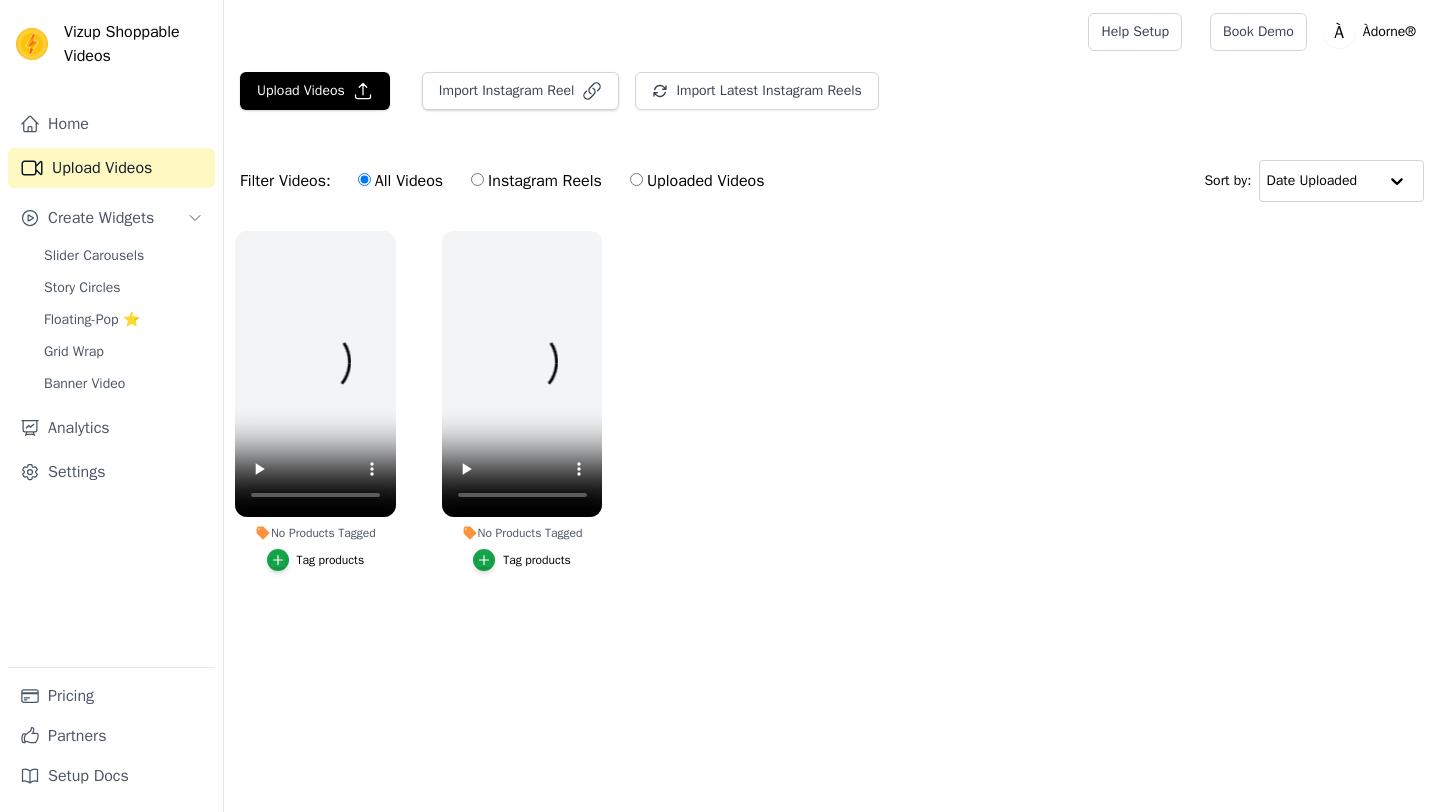scroll, scrollTop: 0, scrollLeft: 0, axis: both 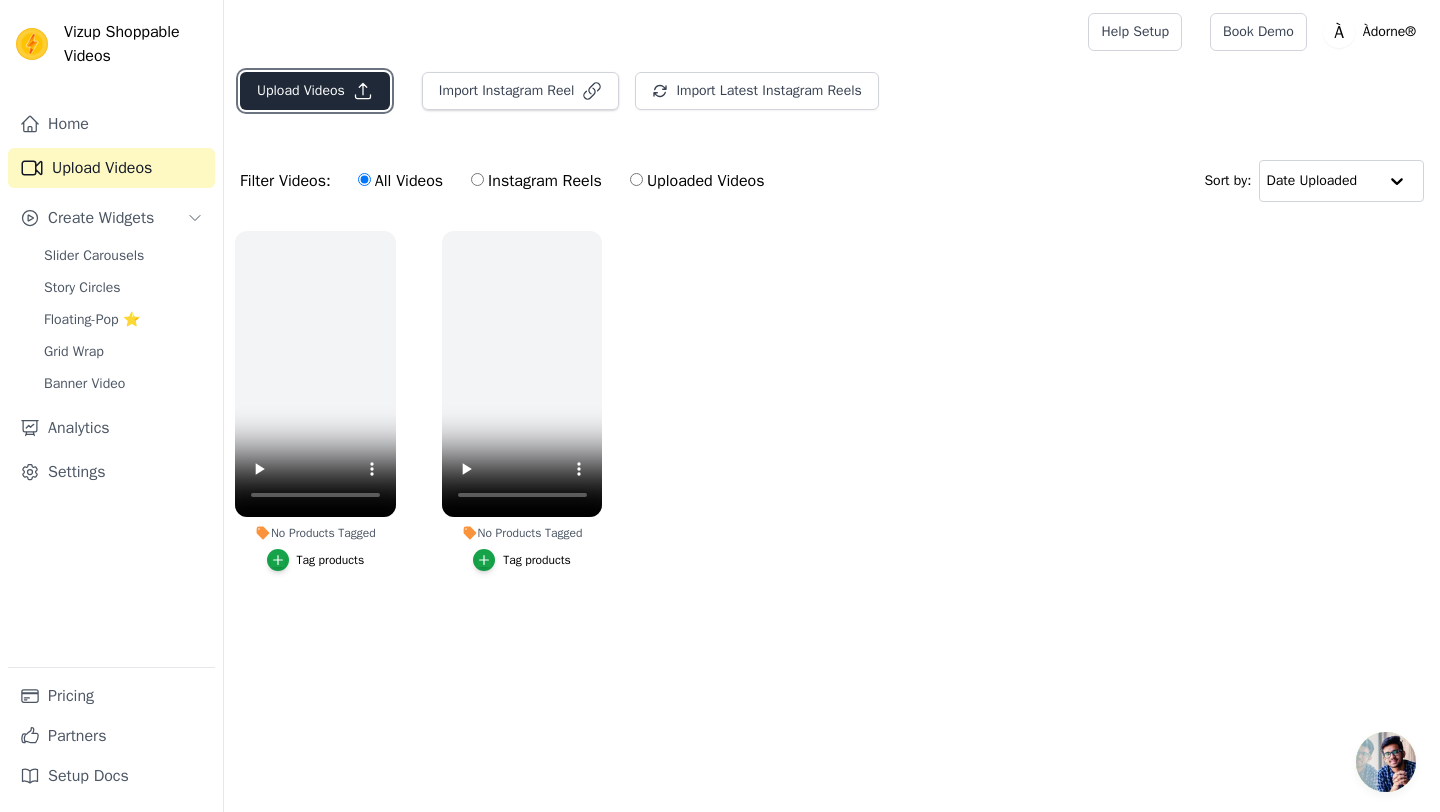 click on "Upload Videos" at bounding box center [315, 91] 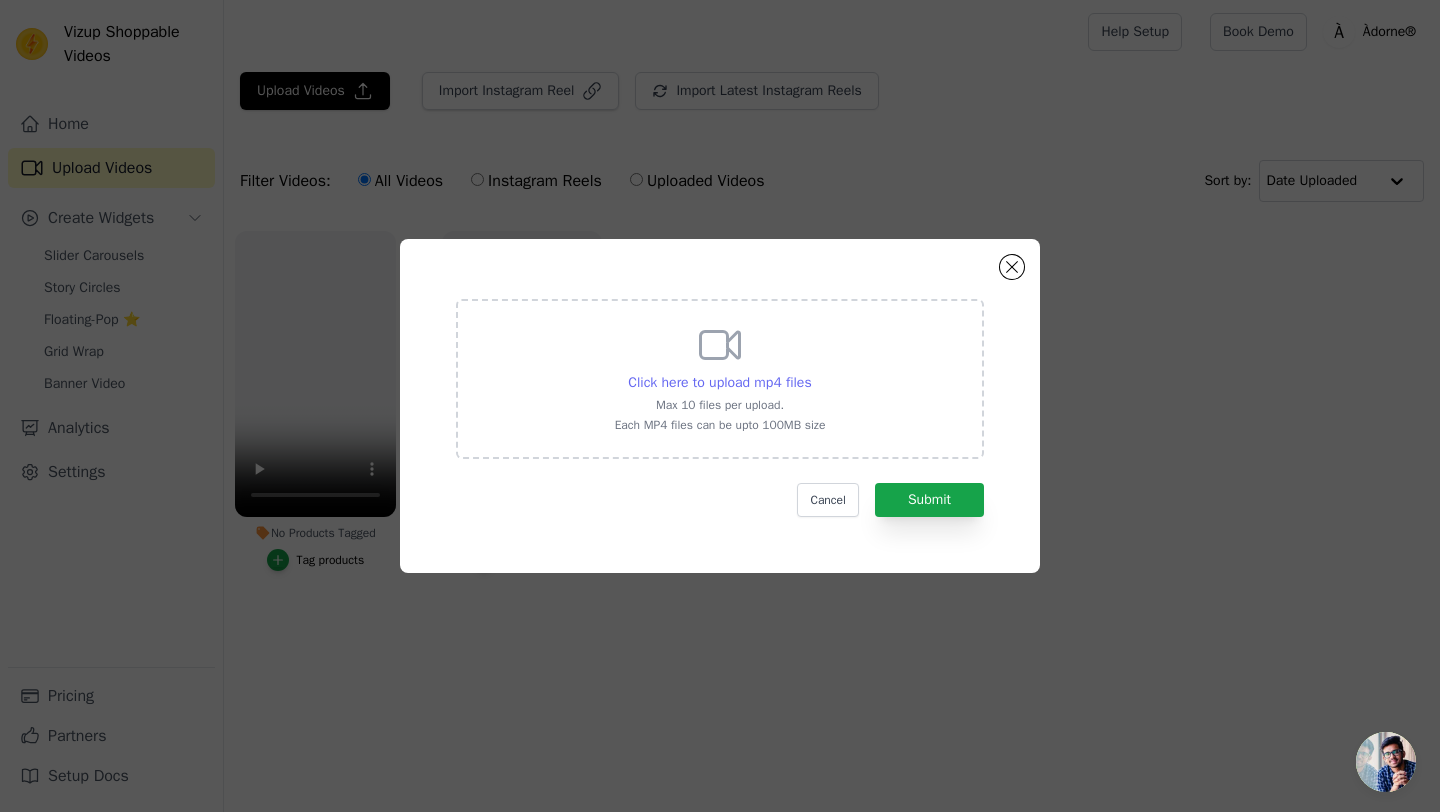 click on "Click here to upload mp4 files" at bounding box center [719, 382] 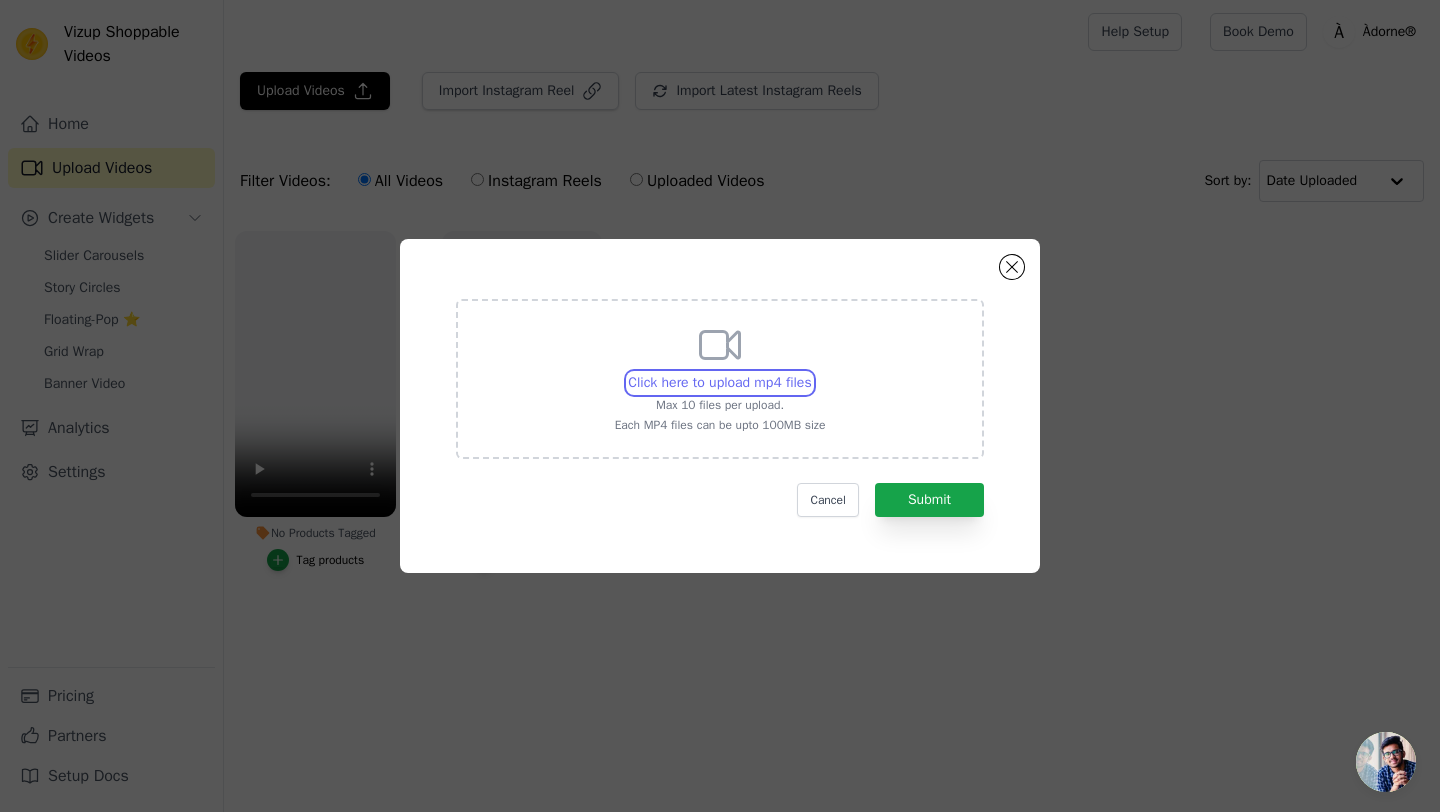 click on "Click here to upload mp4 files     Max 10 files per upload.   Each MP4 files can be upto 100MB size" at bounding box center (811, 372) 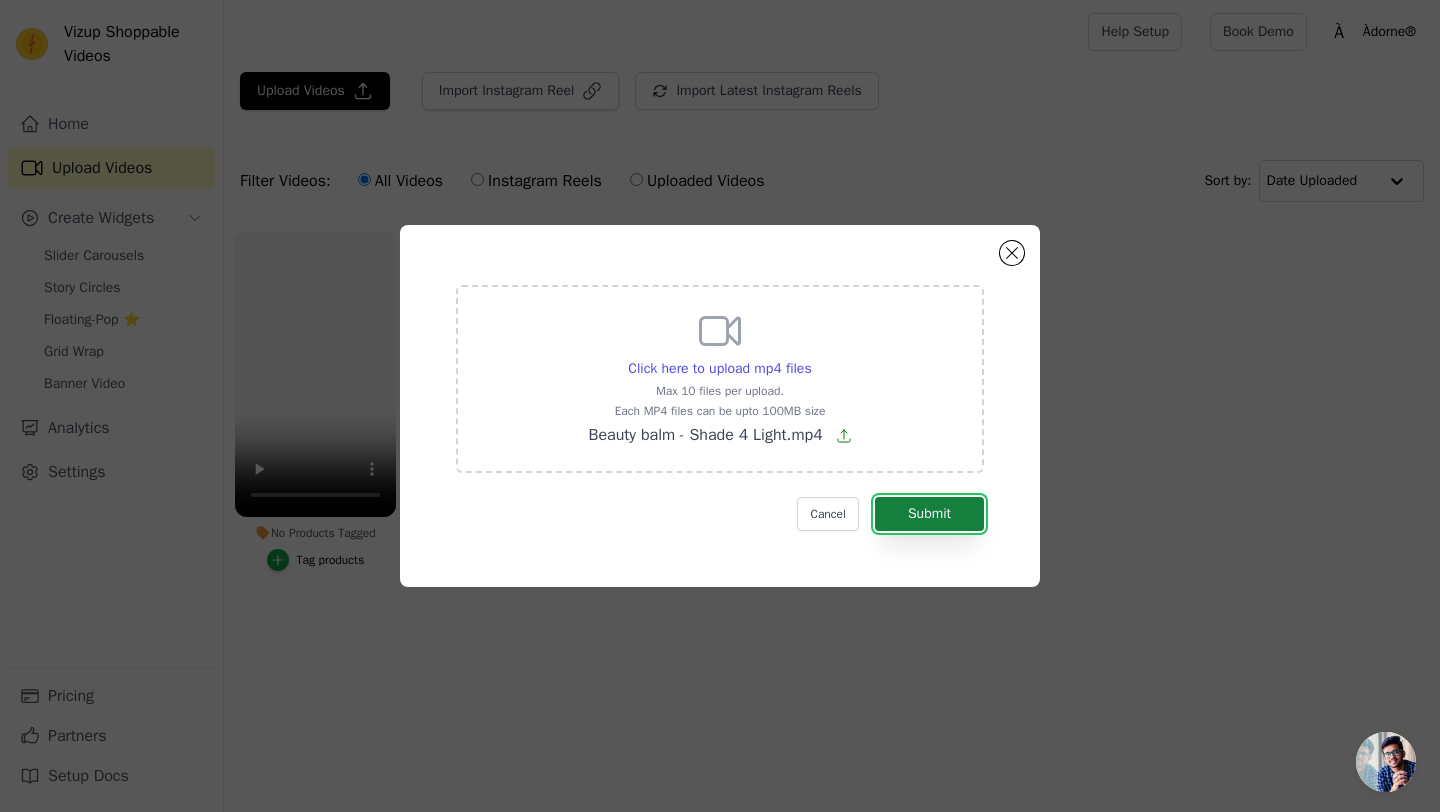 click on "Submit" at bounding box center (929, 514) 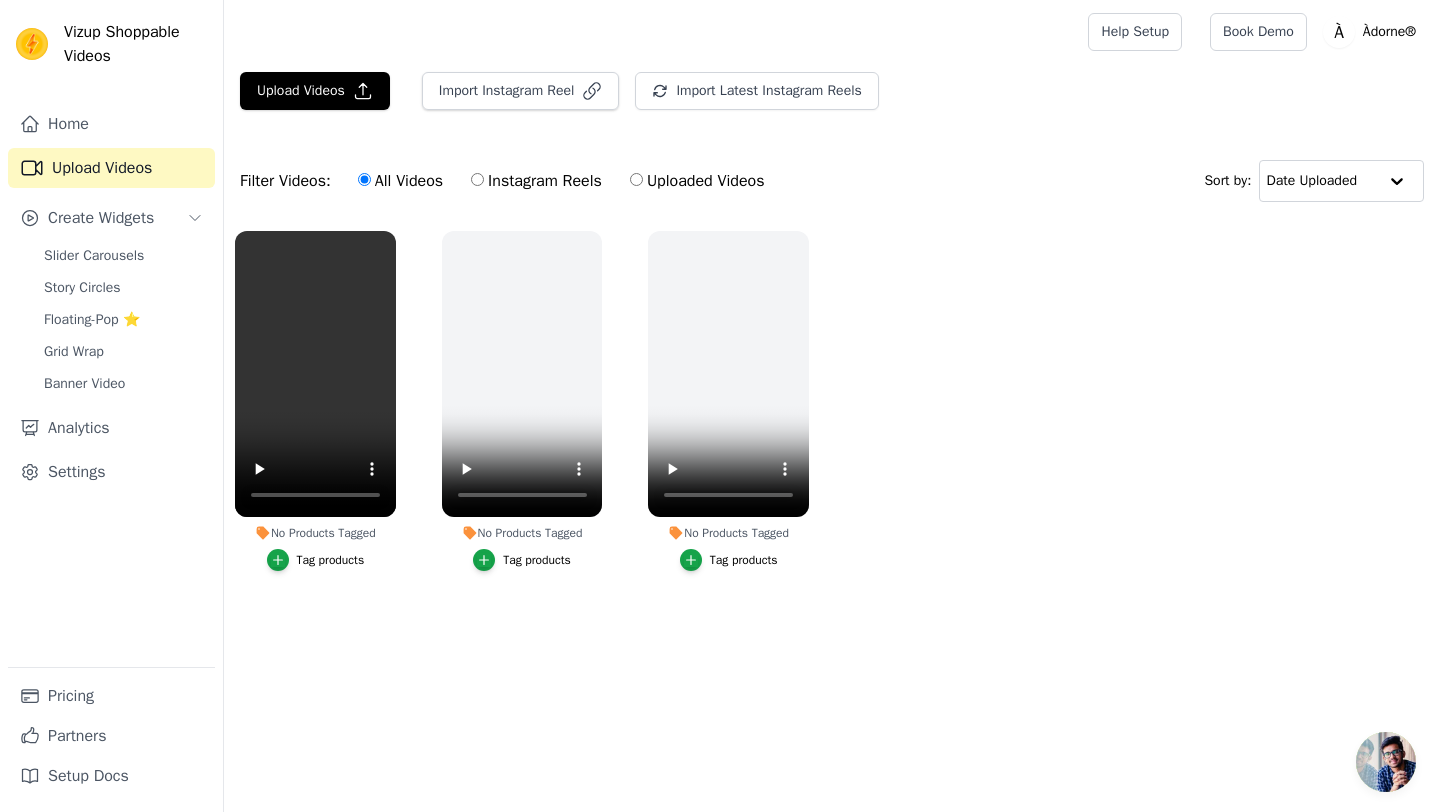 scroll, scrollTop: 0, scrollLeft: 0, axis: both 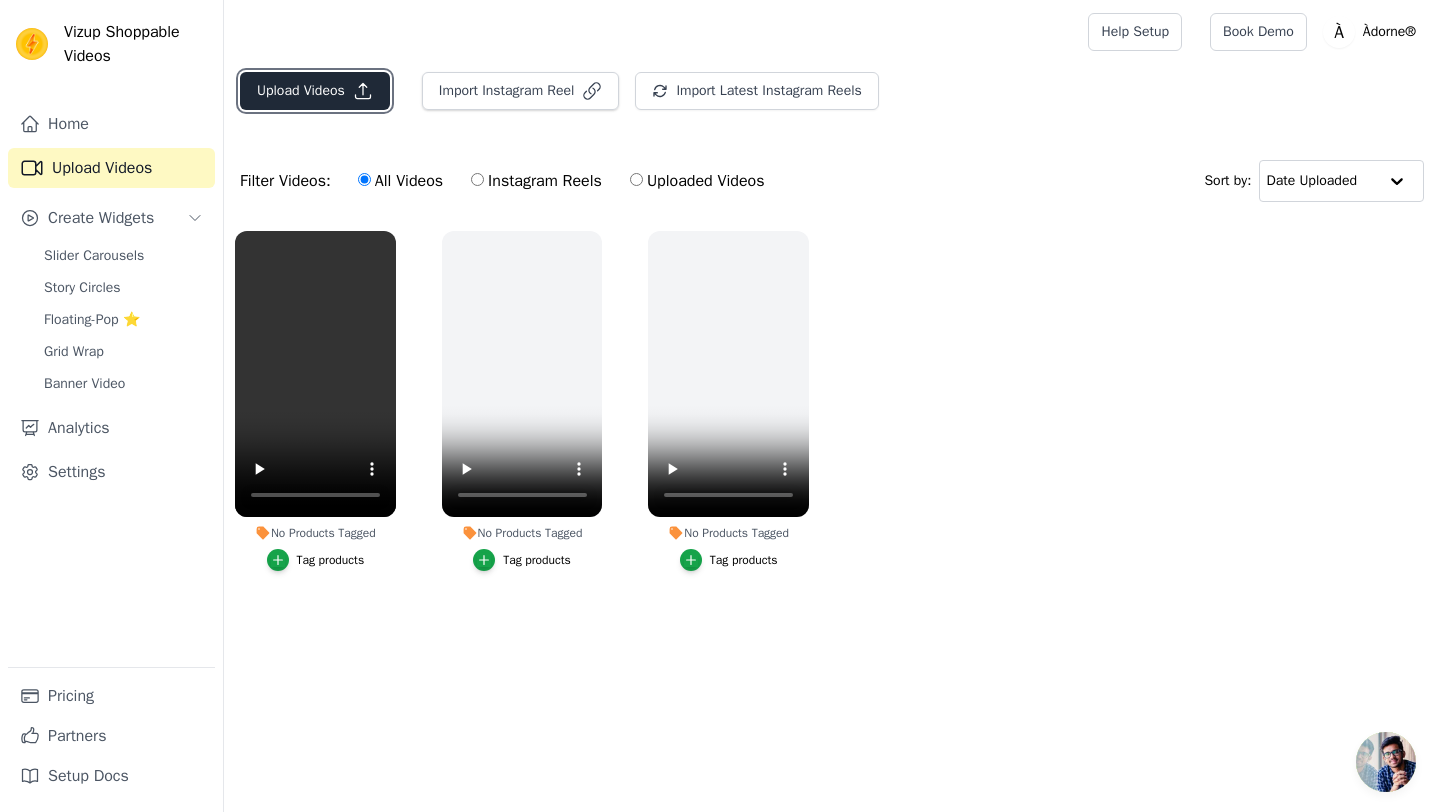 click on "Upload Videos" at bounding box center [315, 91] 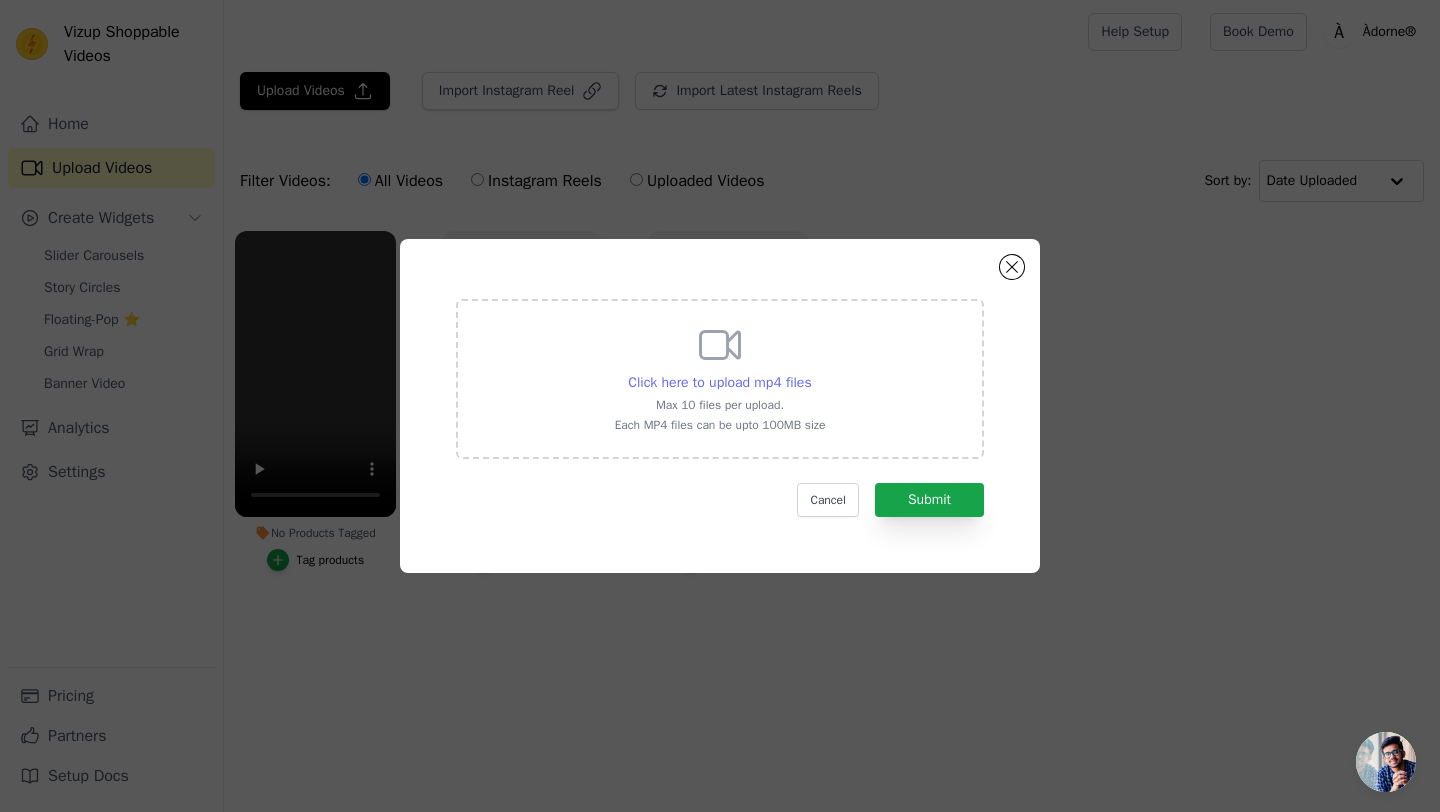 click on "Click here to upload mp4 files" at bounding box center [719, 382] 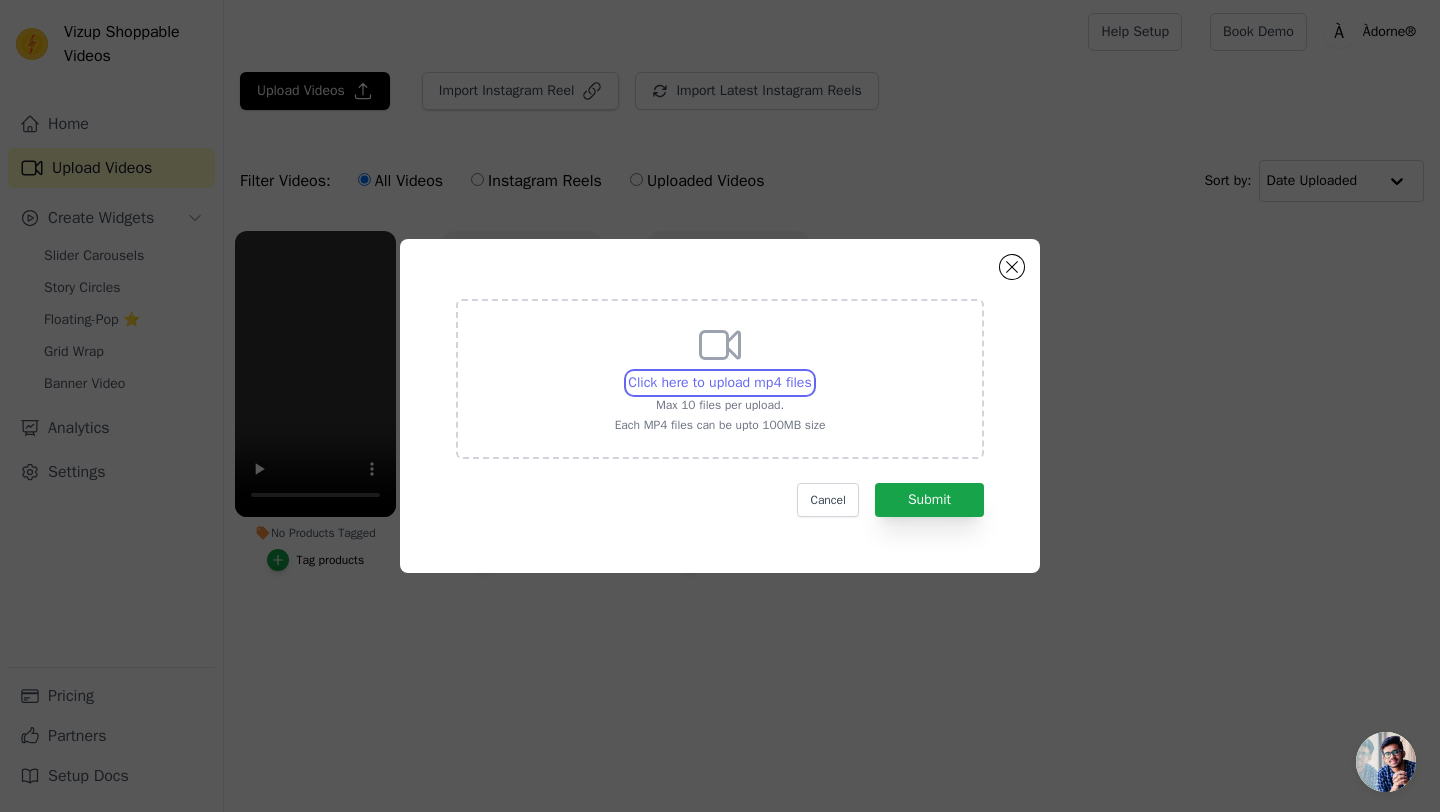 click on "Click here to upload mp4 files     Max 10 files per upload.   Each MP4 files can be upto 100MB size" at bounding box center [811, 372] 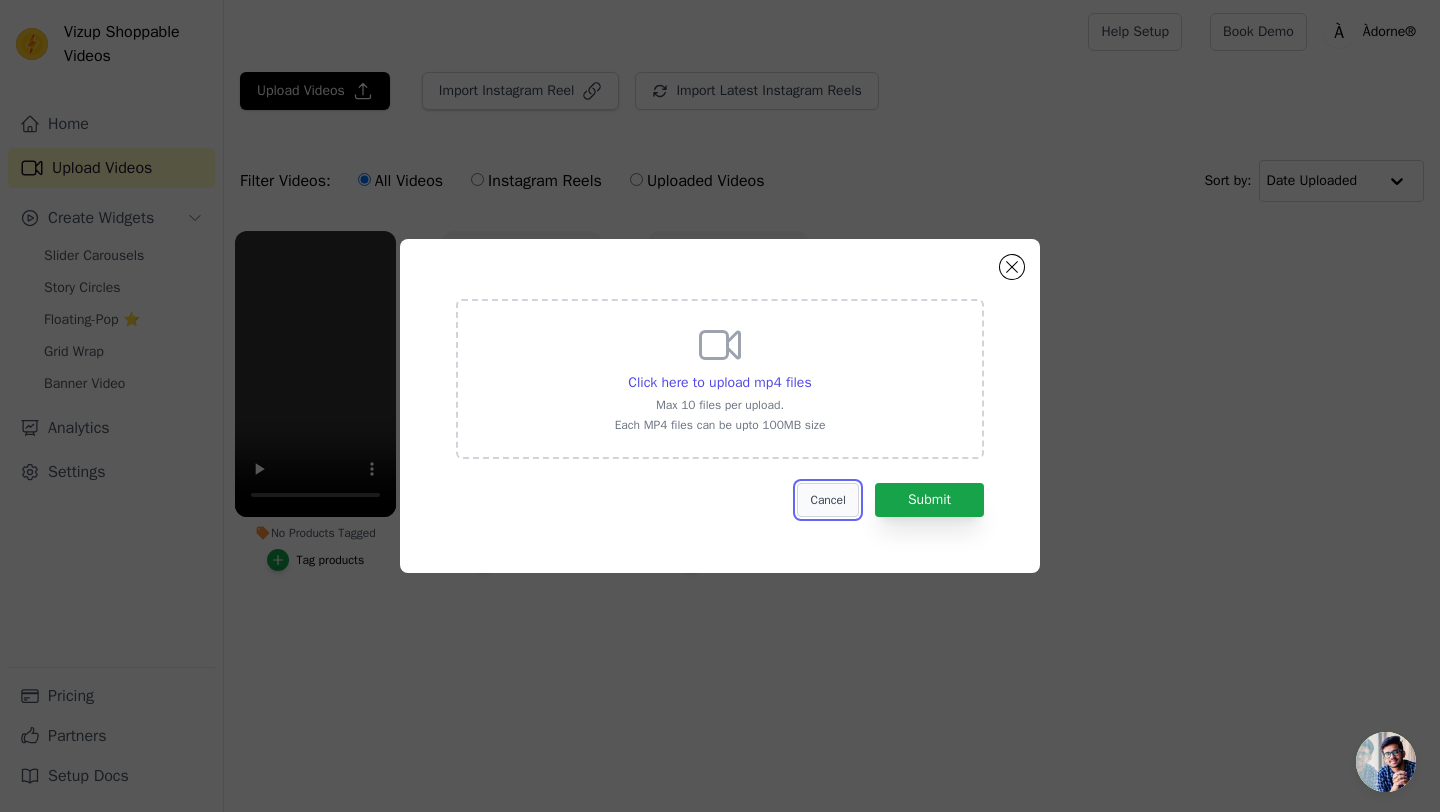 click on "Cancel" at bounding box center [827, 500] 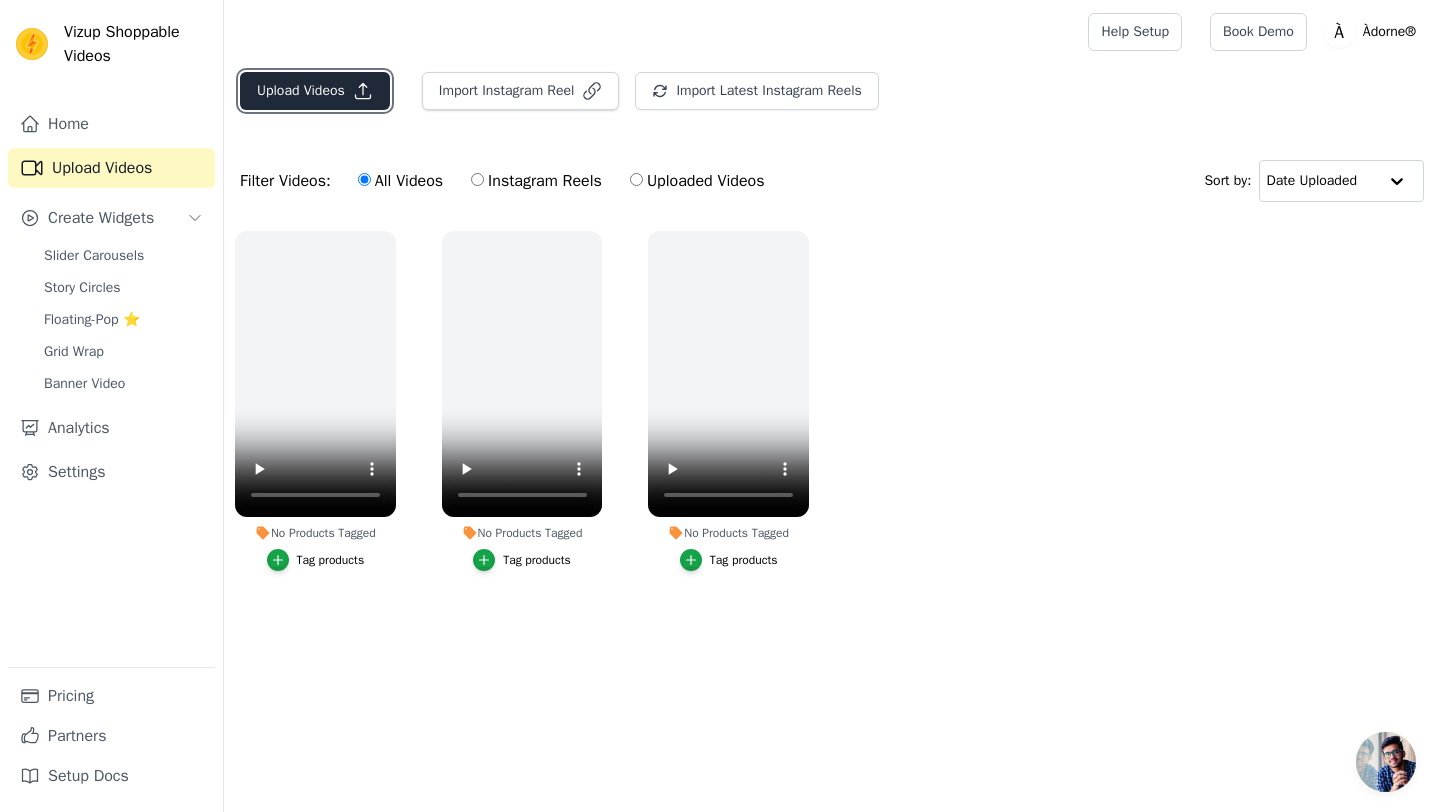 click on "Upload Videos" at bounding box center (315, 91) 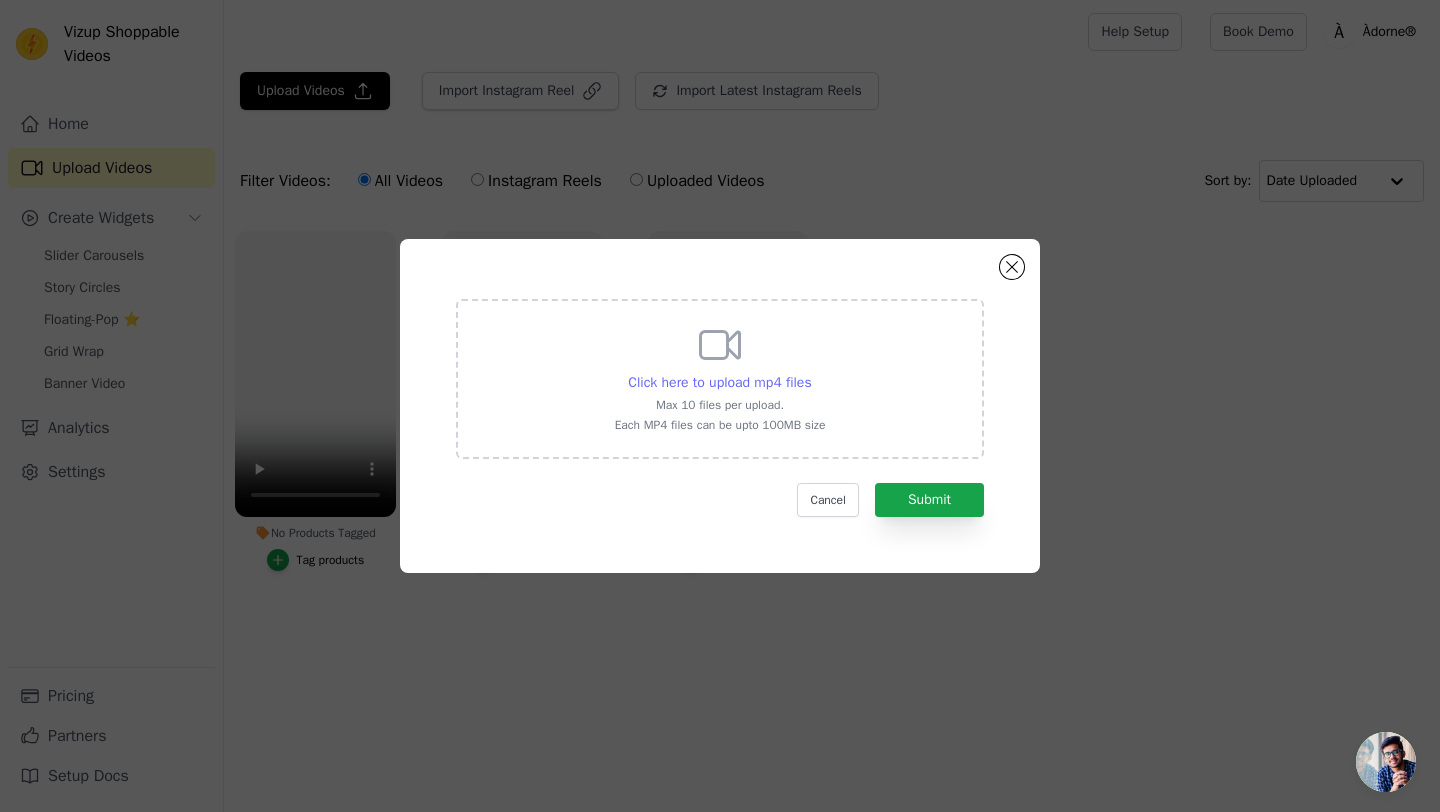 click on "Click here to upload mp4 files" at bounding box center (719, 382) 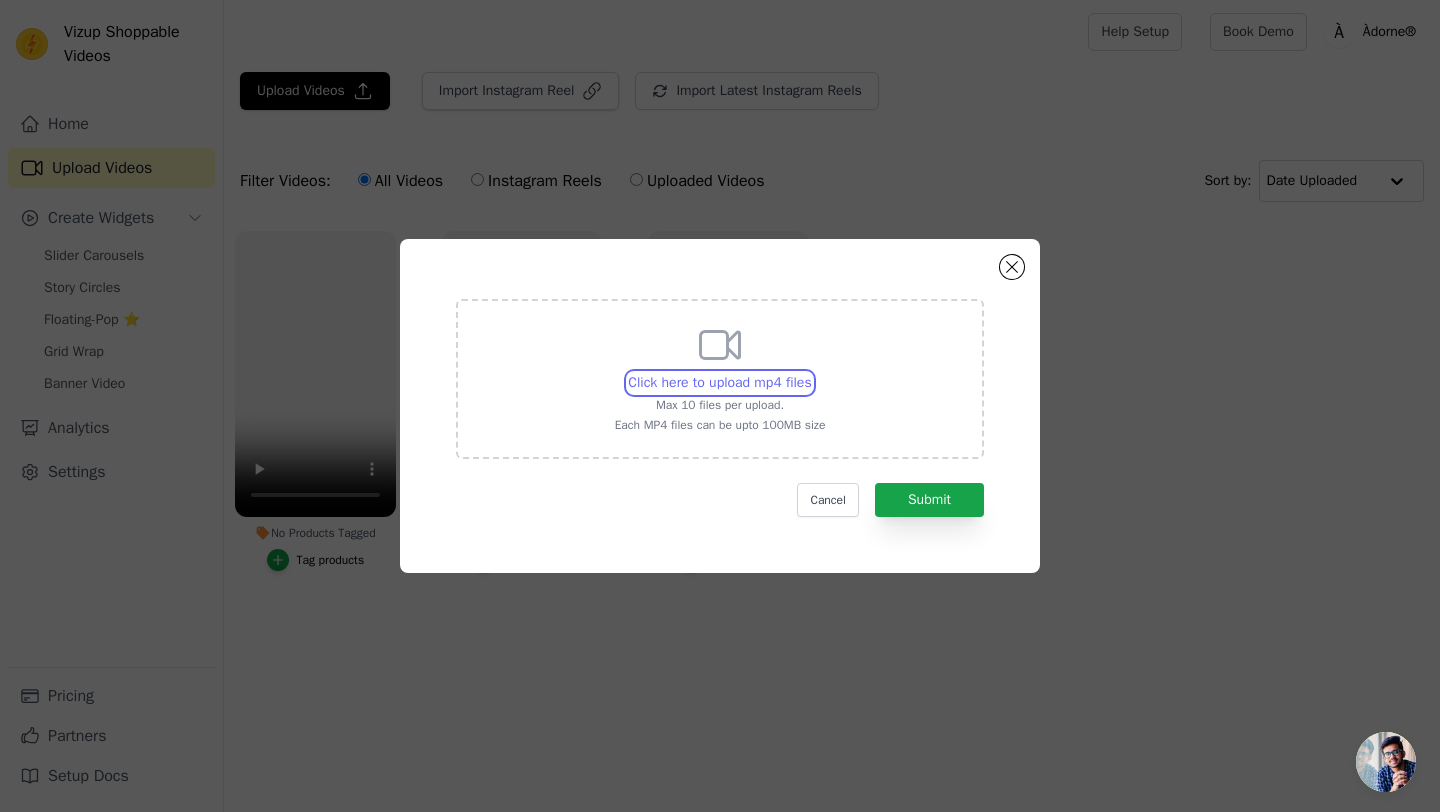 click on "Click here to upload mp4 files     Max 10 files per upload.   Each MP4 files can be upto 100MB size" at bounding box center (811, 372) 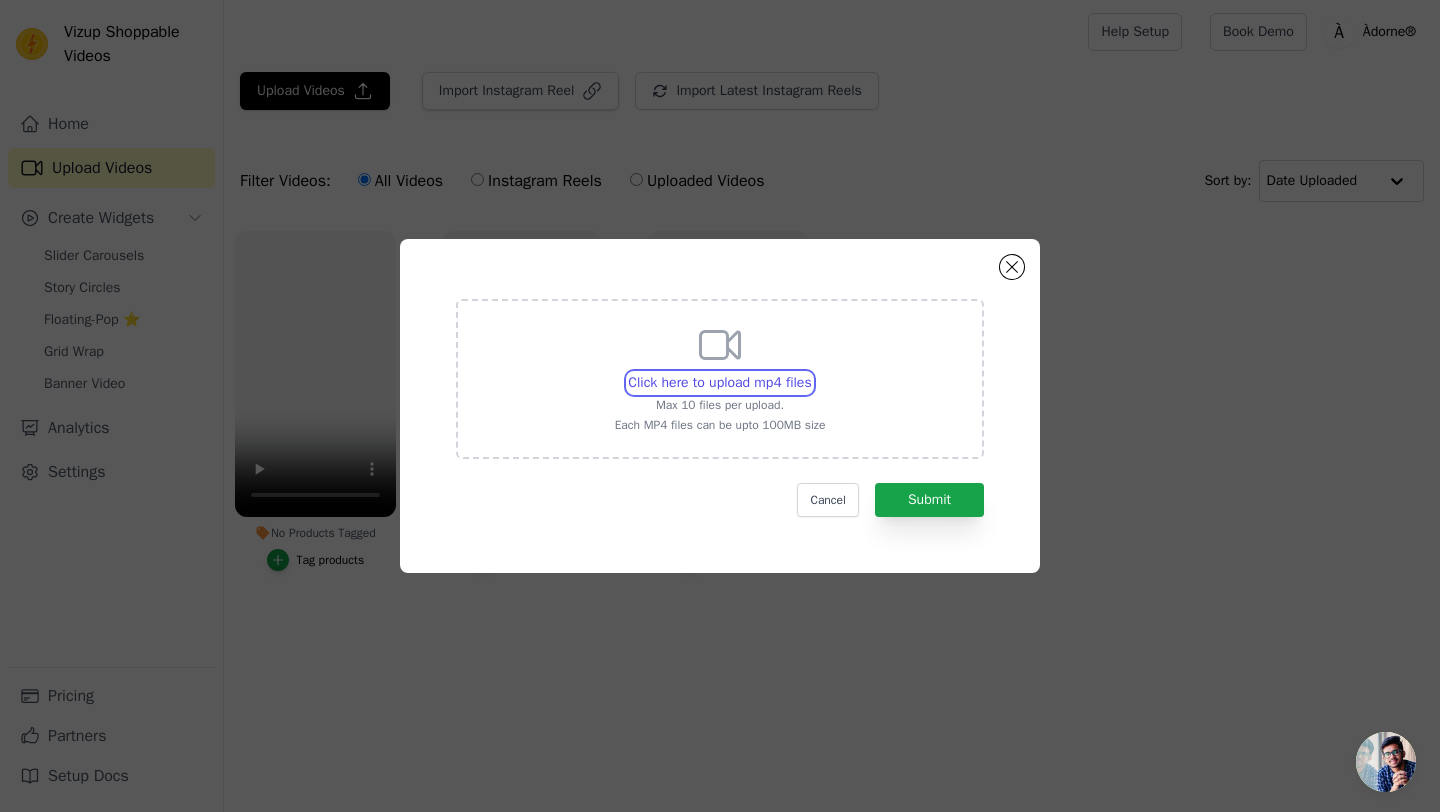 type on "C:\fakepath\Beauty Balm - Shade 5 Fair Asian.mp4" 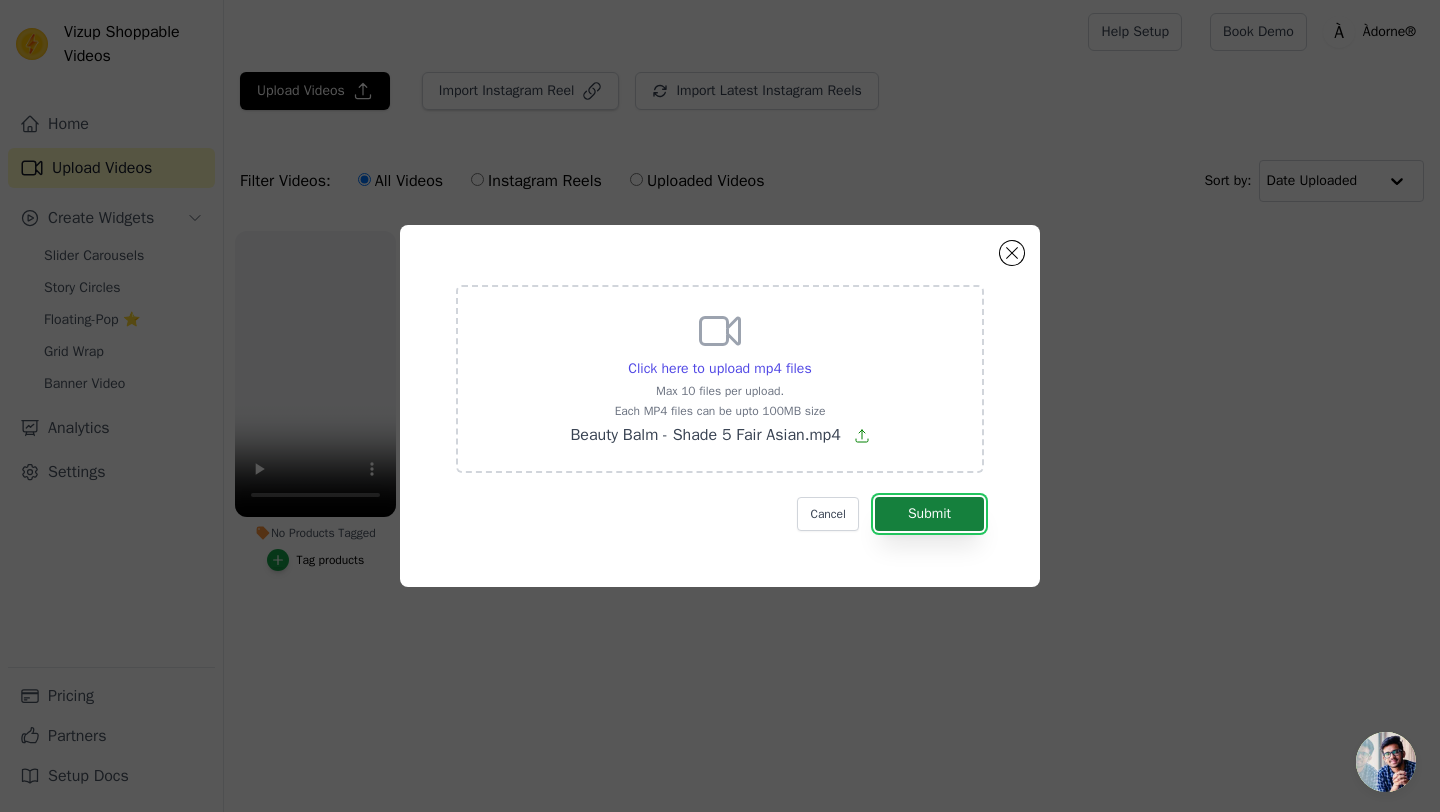 click on "Submit" at bounding box center (929, 514) 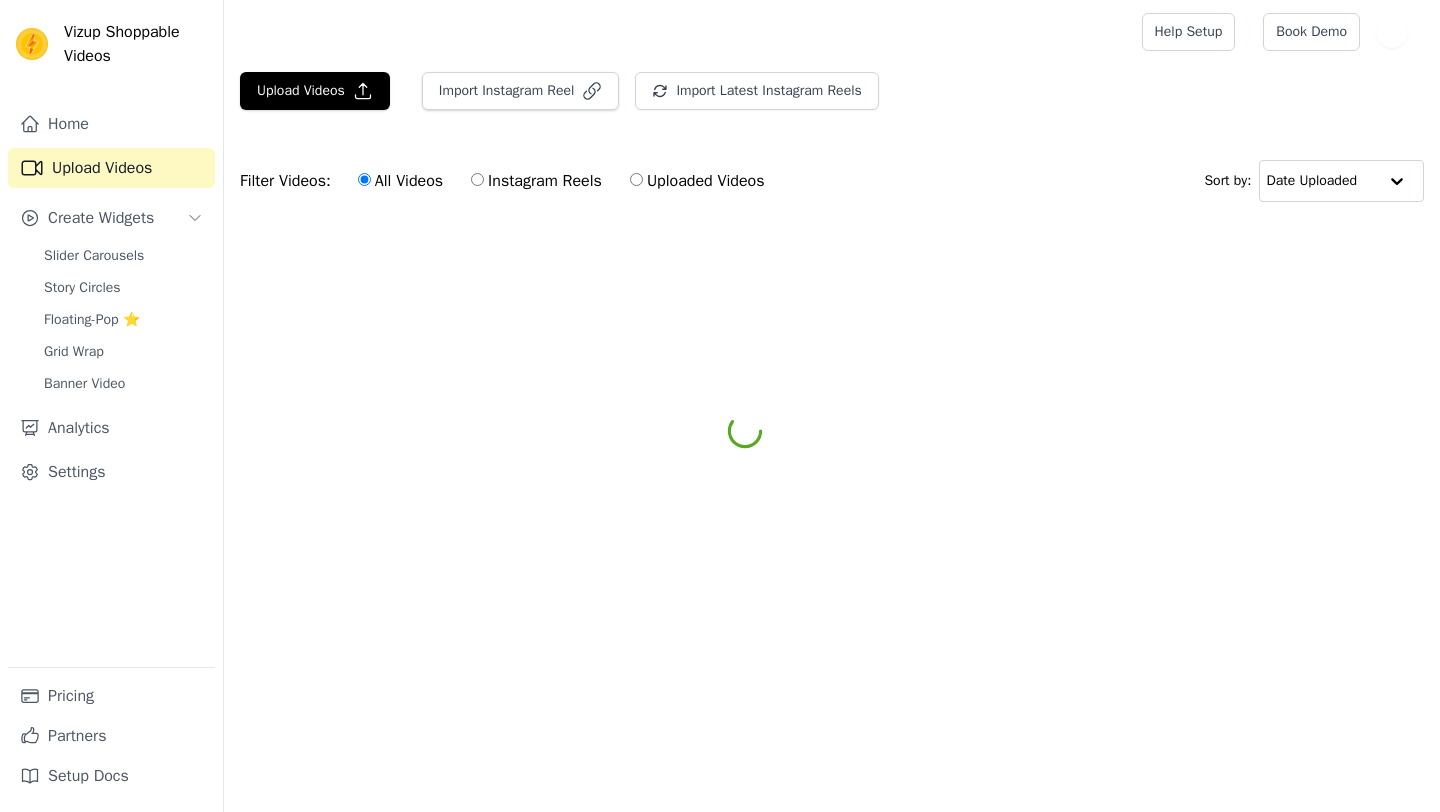 scroll, scrollTop: 0, scrollLeft: 0, axis: both 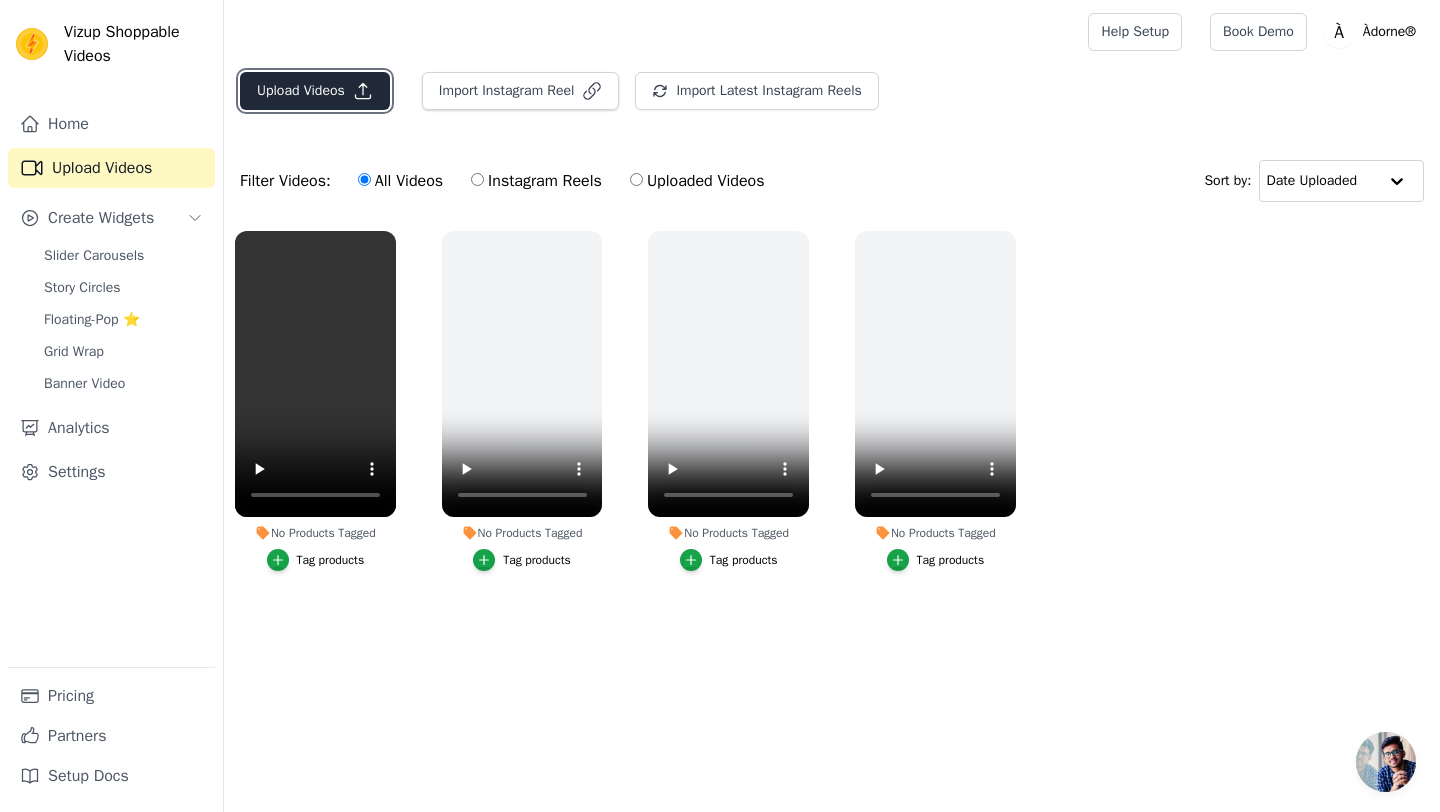 click on "Upload Videos" at bounding box center [315, 91] 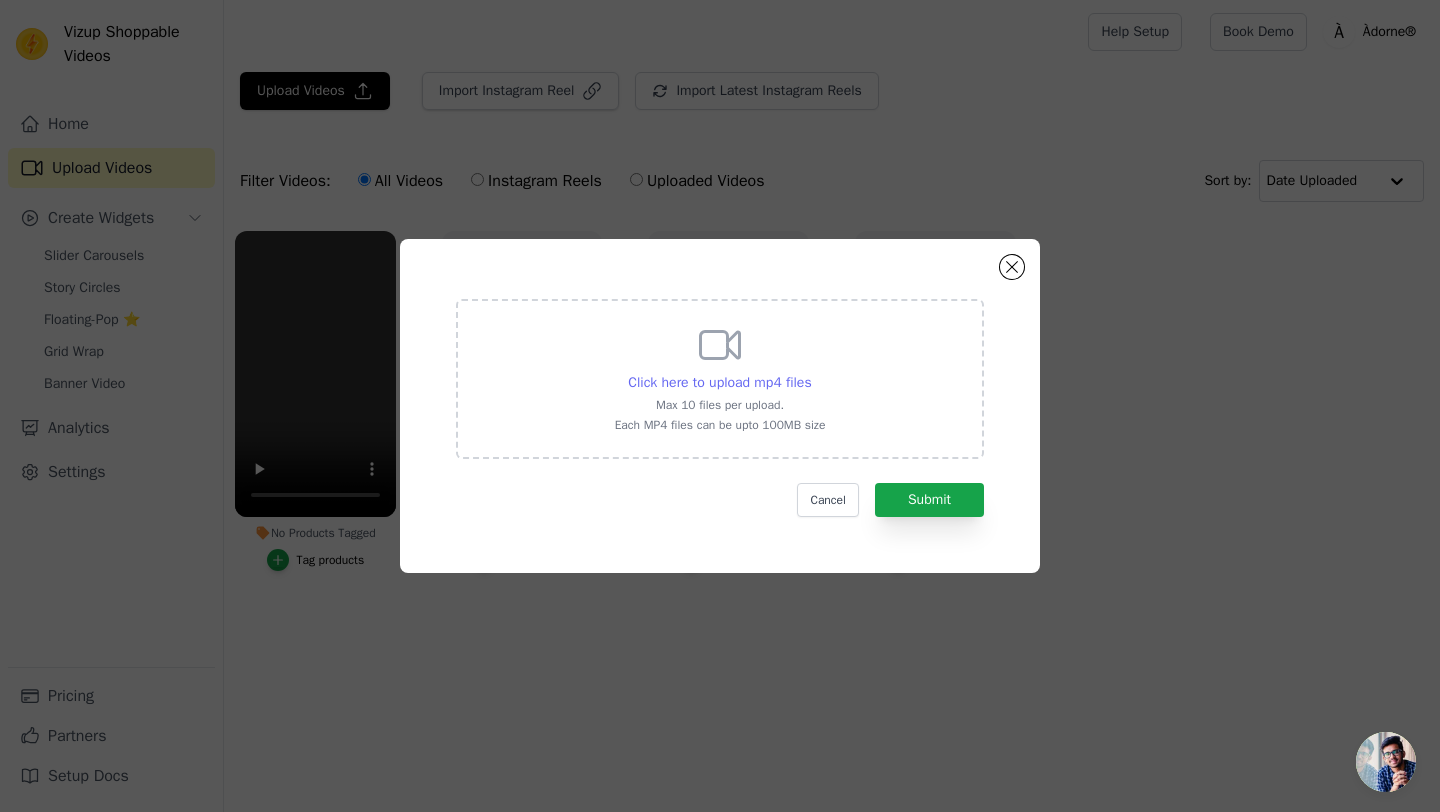 click on "Click here to upload mp4 files" at bounding box center (719, 382) 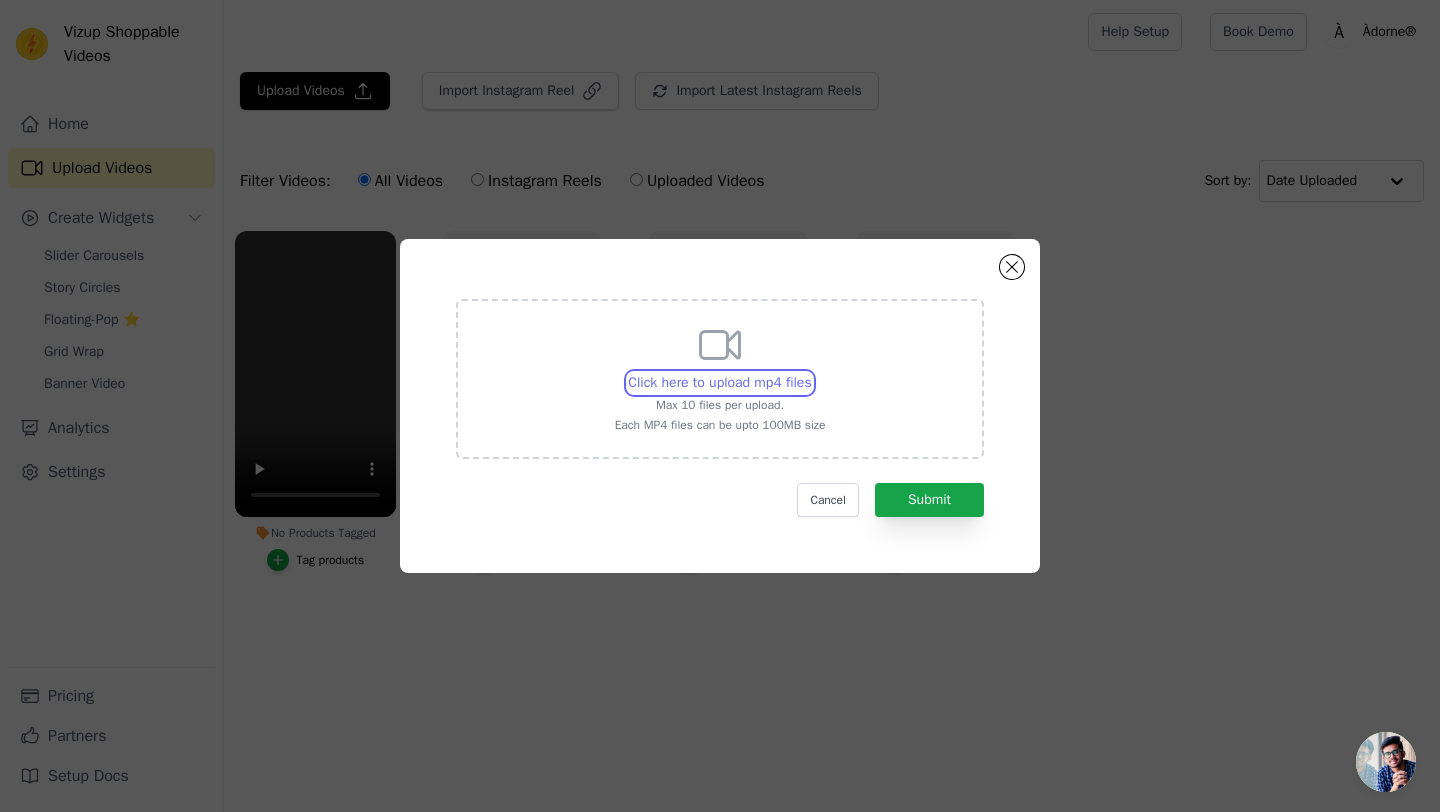 type on "C:\fakepath\Beauty Balm - Shade 5 Fair.mp4" 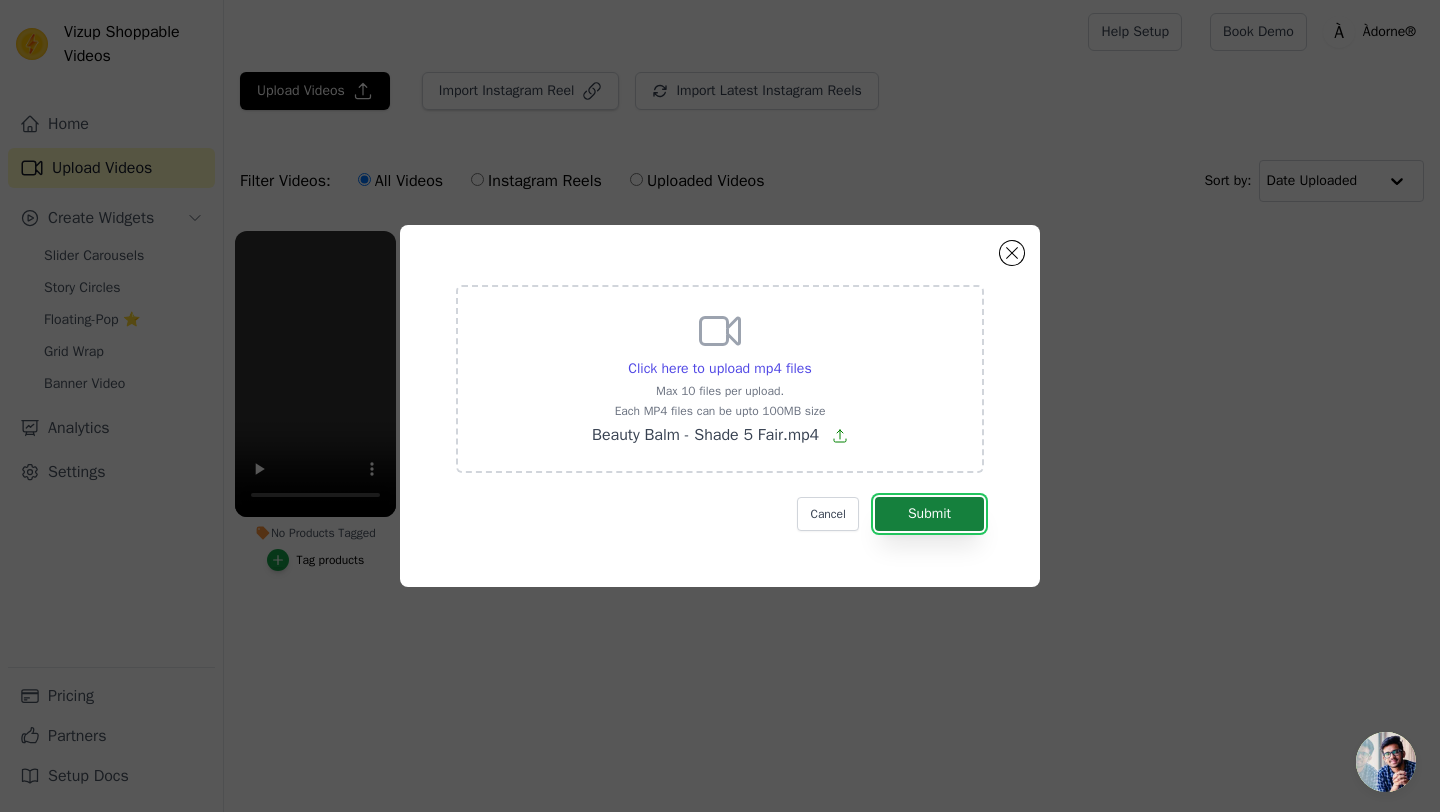 click on "Submit" at bounding box center [929, 514] 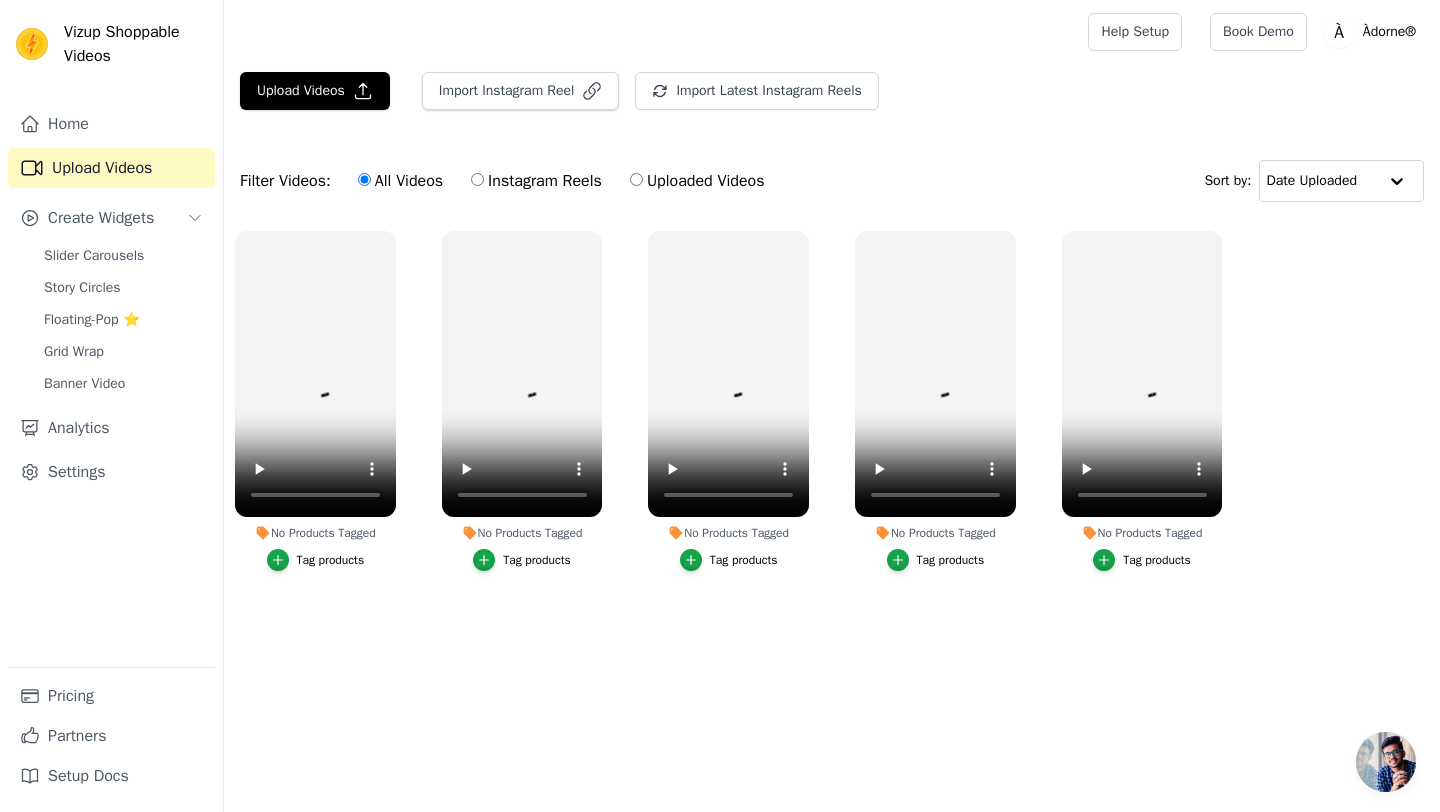 scroll, scrollTop: 0, scrollLeft: 0, axis: both 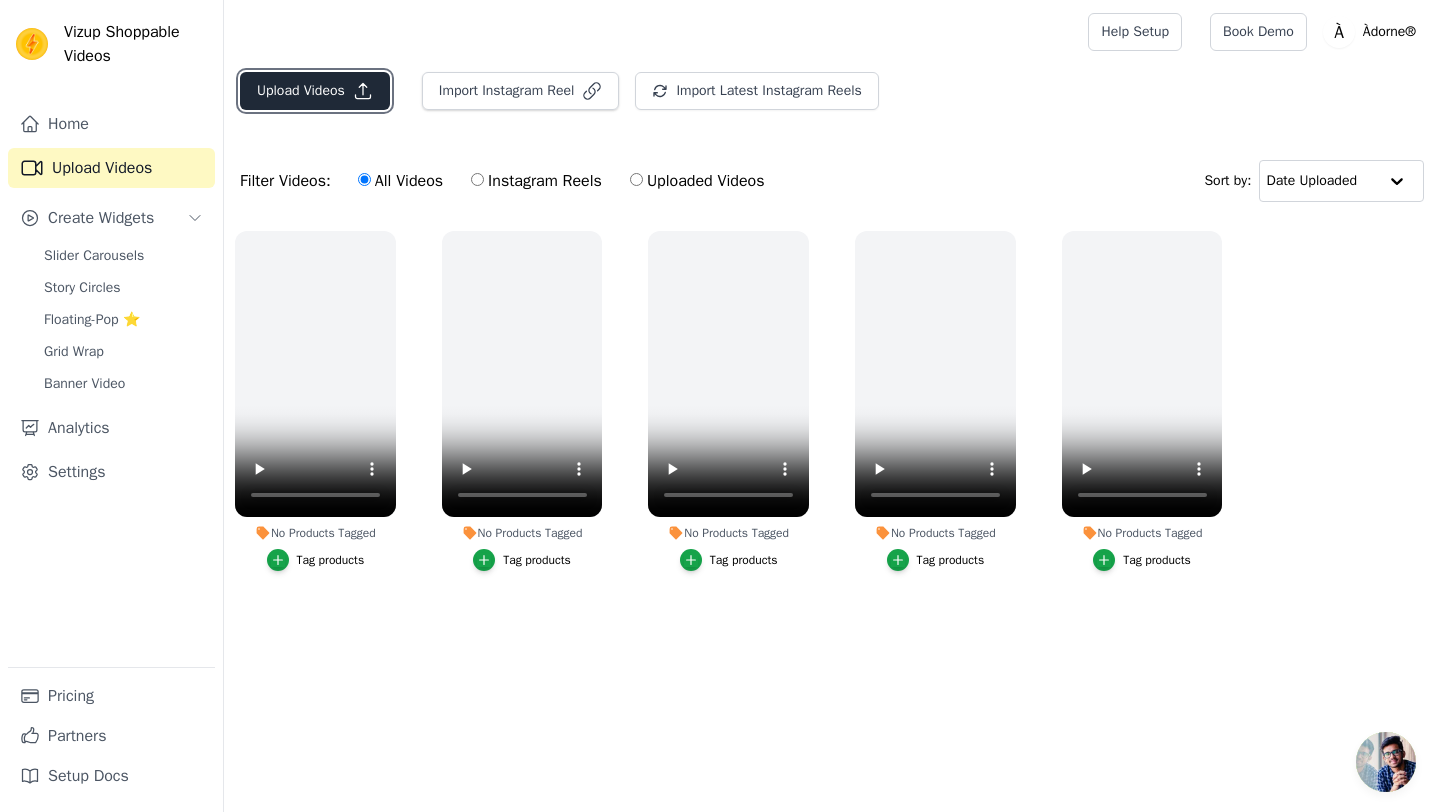 click on "Upload Videos" at bounding box center [315, 91] 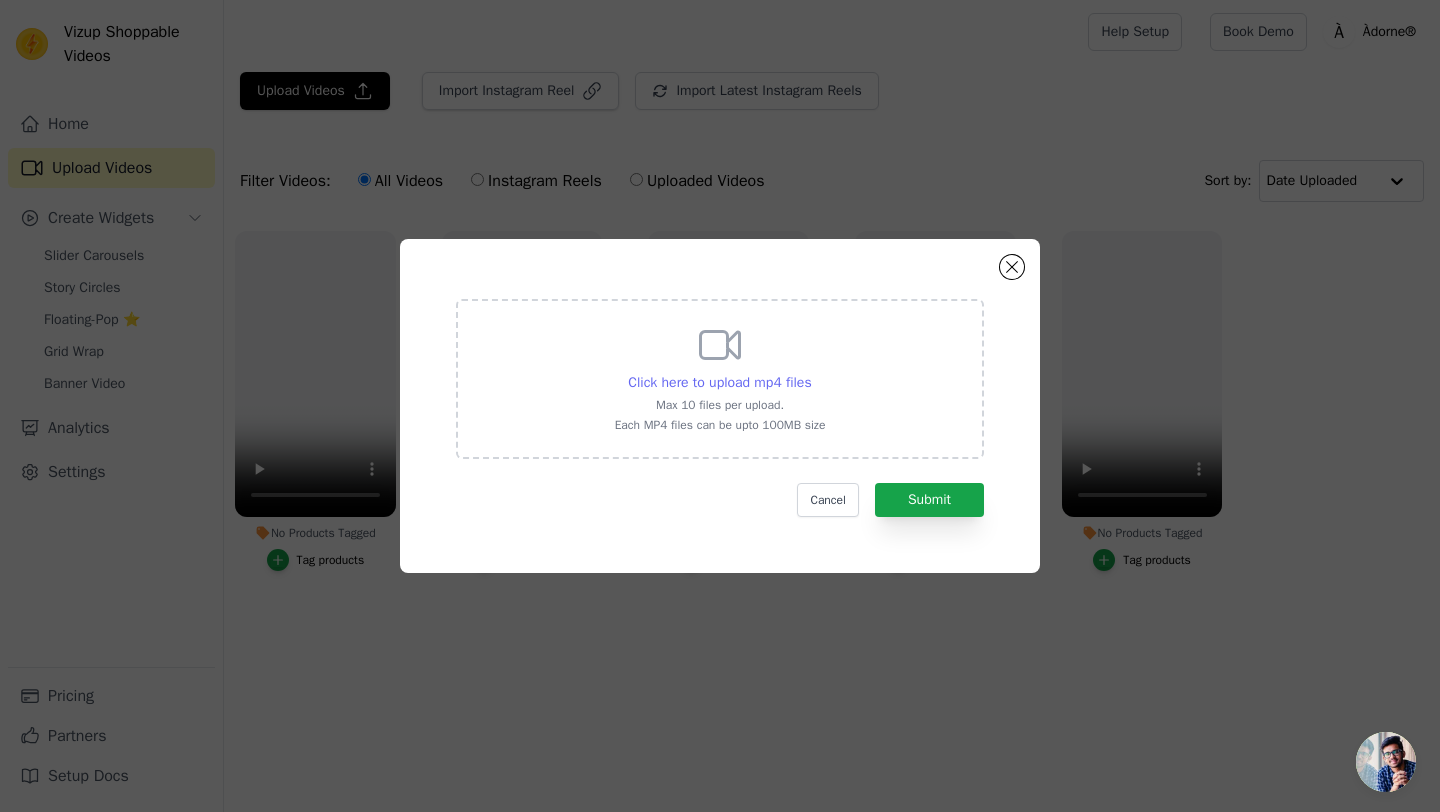 click on "Click here to upload mp4 files" at bounding box center (719, 382) 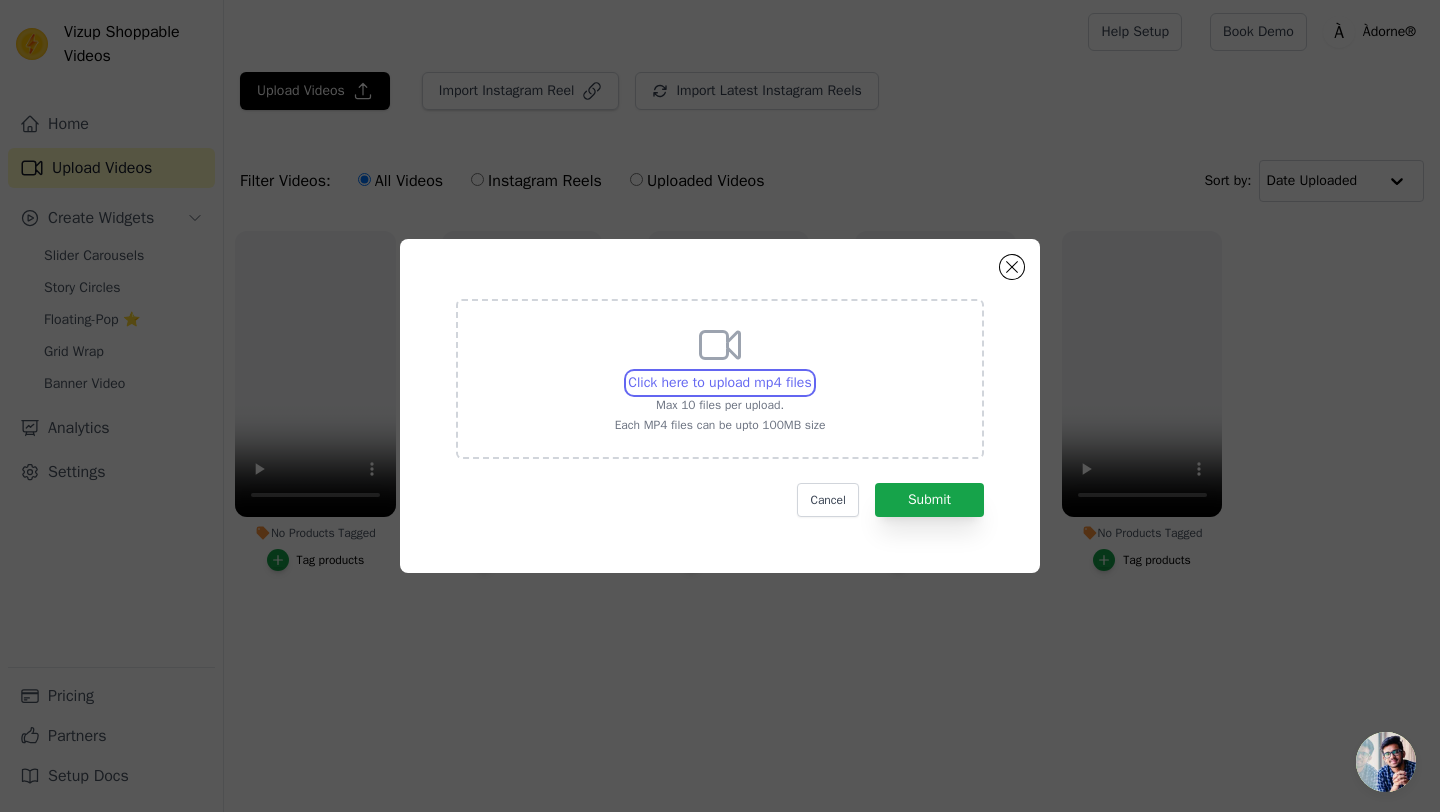 type on "C:\fakepath\Beauty Balm Black Girl Medium 3 .mp4" 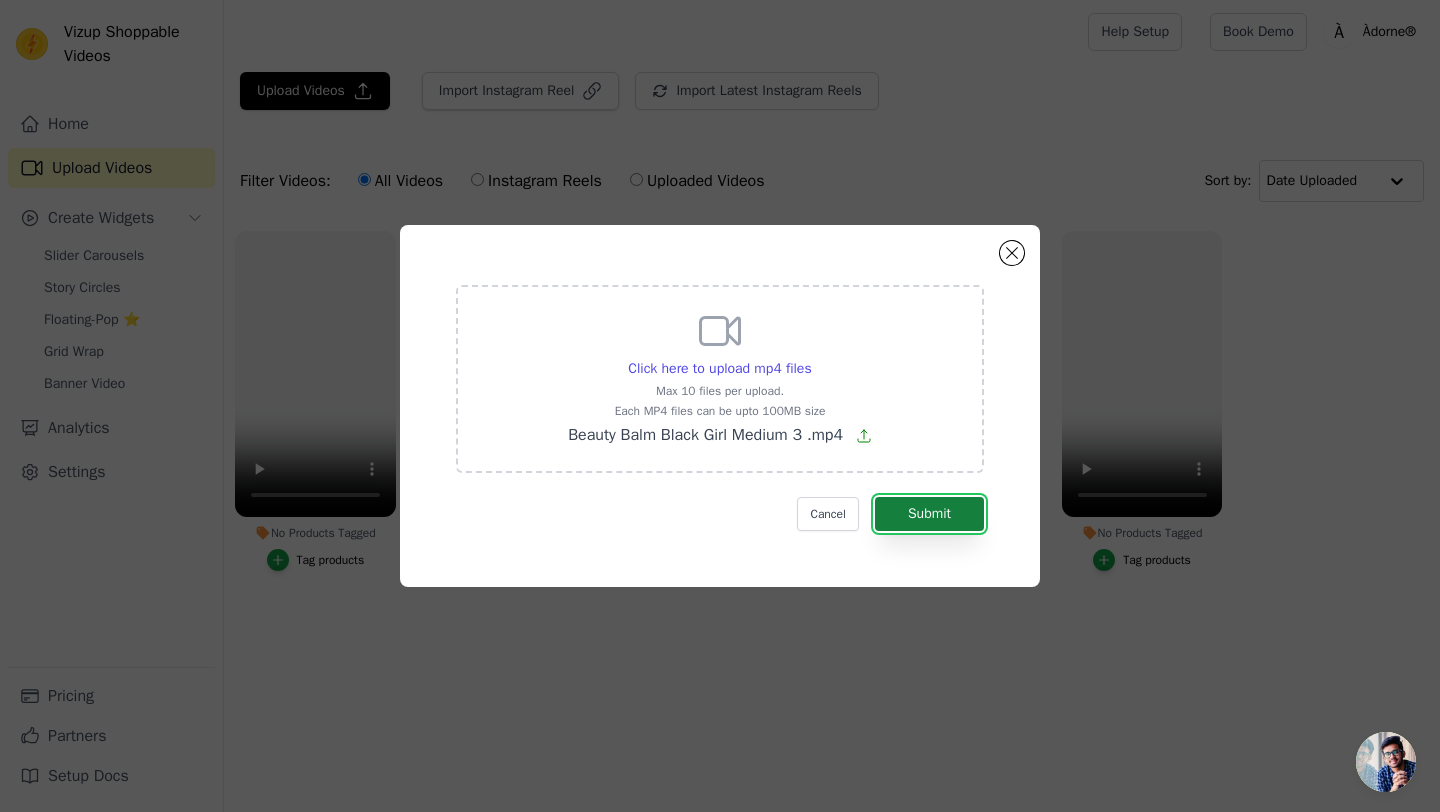 click on "Submit" at bounding box center [929, 514] 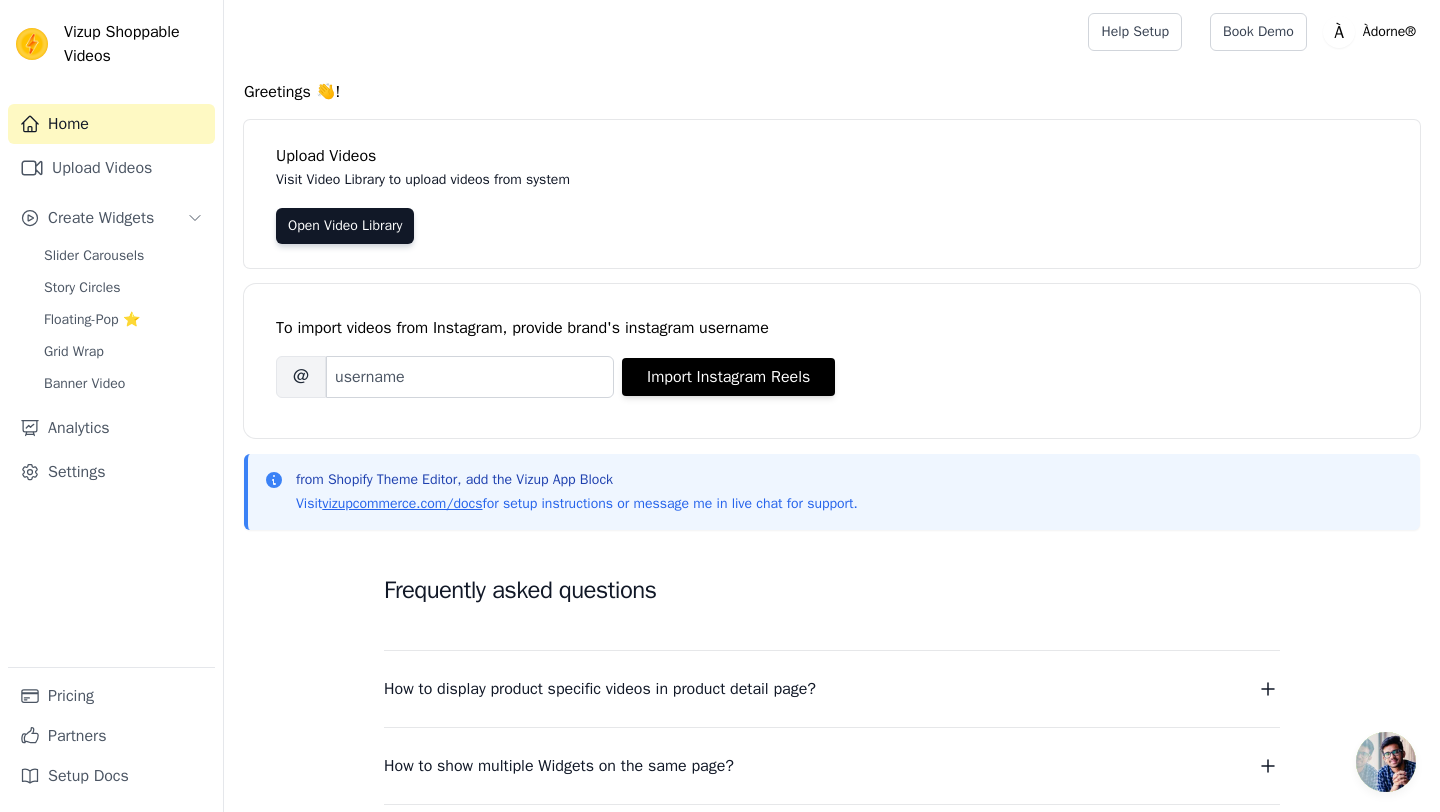 scroll, scrollTop: 0, scrollLeft: 0, axis: both 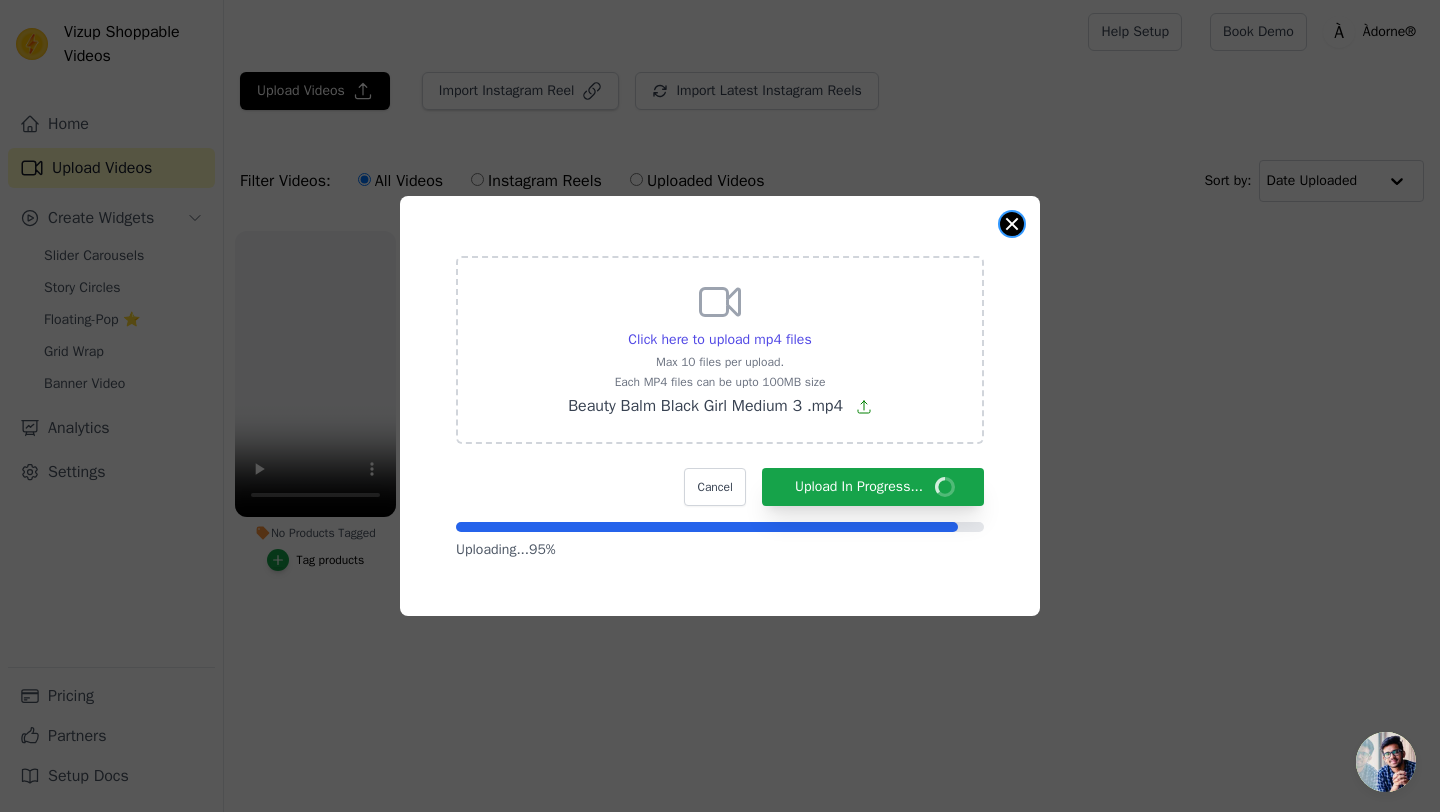 click at bounding box center (1012, 224) 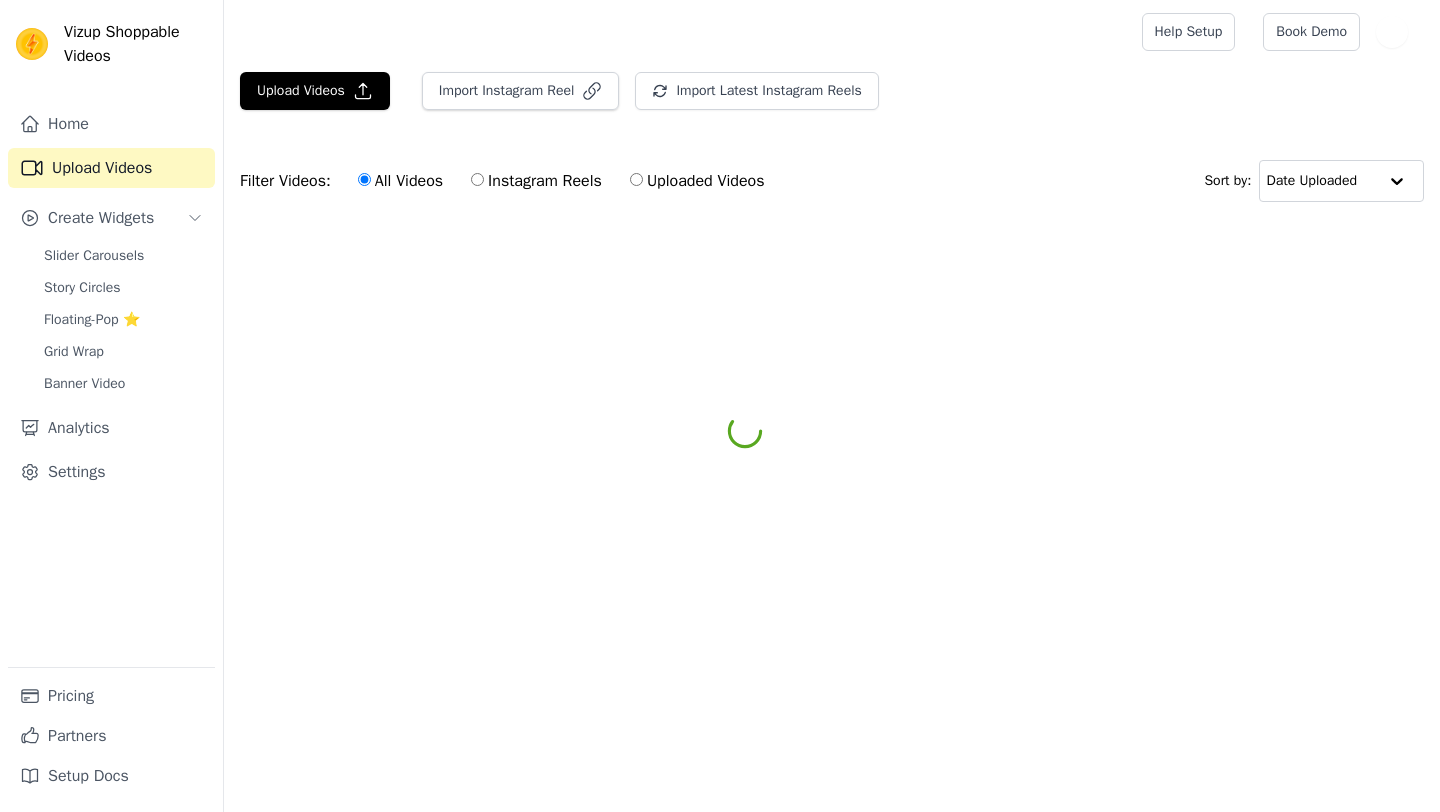 scroll, scrollTop: 0, scrollLeft: 0, axis: both 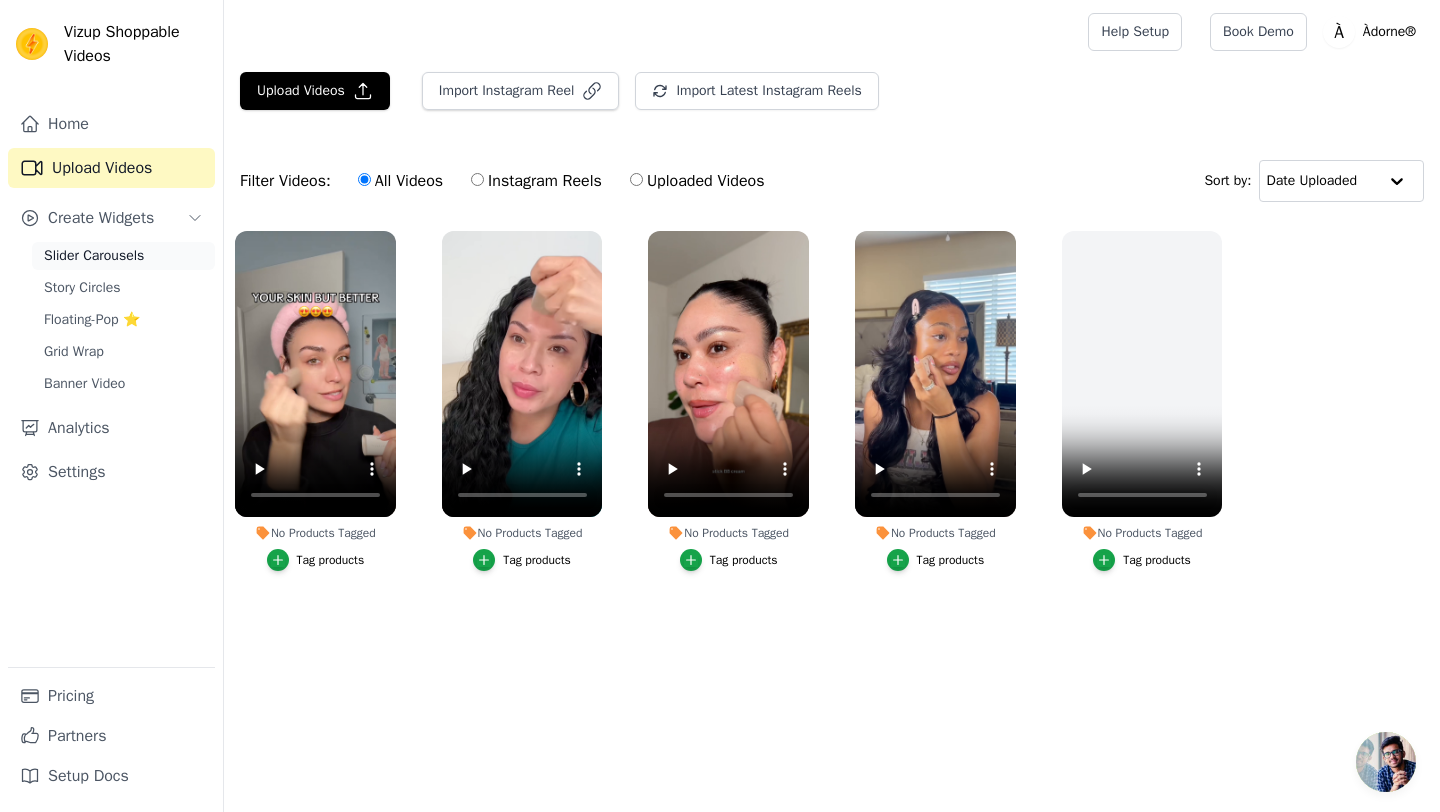 click on "Slider Carousels" at bounding box center [94, 256] 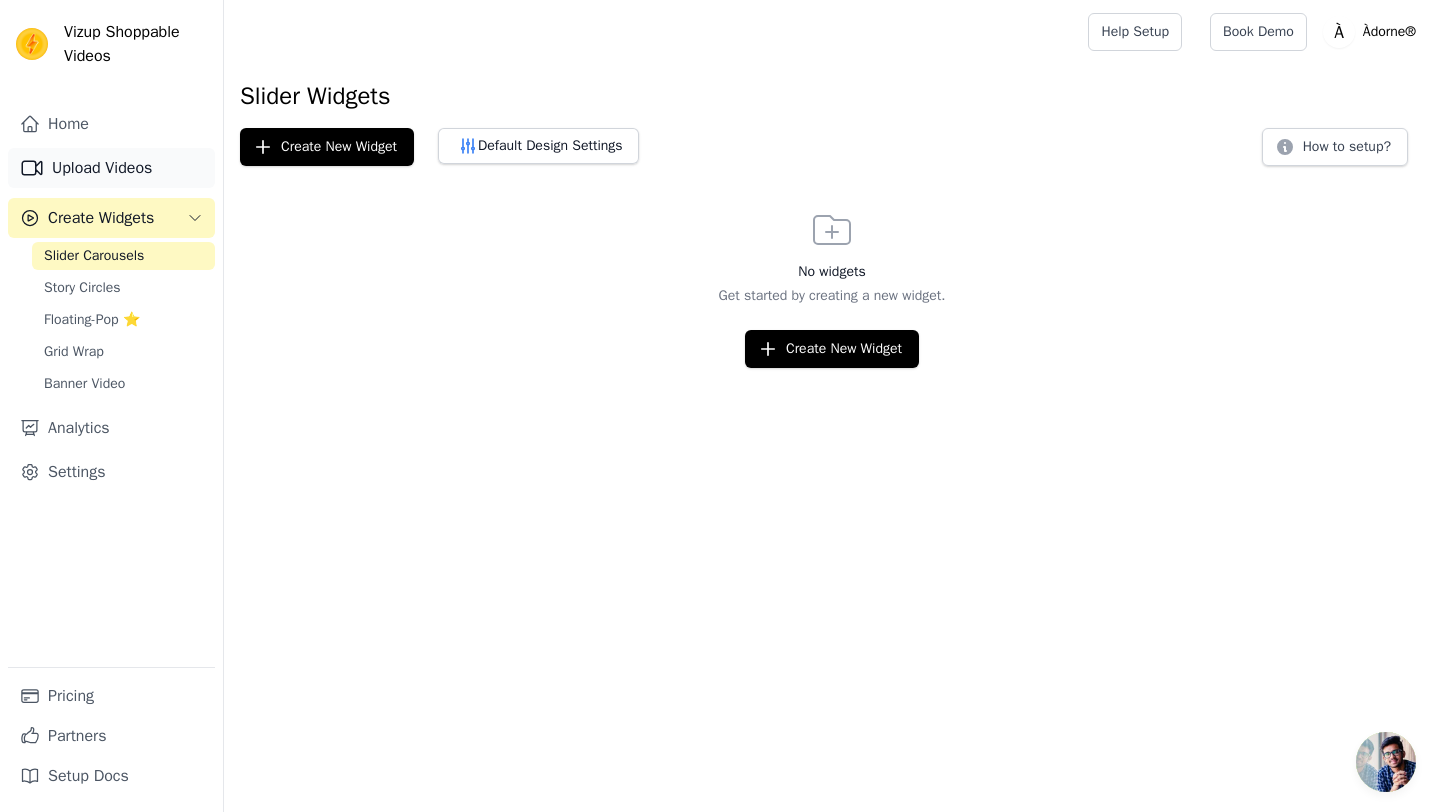 click on "Upload Videos" at bounding box center [111, 168] 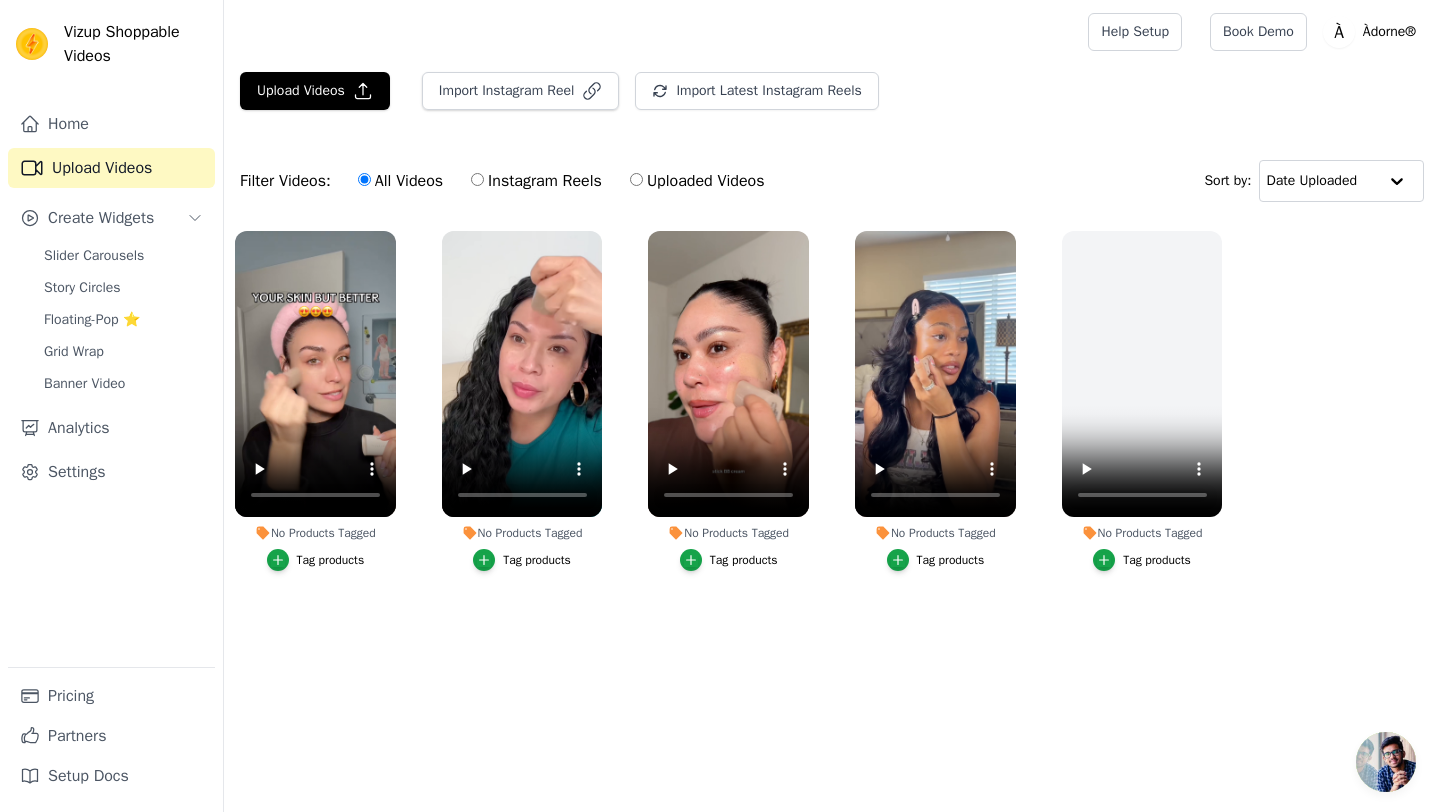 click on "Vizup Shoppable Videos
Home
Upload Videos       Create Widgets     Slider Carousels   Story Circles   Floating-Pop ⭐   Grid Wrap   Banner Video
Analytics
Settings
Pricing
Partners
Setup Docs   Open sidebar       Help Setup     Book Demo   Open user menu" at bounding box center [720, 335] 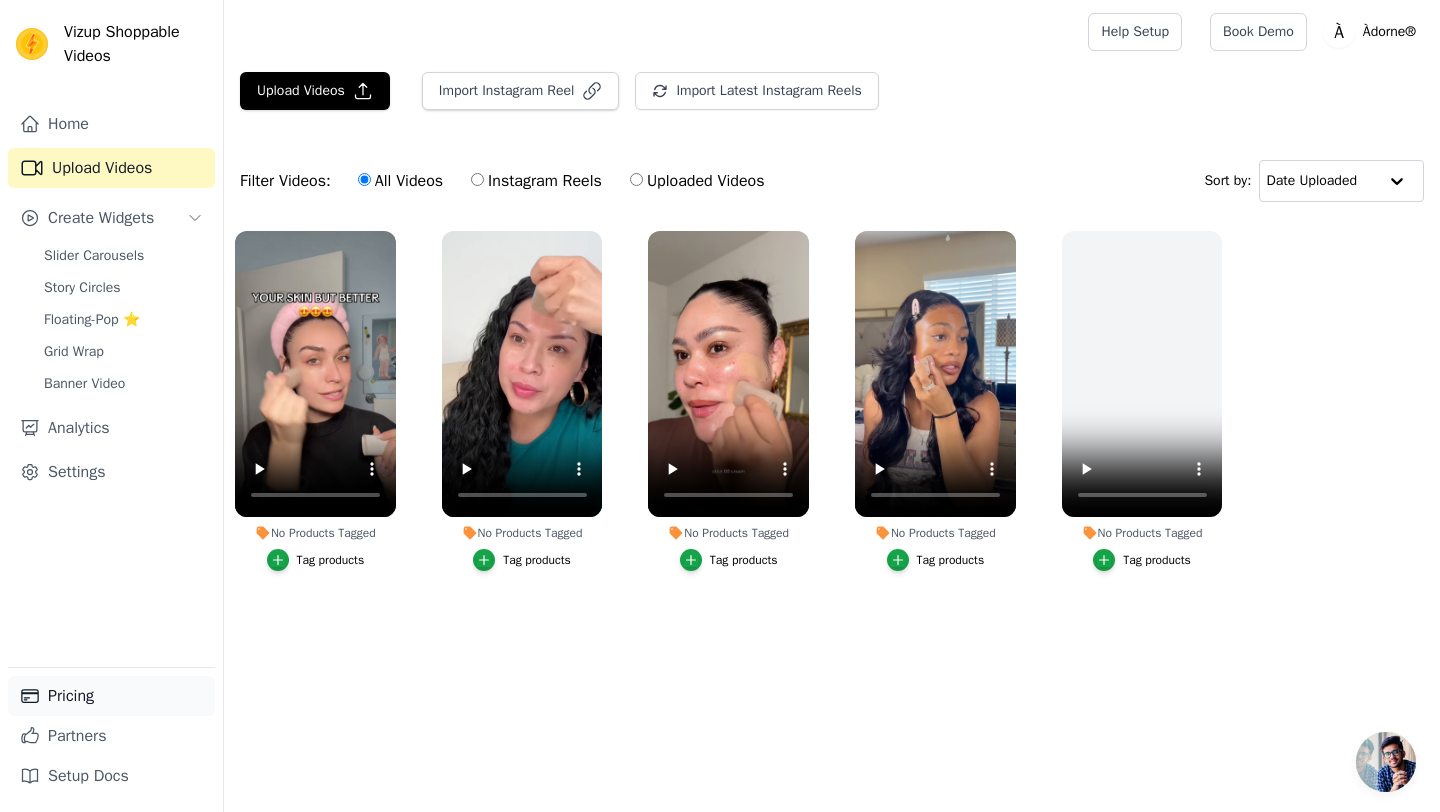 click on "Pricing" at bounding box center [111, 696] 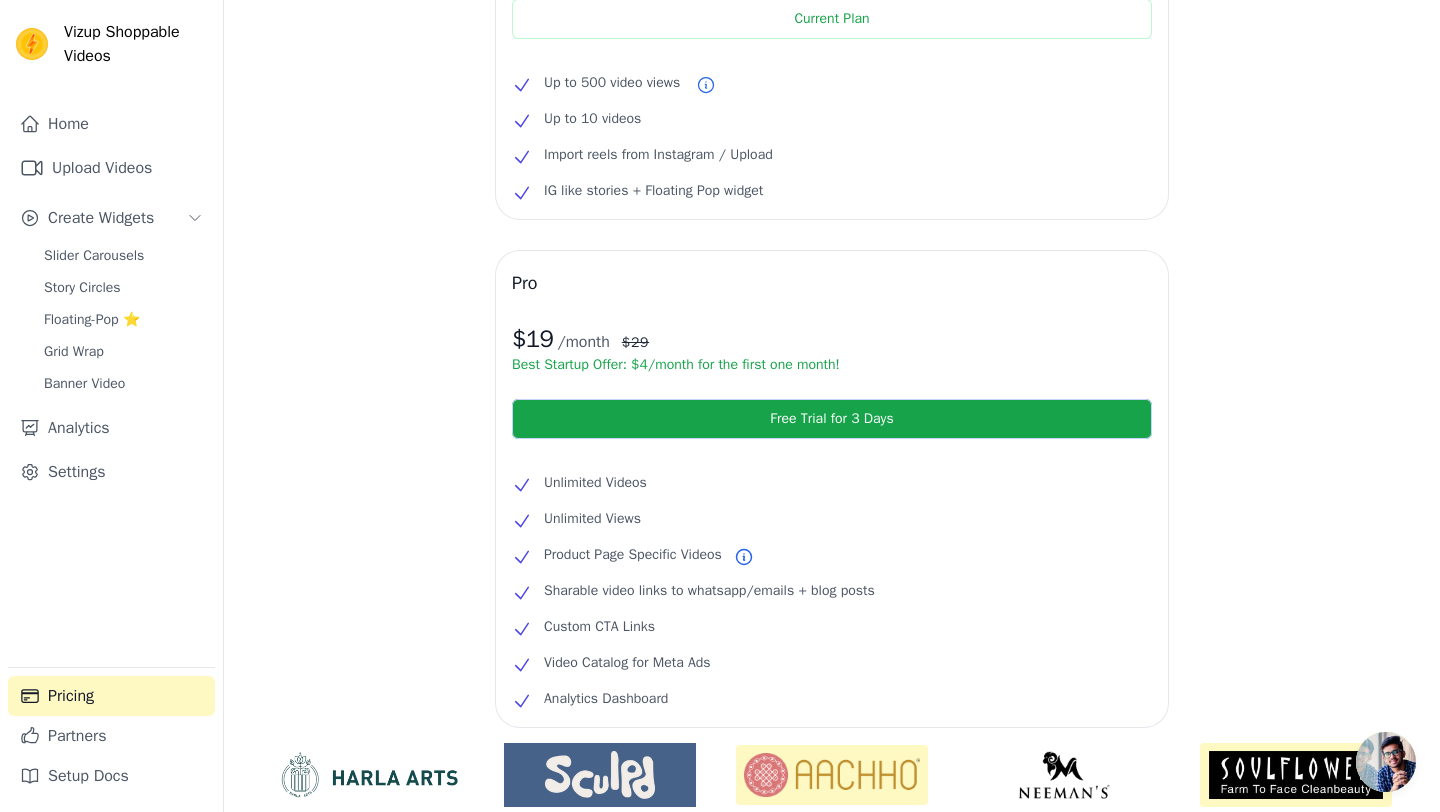 scroll, scrollTop: 0, scrollLeft: 0, axis: both 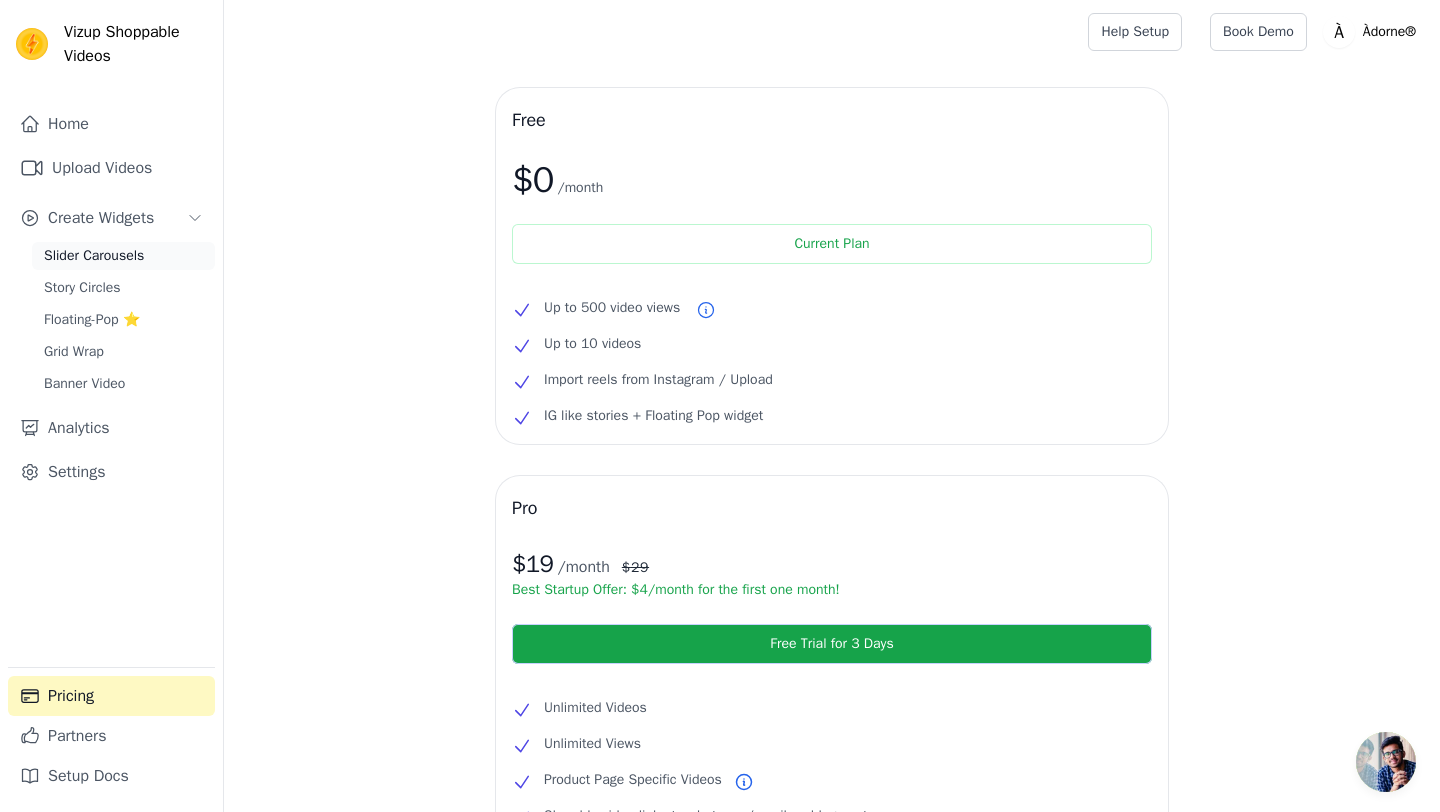 click on "Slider Carousels" at bounding box center [94, 256] 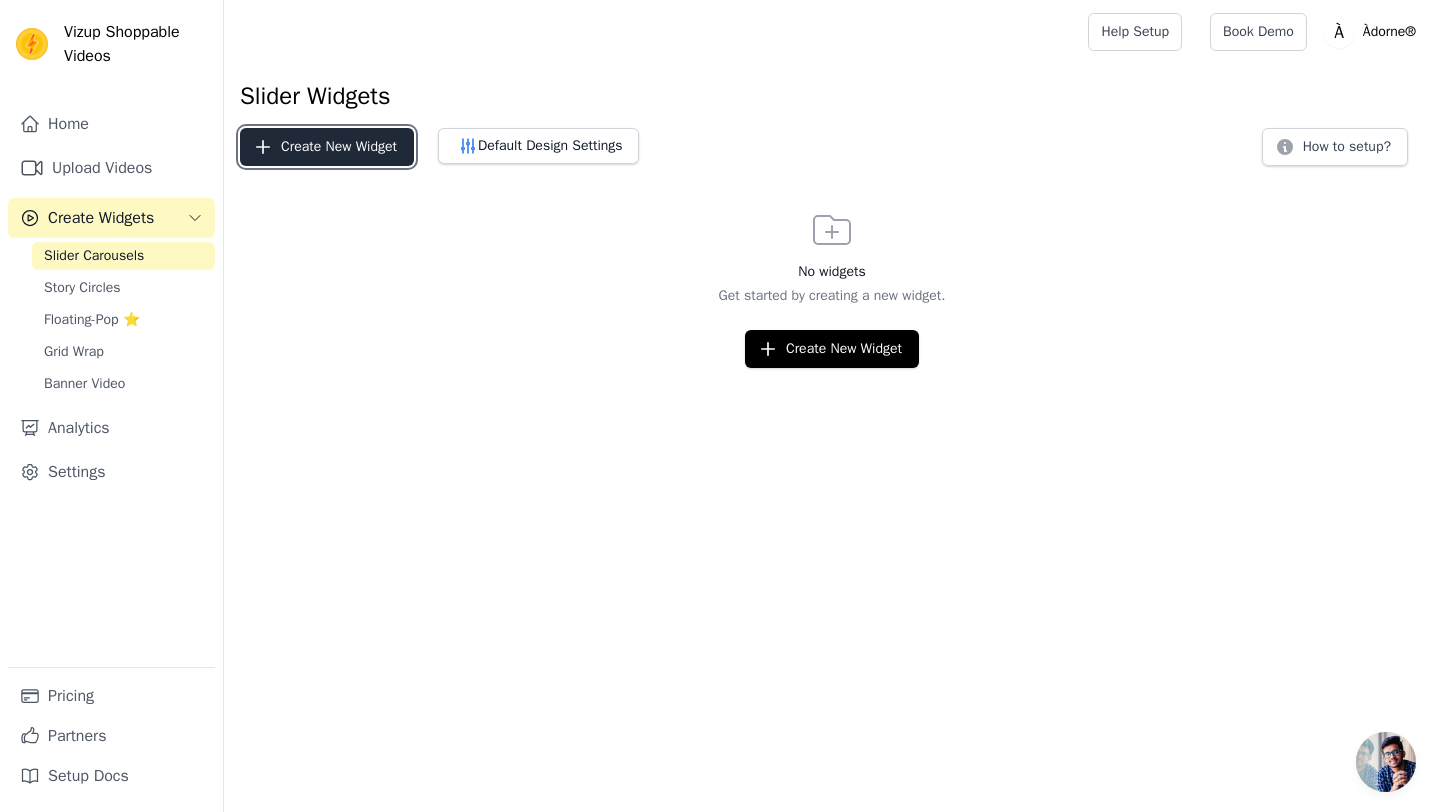 click on "Create New Widget" at bounding box center (327, 147) 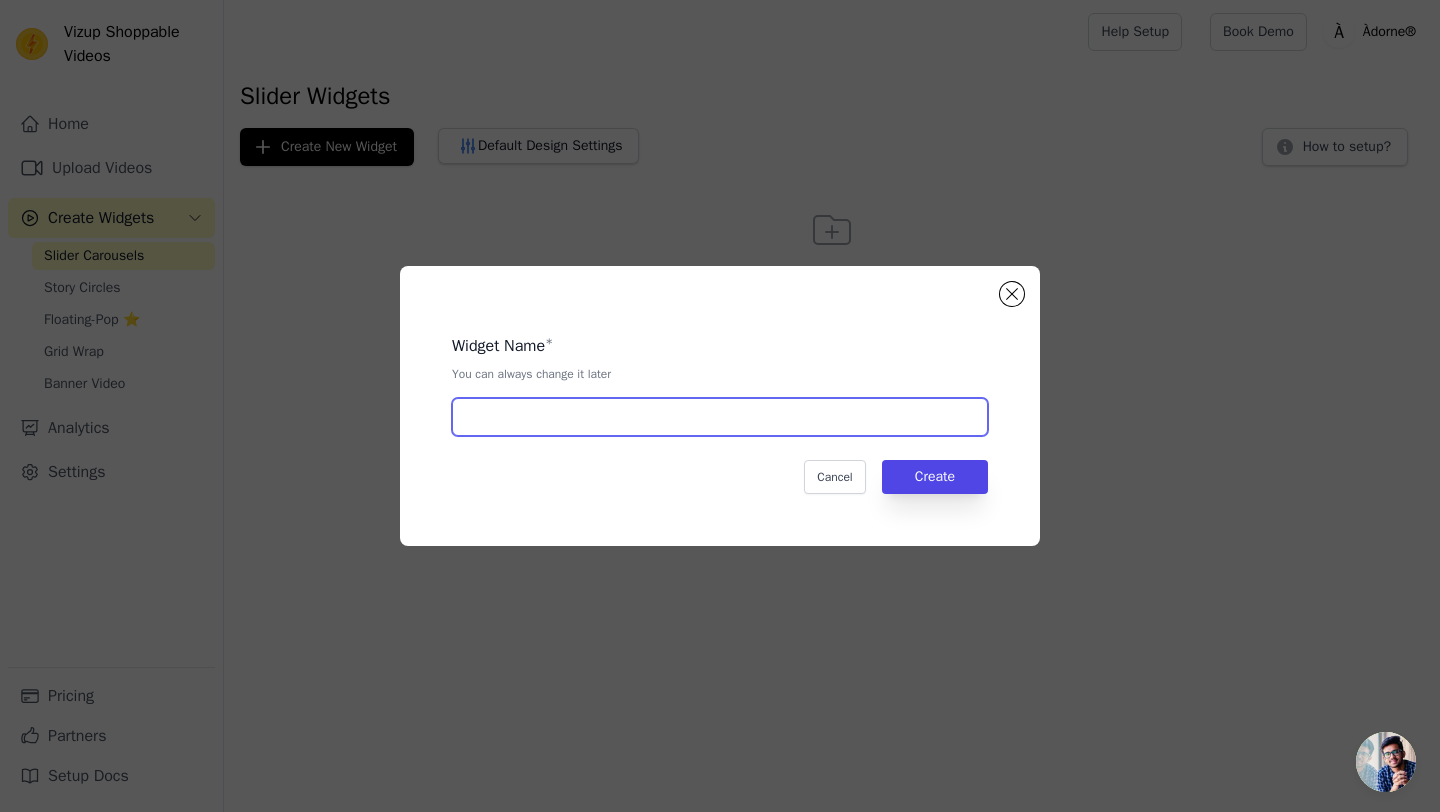 click at bounding box center (720, 417) 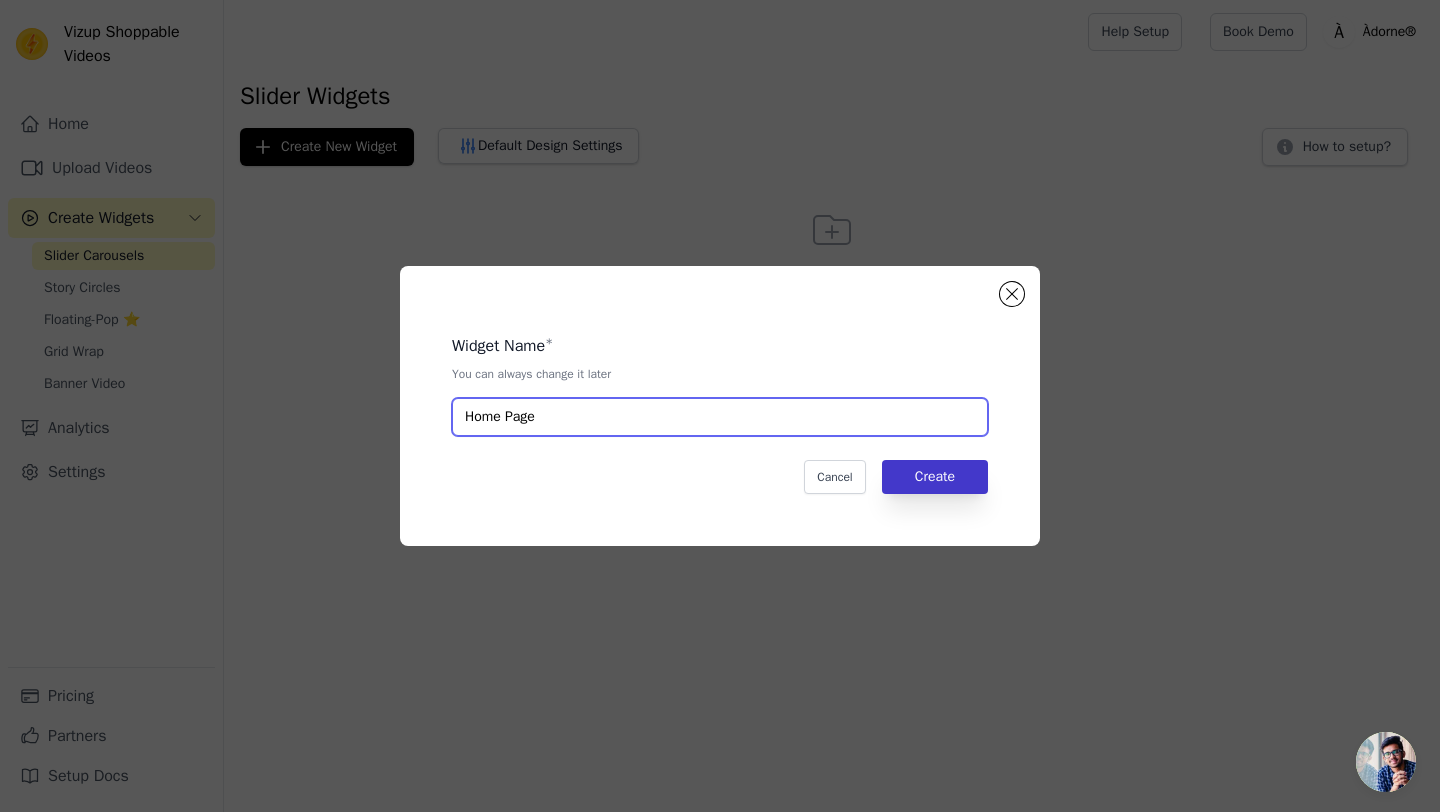 type on "Home Page" 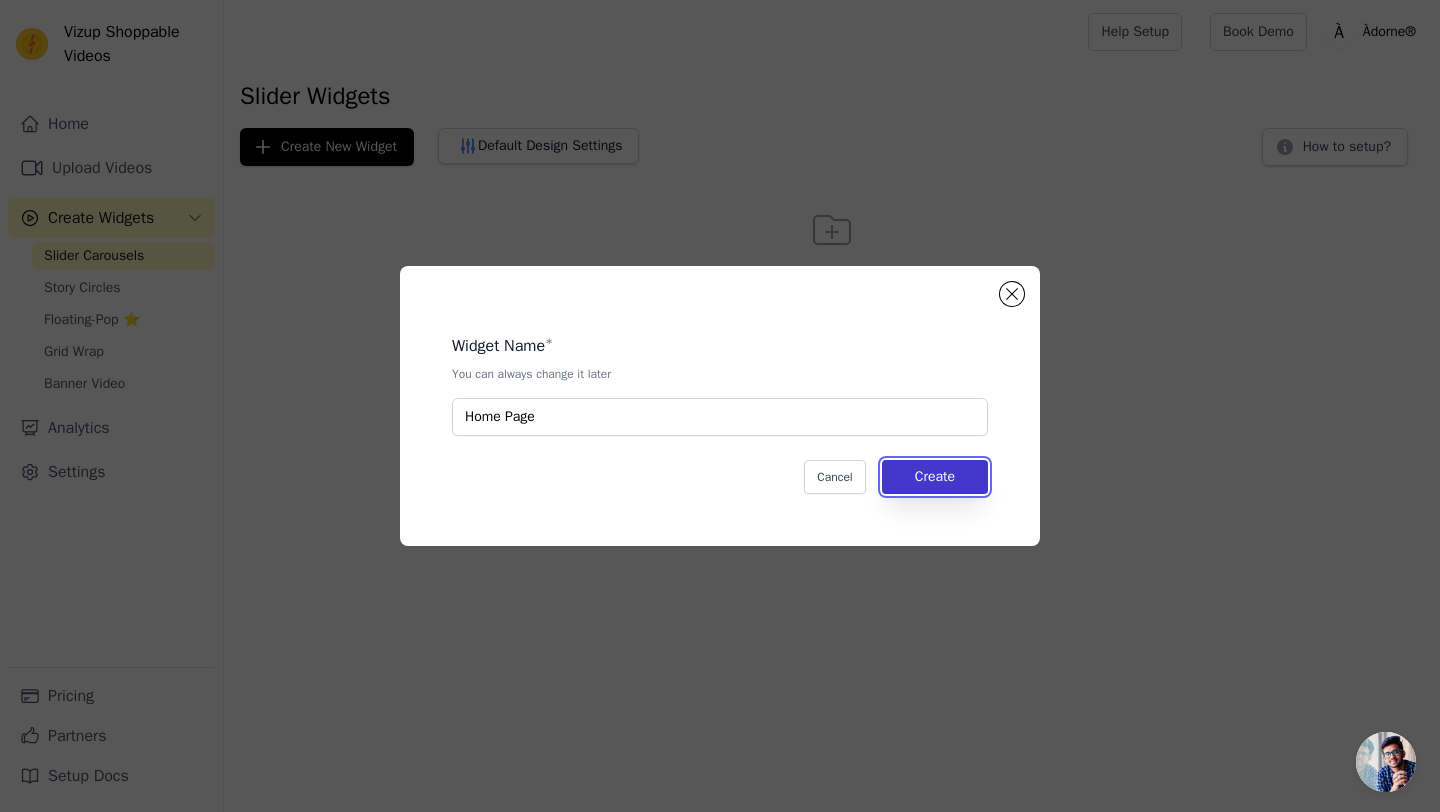 click on "Create" at bounding box center [935, 477] 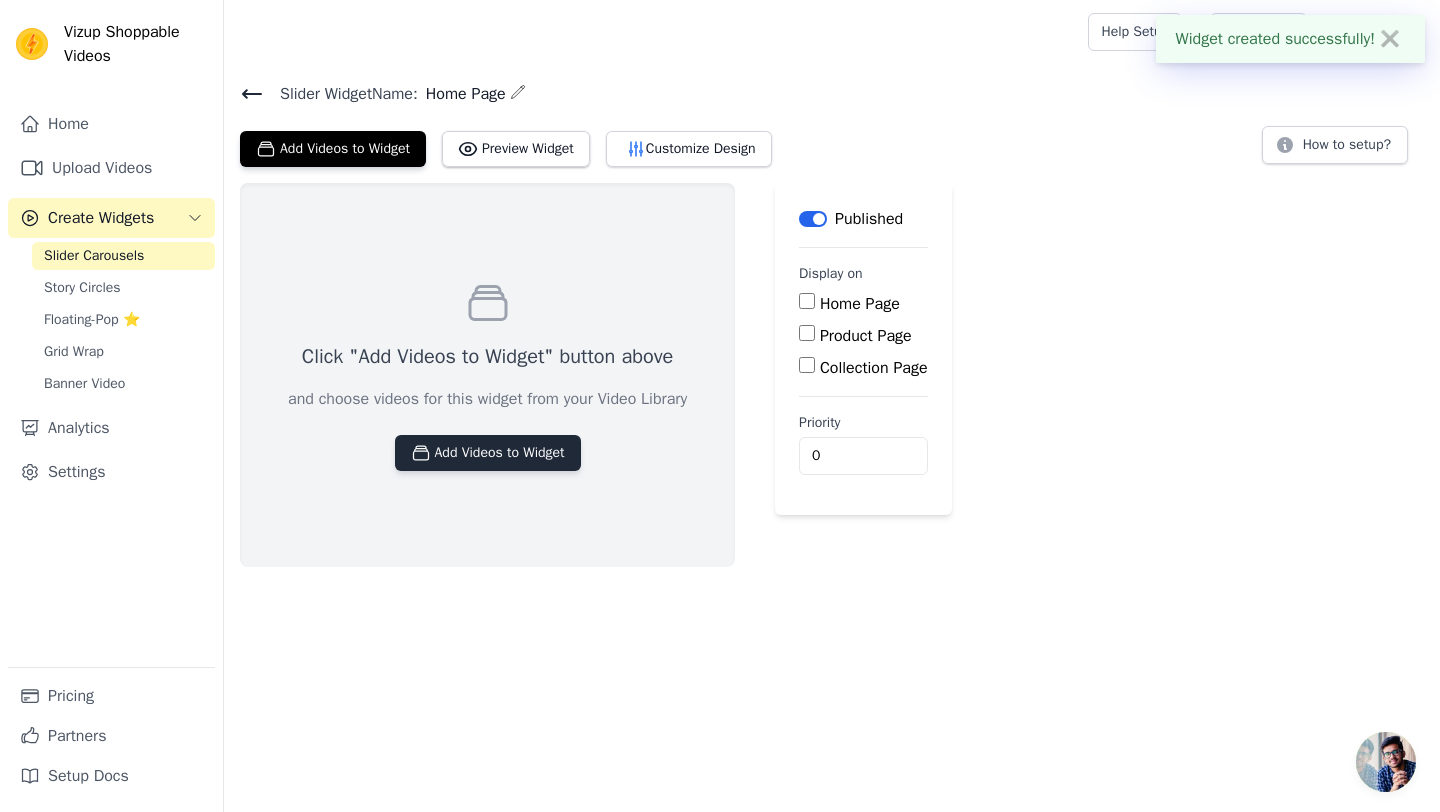 click on "Add Videos to Widget" at bounding box center (488, 453) 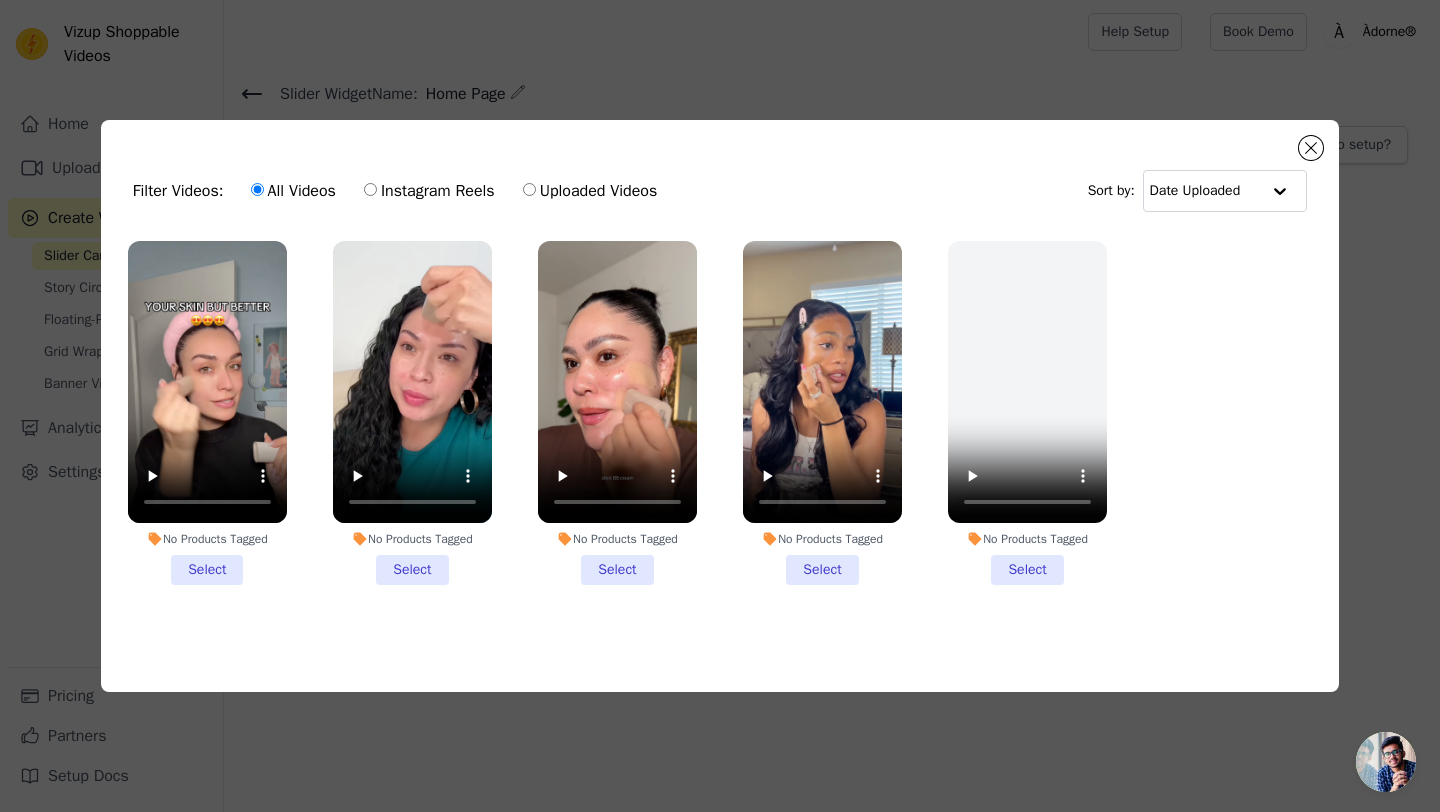 click on "No Products Tagged     Select" at bounding box center [822, 413] 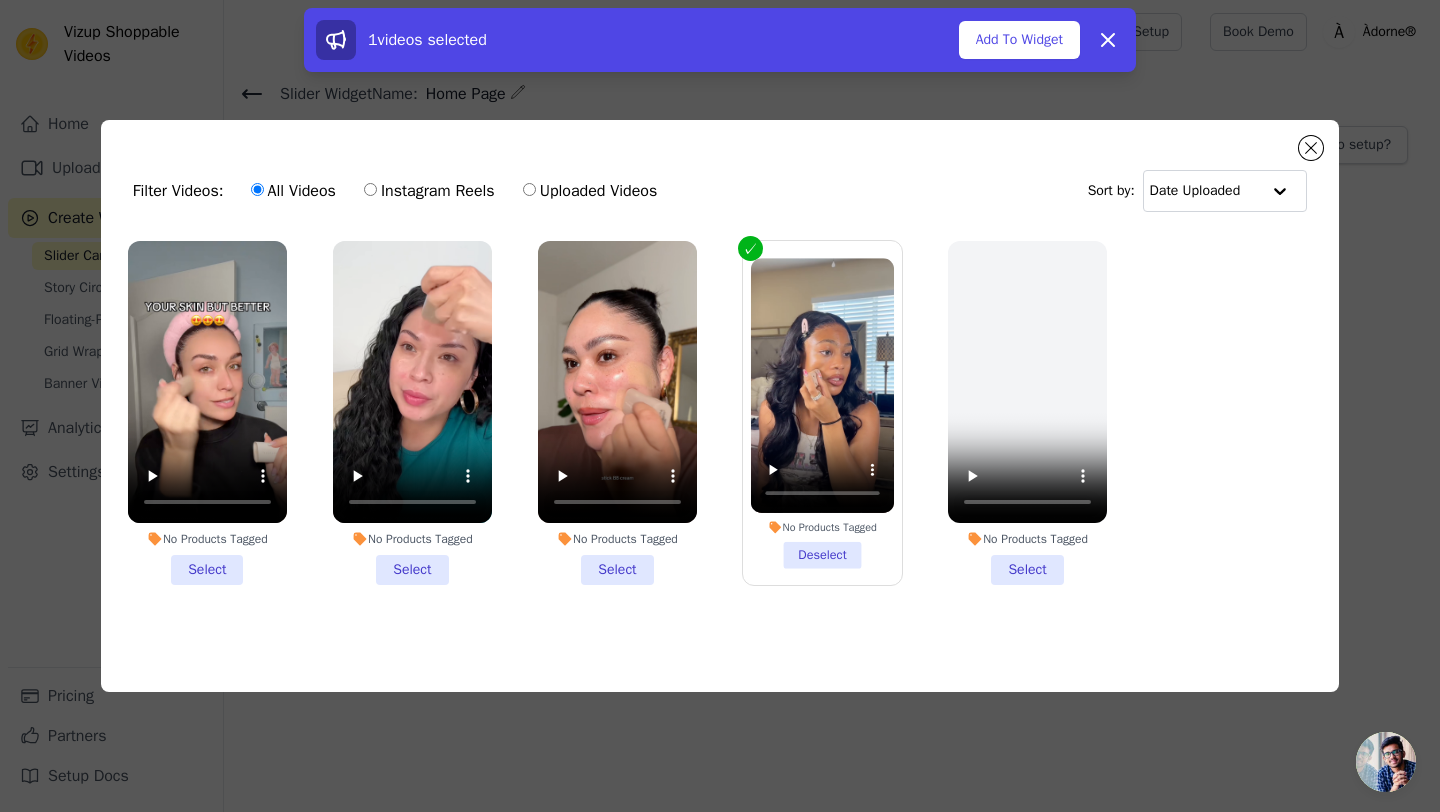 click on "No Products Tagged     Select" at bounding box center (617, 413) 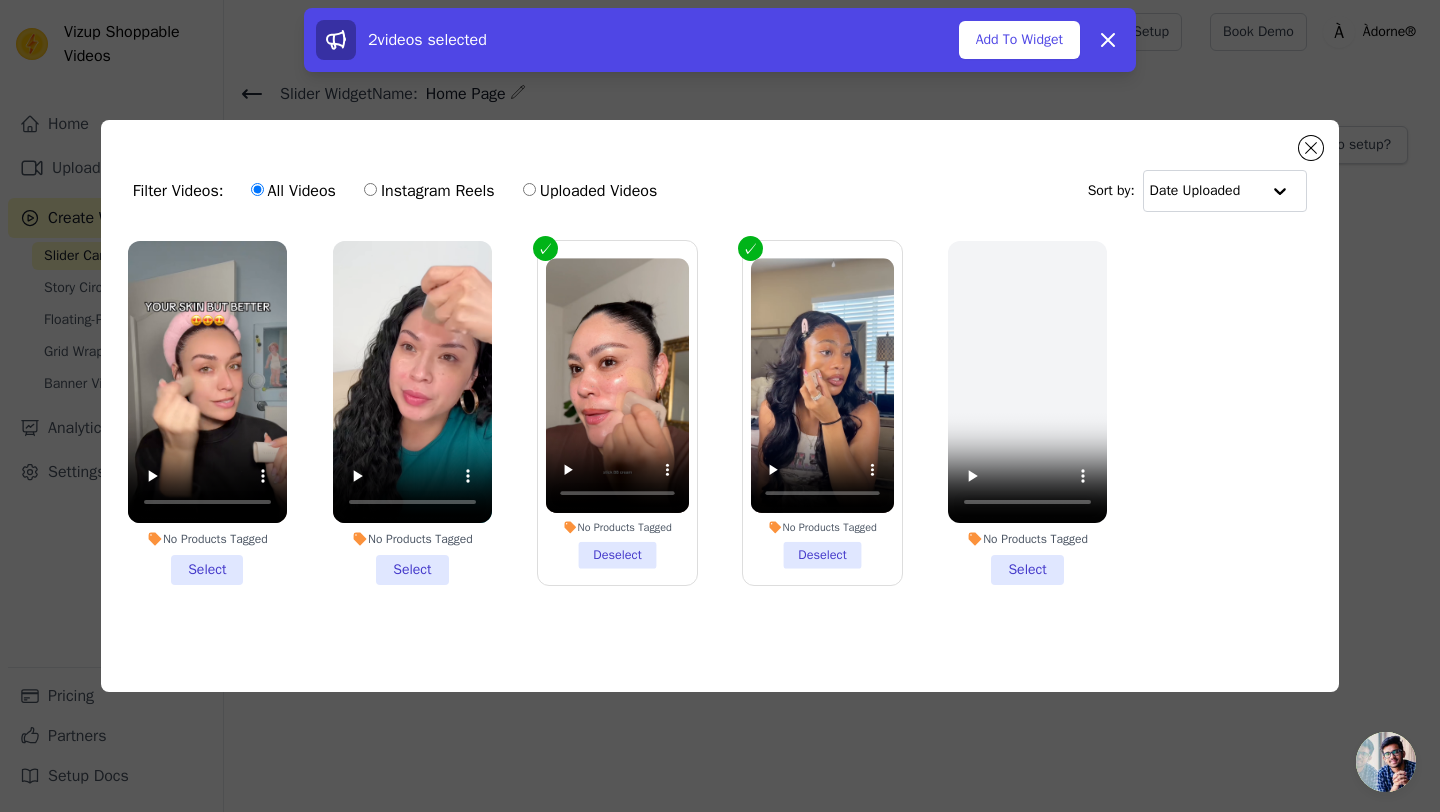 click on "No Products Tagged     Select" at bounding box center [412, 413] 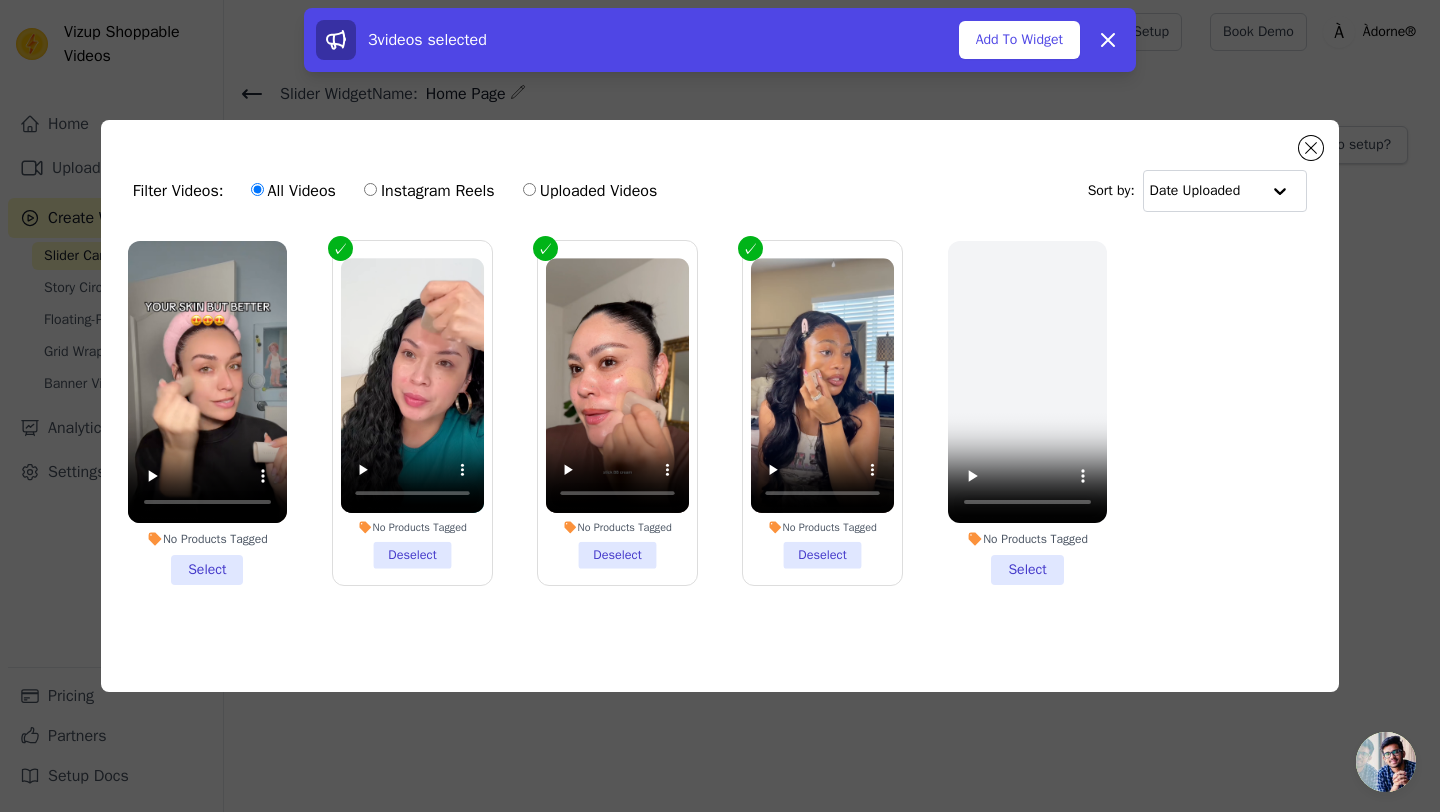 click on "No Products Tagged     Select" at bounding box center [207, 413] 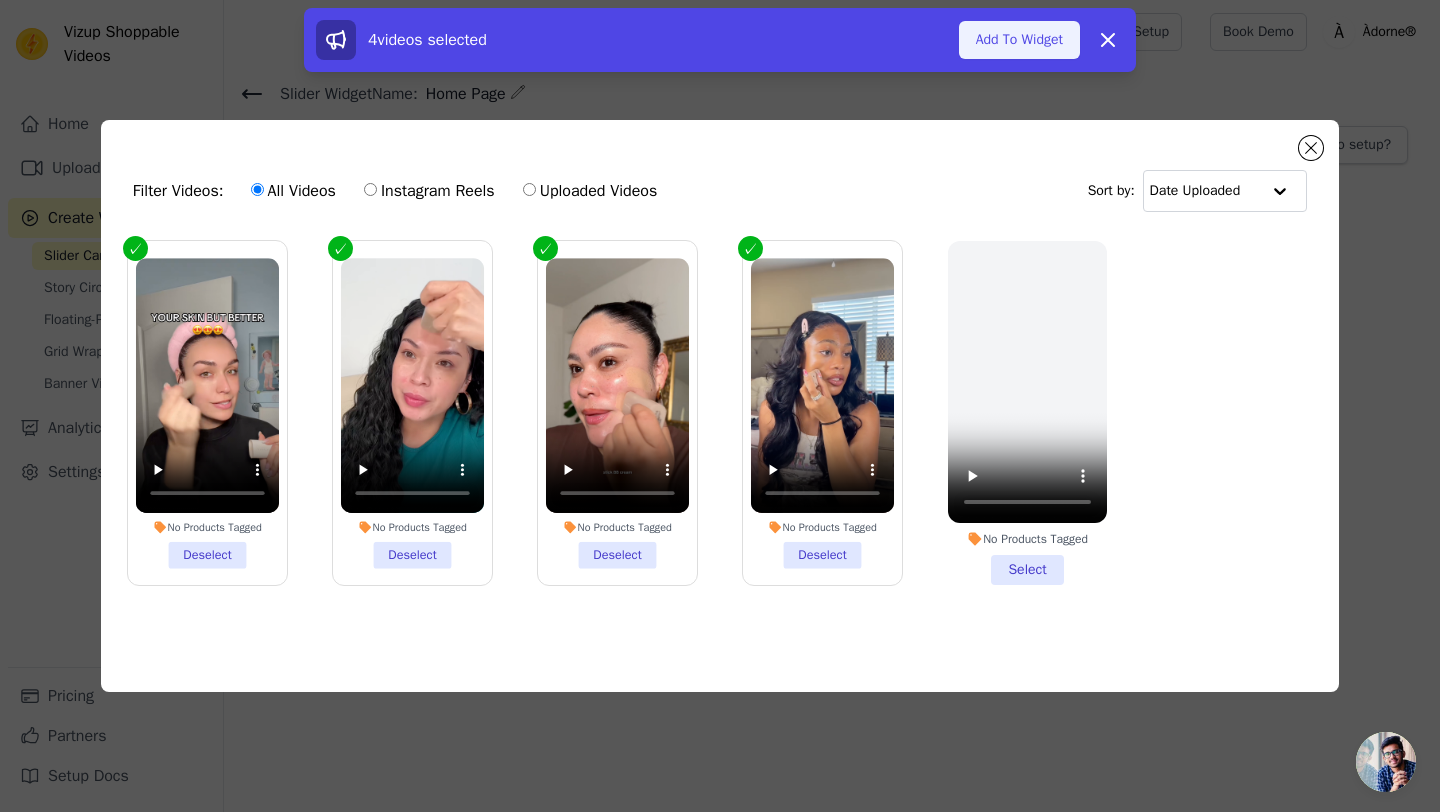 click on "Add To Widget" at bounding box center [1019, 40] 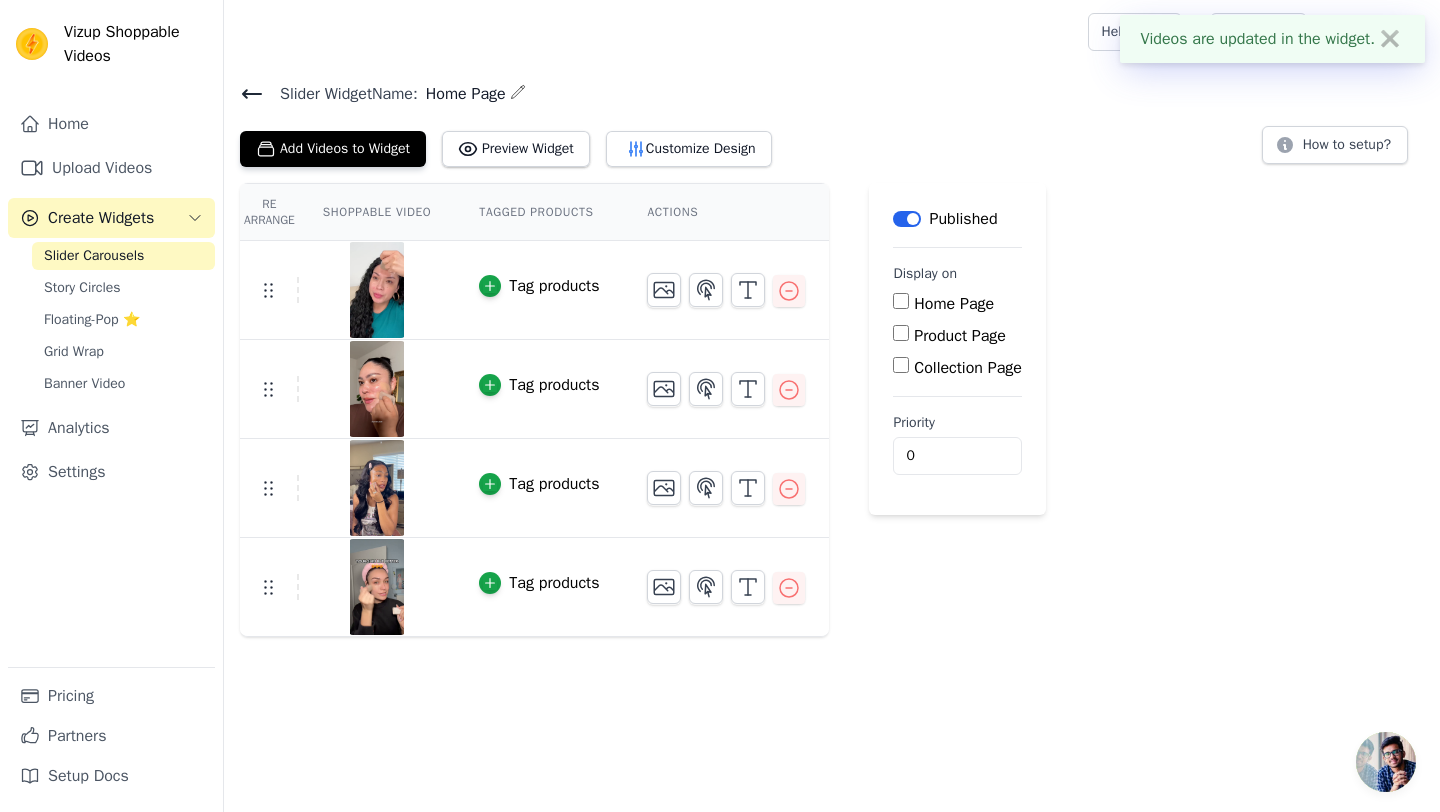 click on "Home Page" at bounding box center (901, 301) 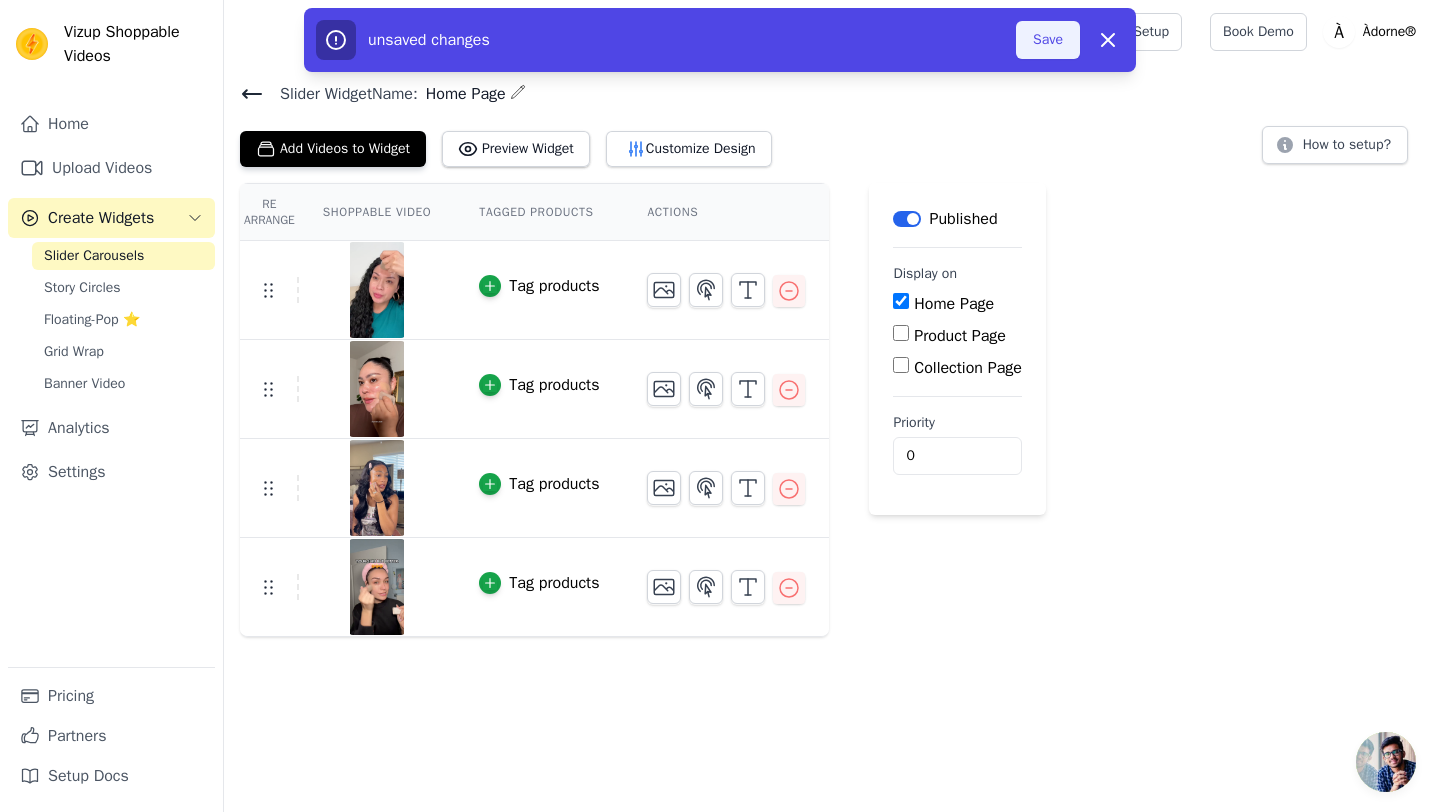 click on "Save" at bounding box center [1048, 40] 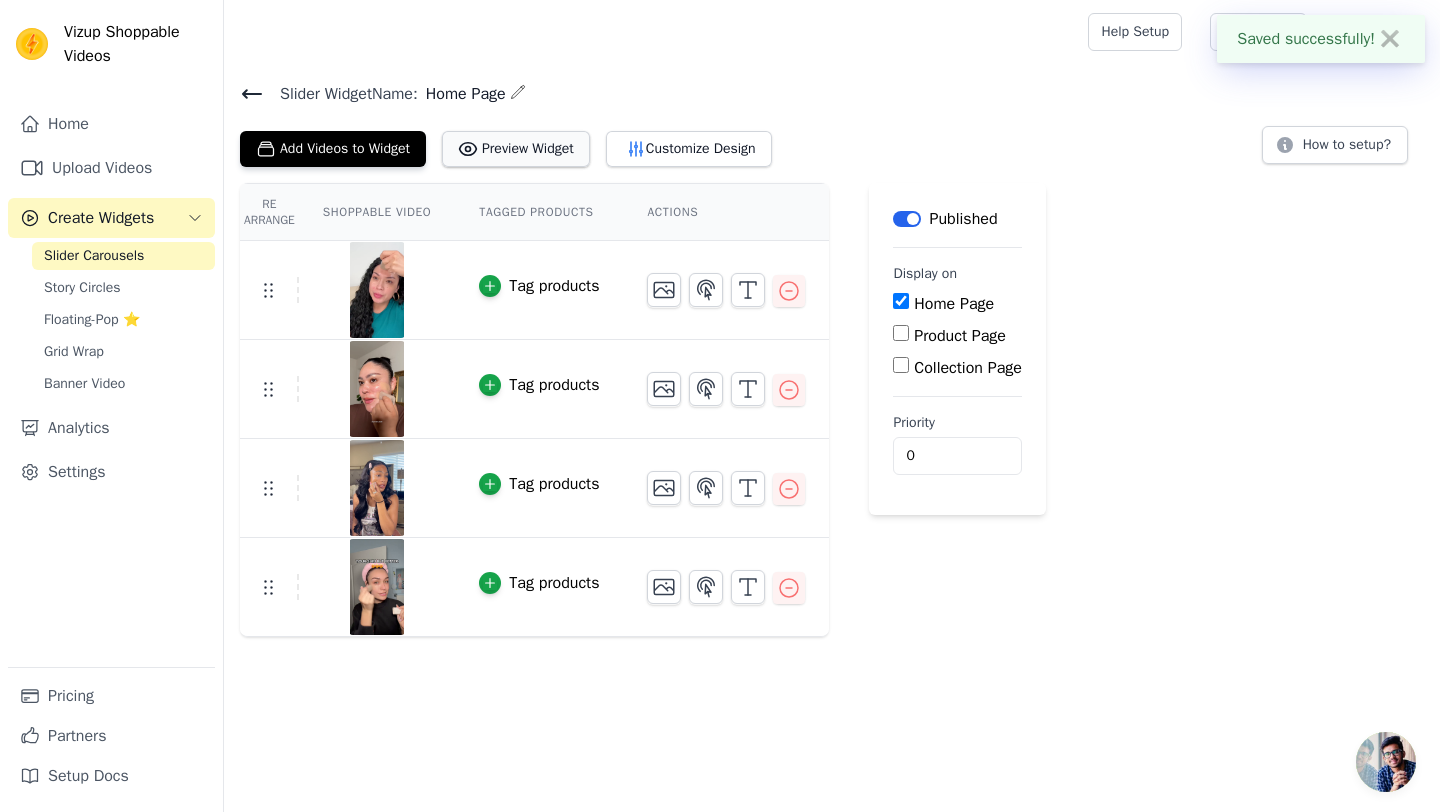 click on "Preview Widget" at bounding box center [516, 149] 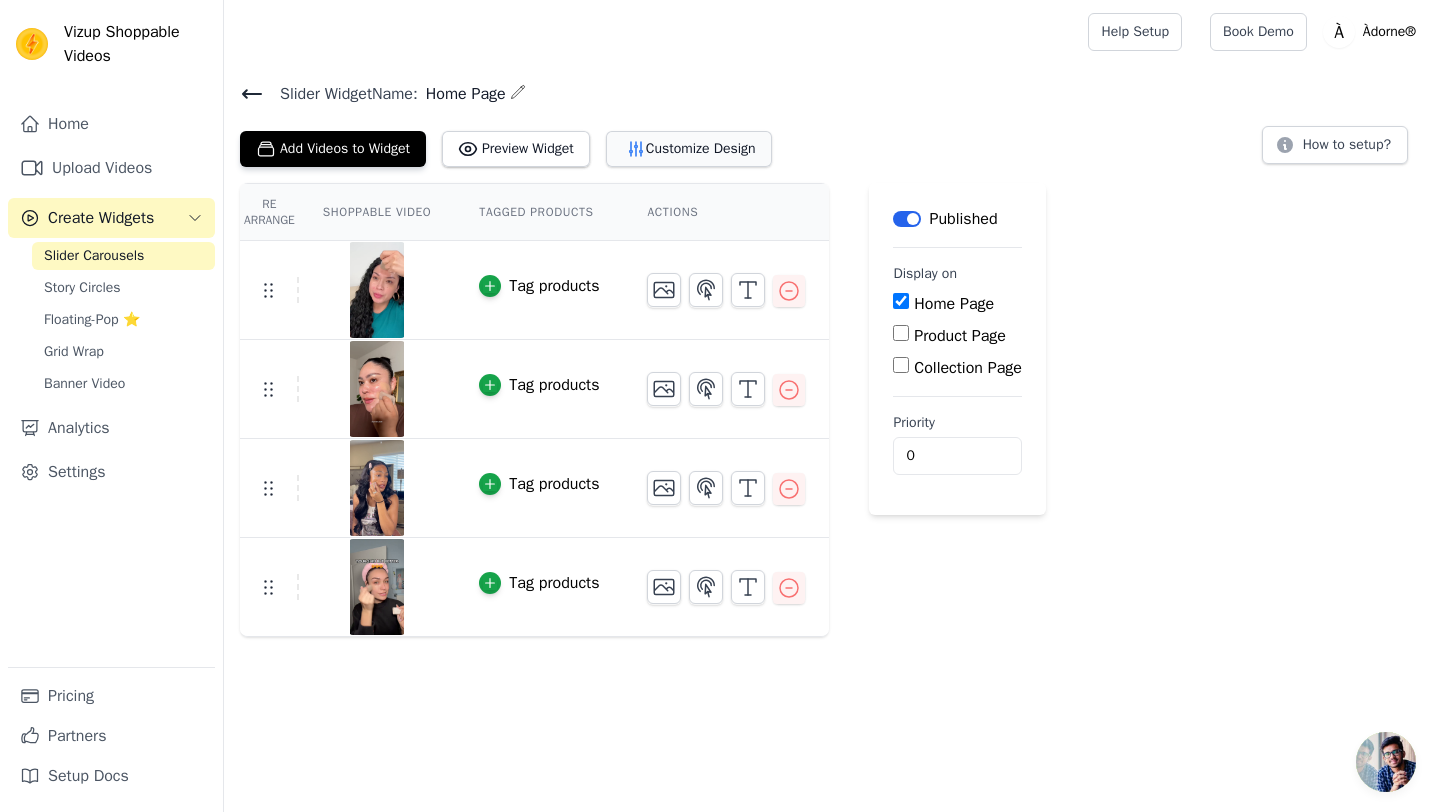 click on "Customize Design" at bounding box center [689, 149] 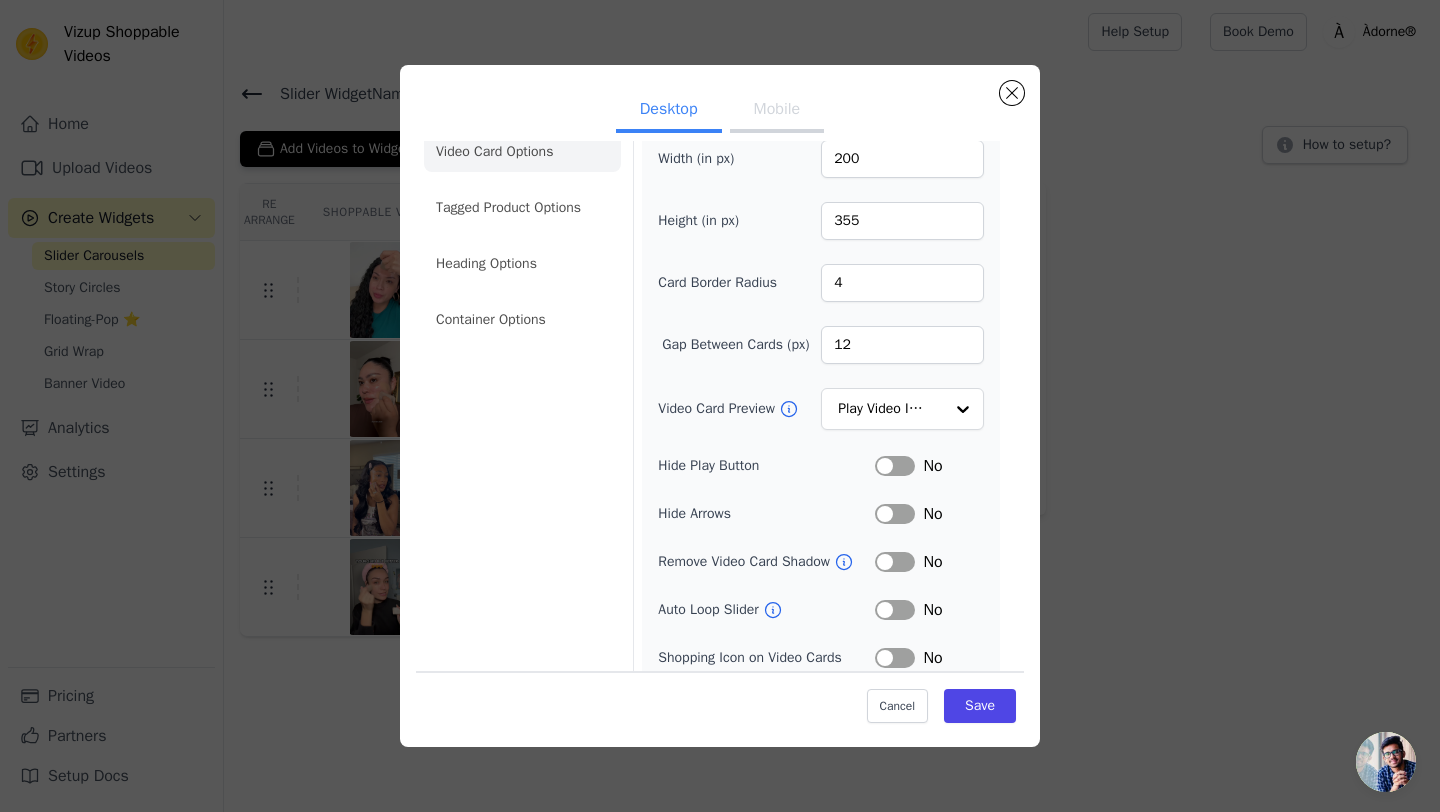 scroll, scrollTop: 34, scrollLeft: 0, axis: vertical 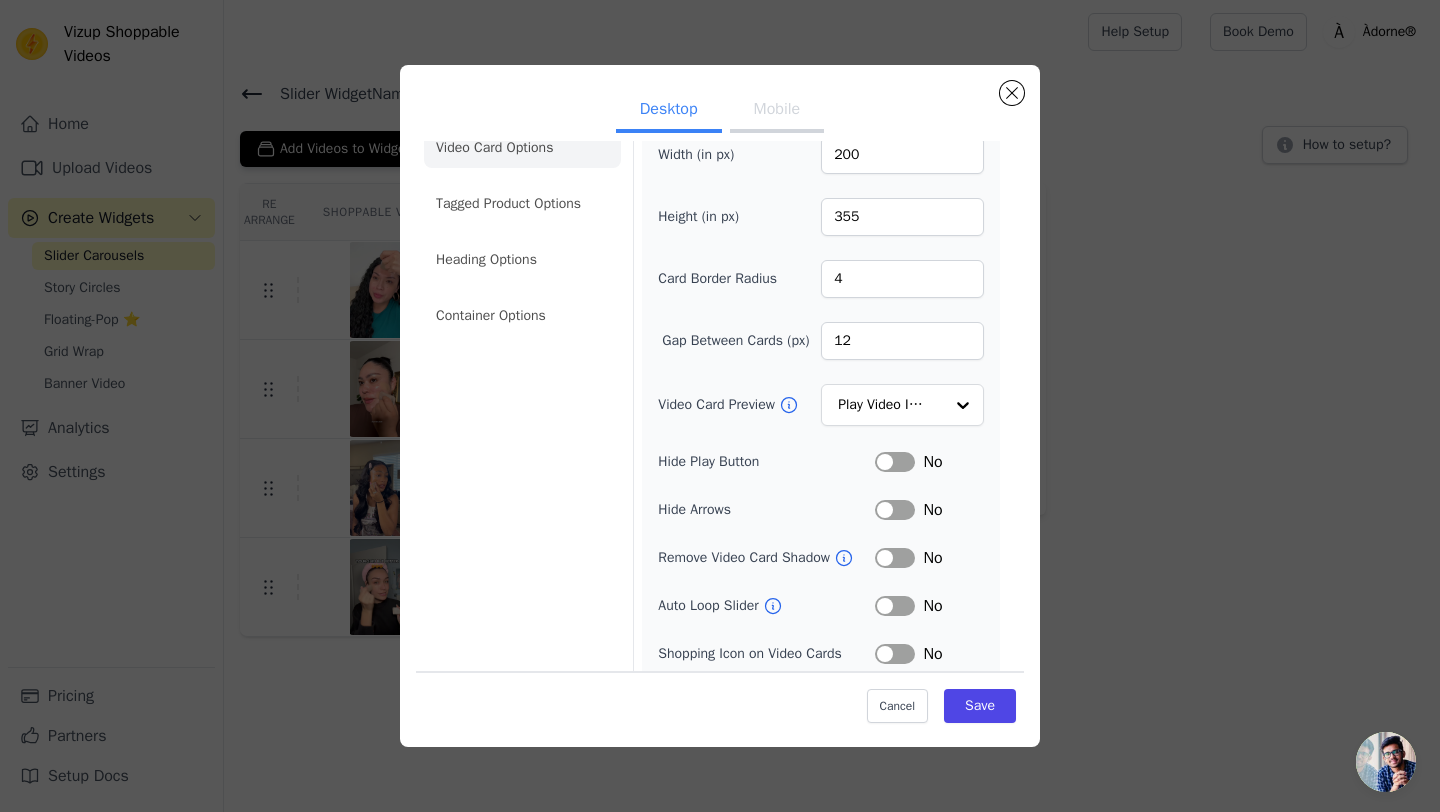 click on "Label" at bounding box center (895, 462) 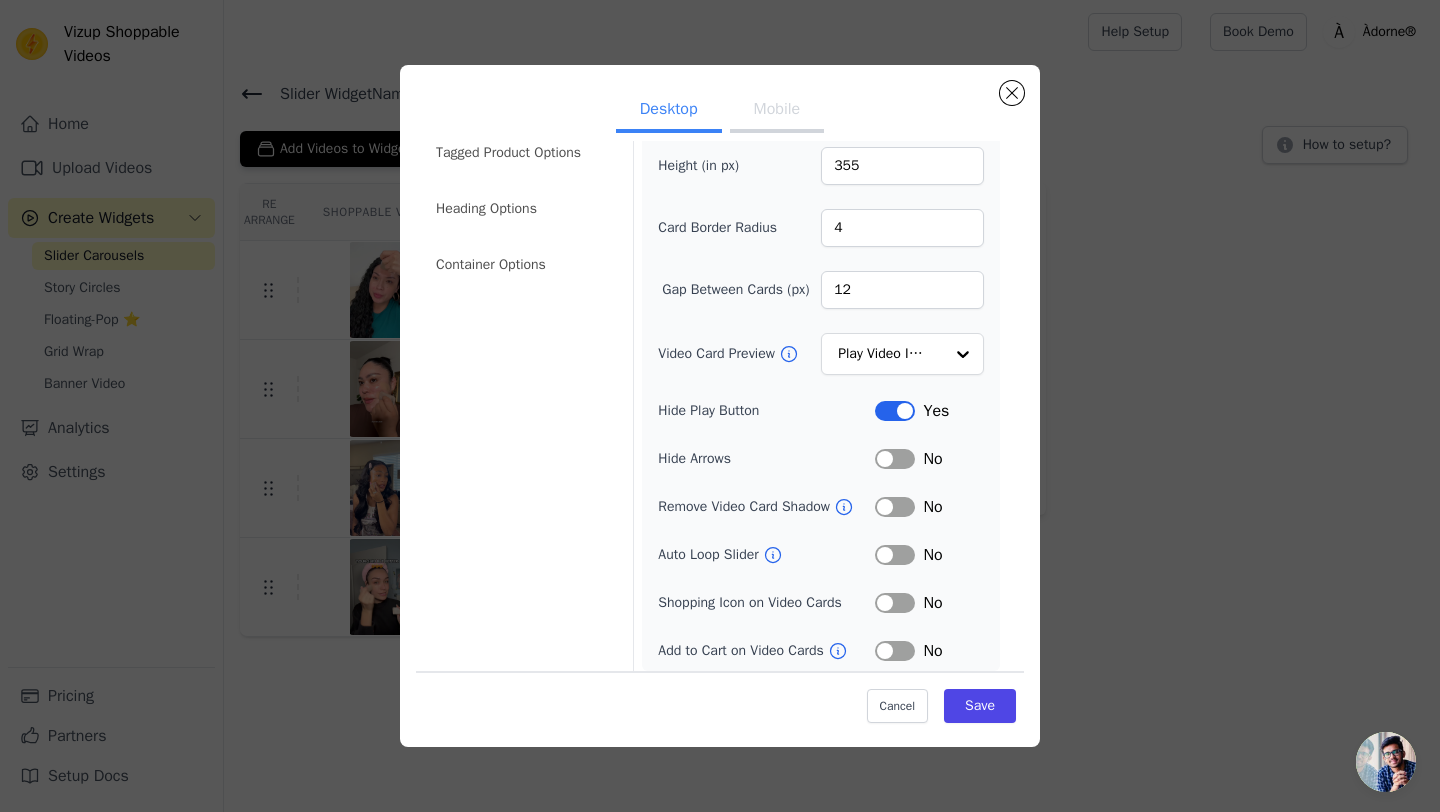 scroll, scrollTop: 95, scrollLeft: 0, axis: vertical 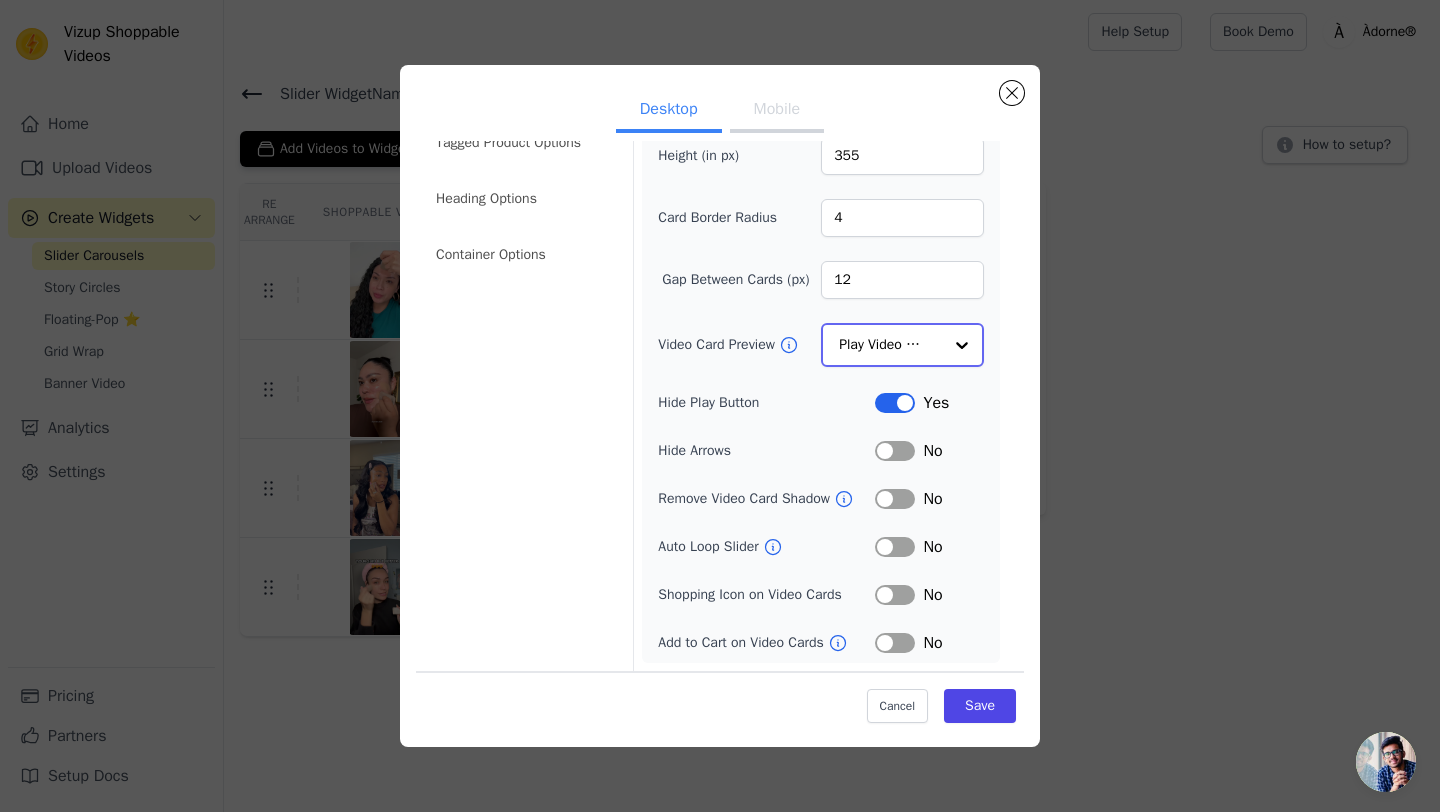 click on "Video Card Preview" 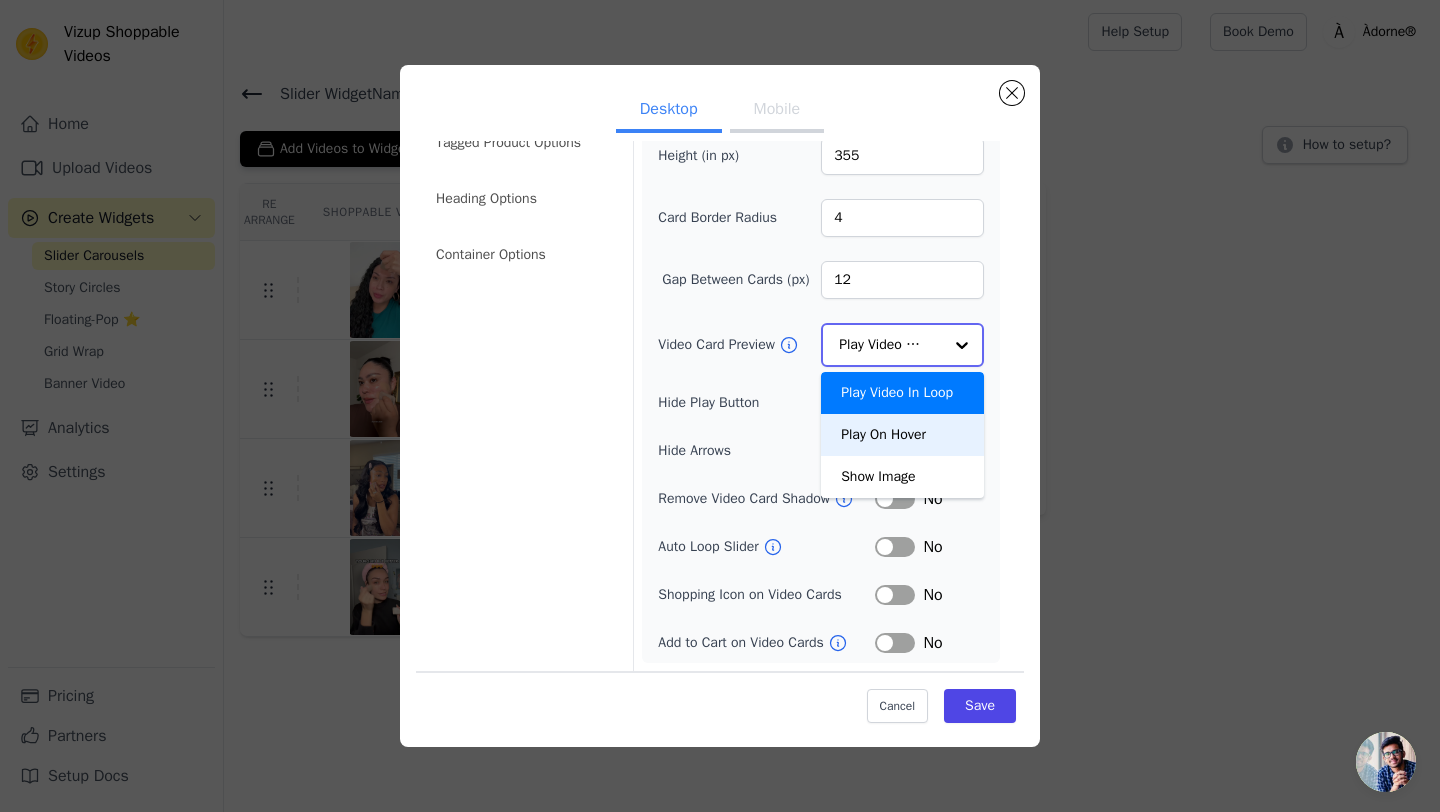 click on "Play On Hover" at bounding box center (902, 435) 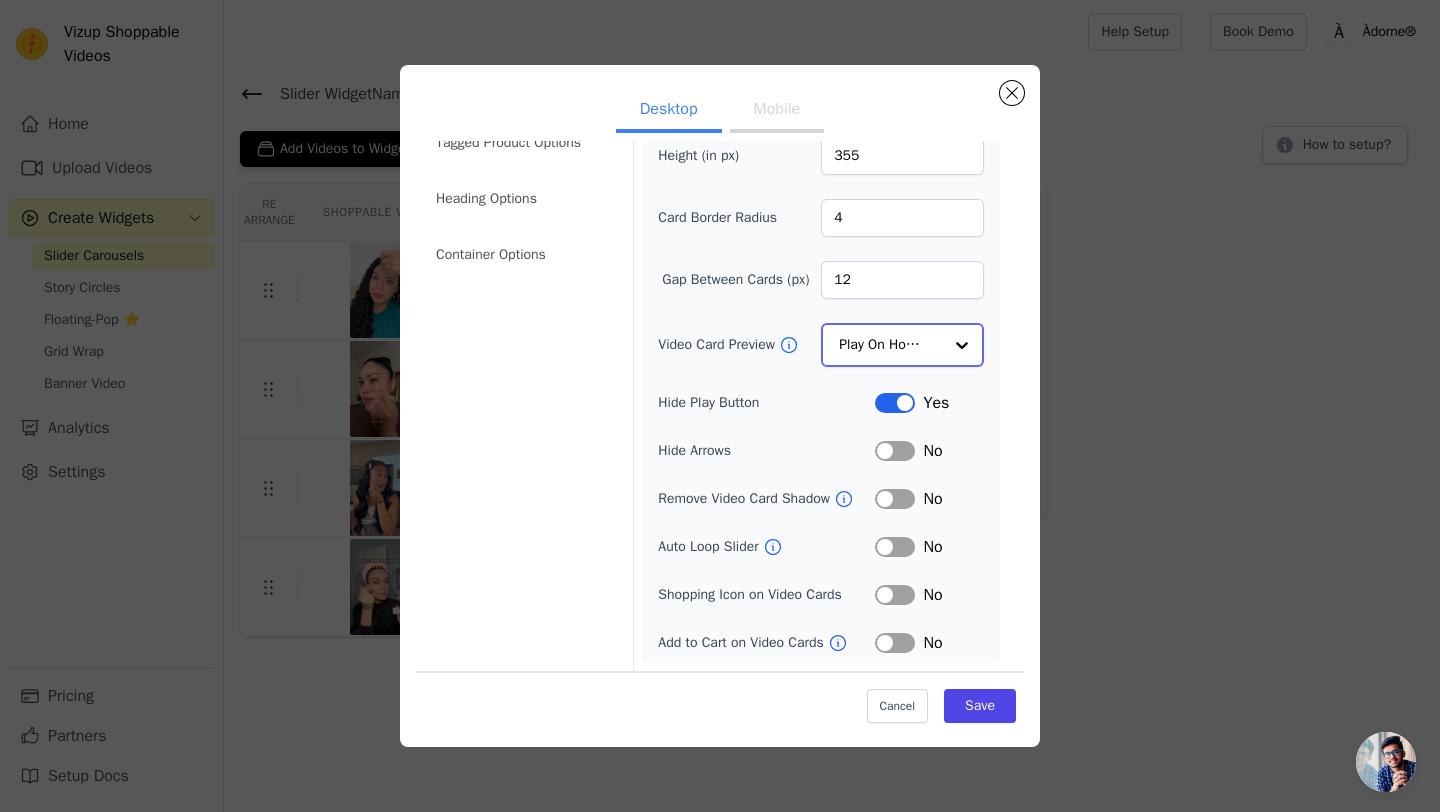 scroll, scrollTop: 97, scrollLeft: 0, axis: vertical 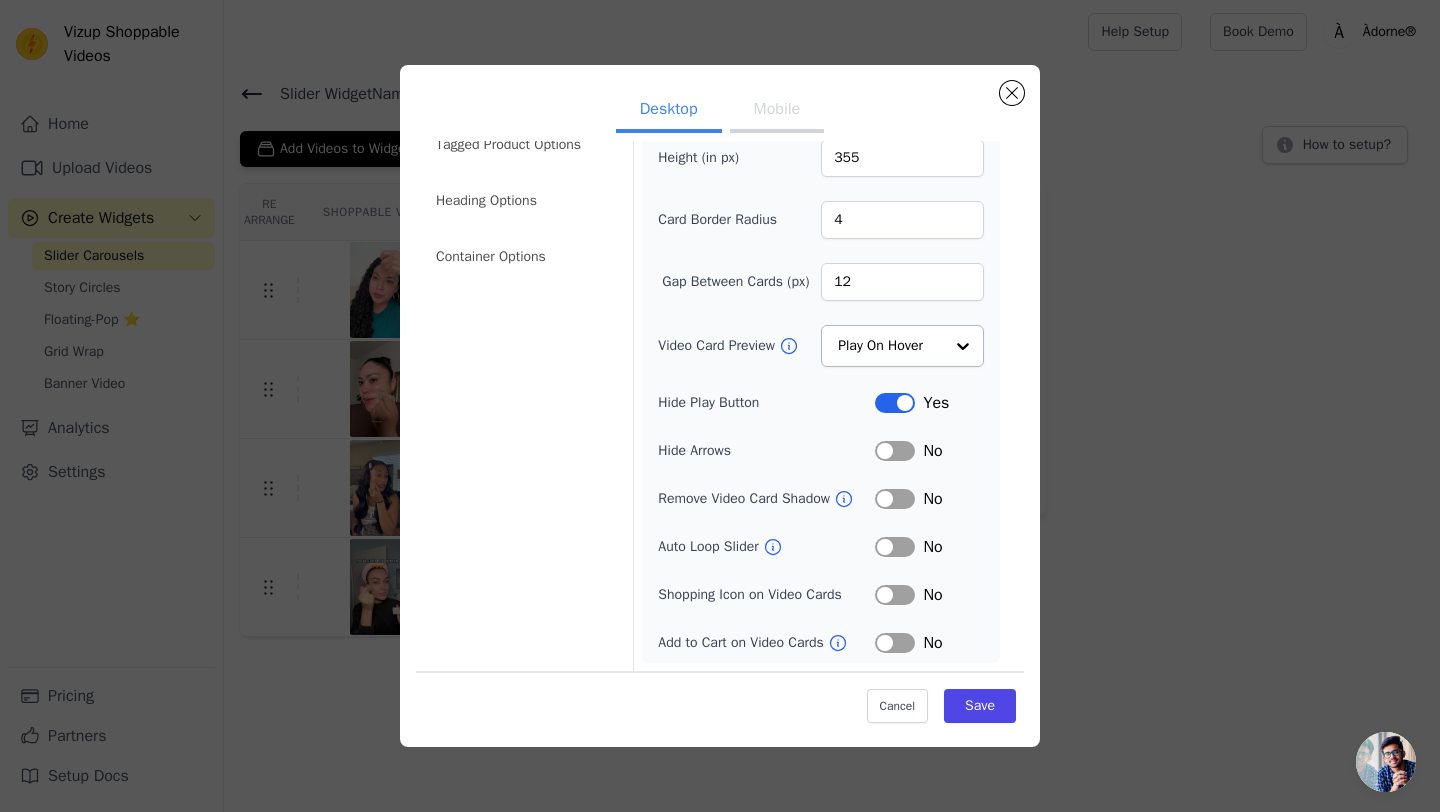 click 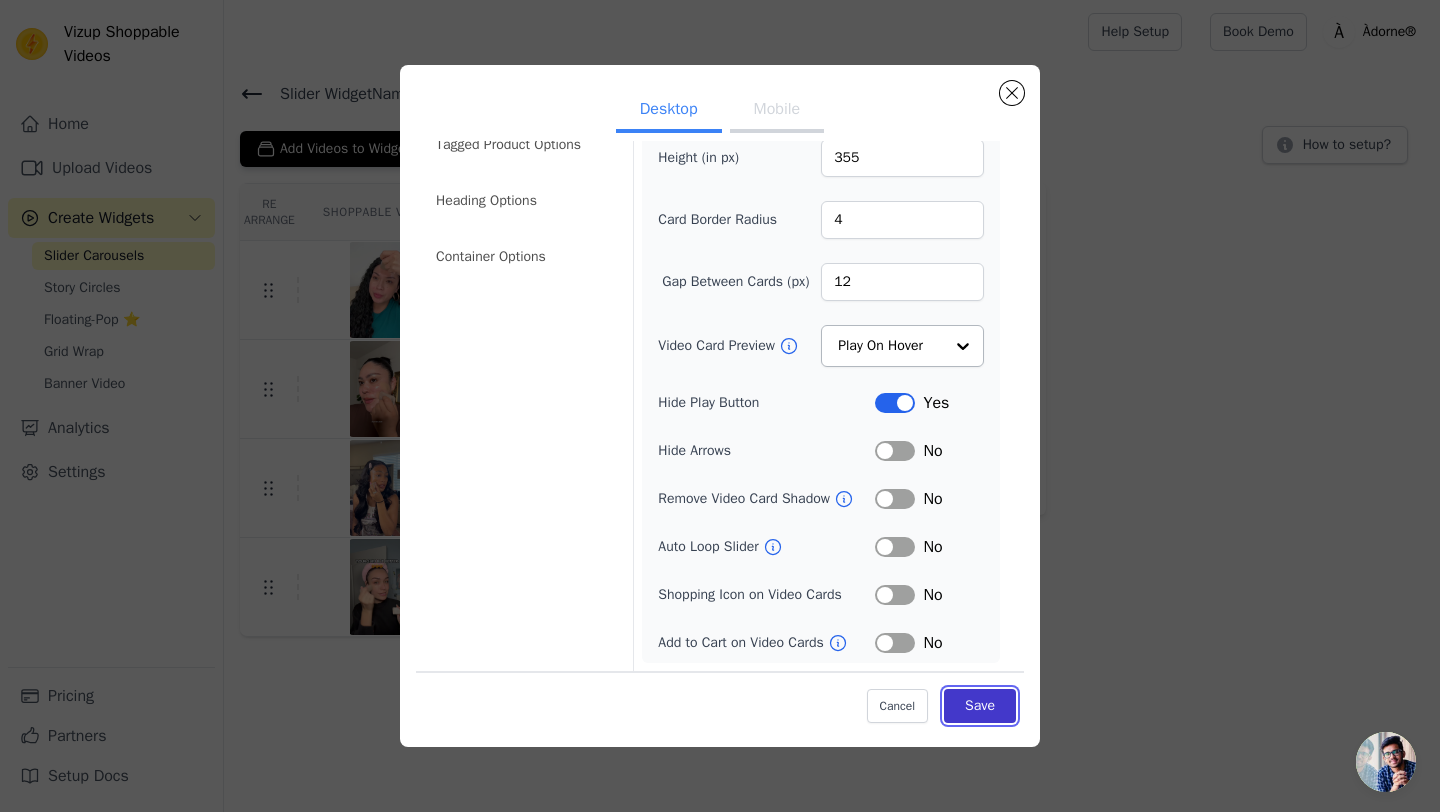 click on "Save" at bounding box center (980, 706) 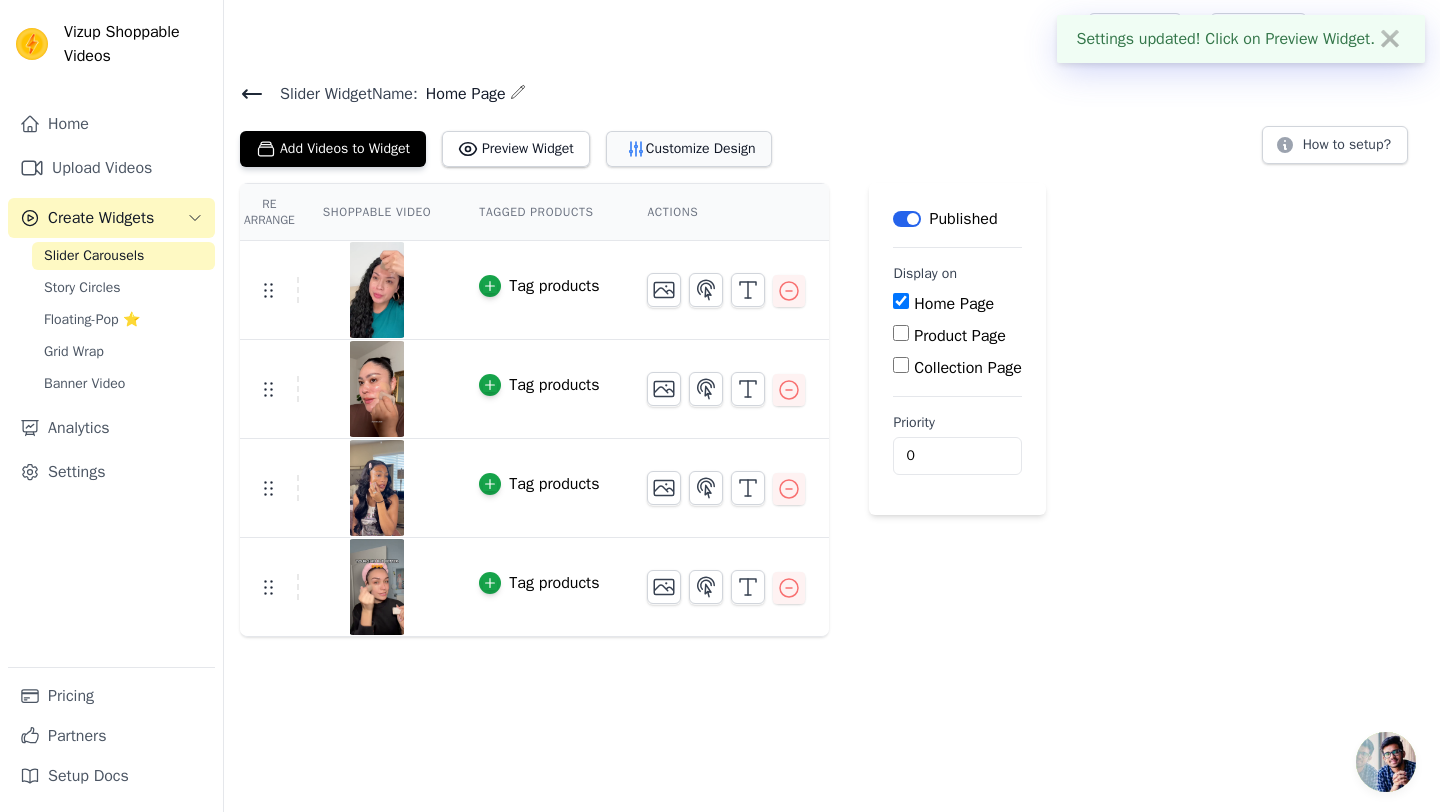 click on "Customize Design" at bounding box center (689, 149) 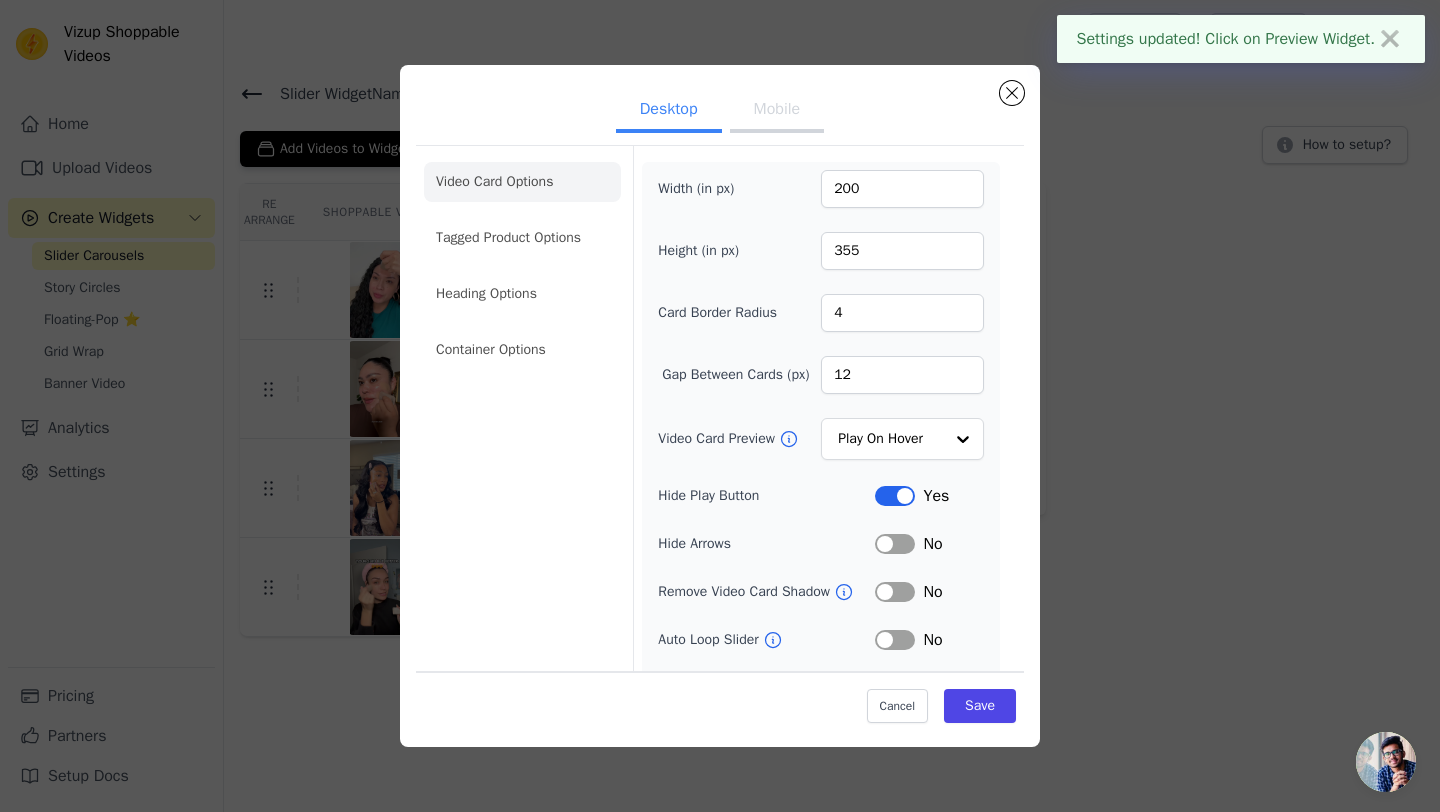 click on "Mobile" at bounding box center (777, 111) 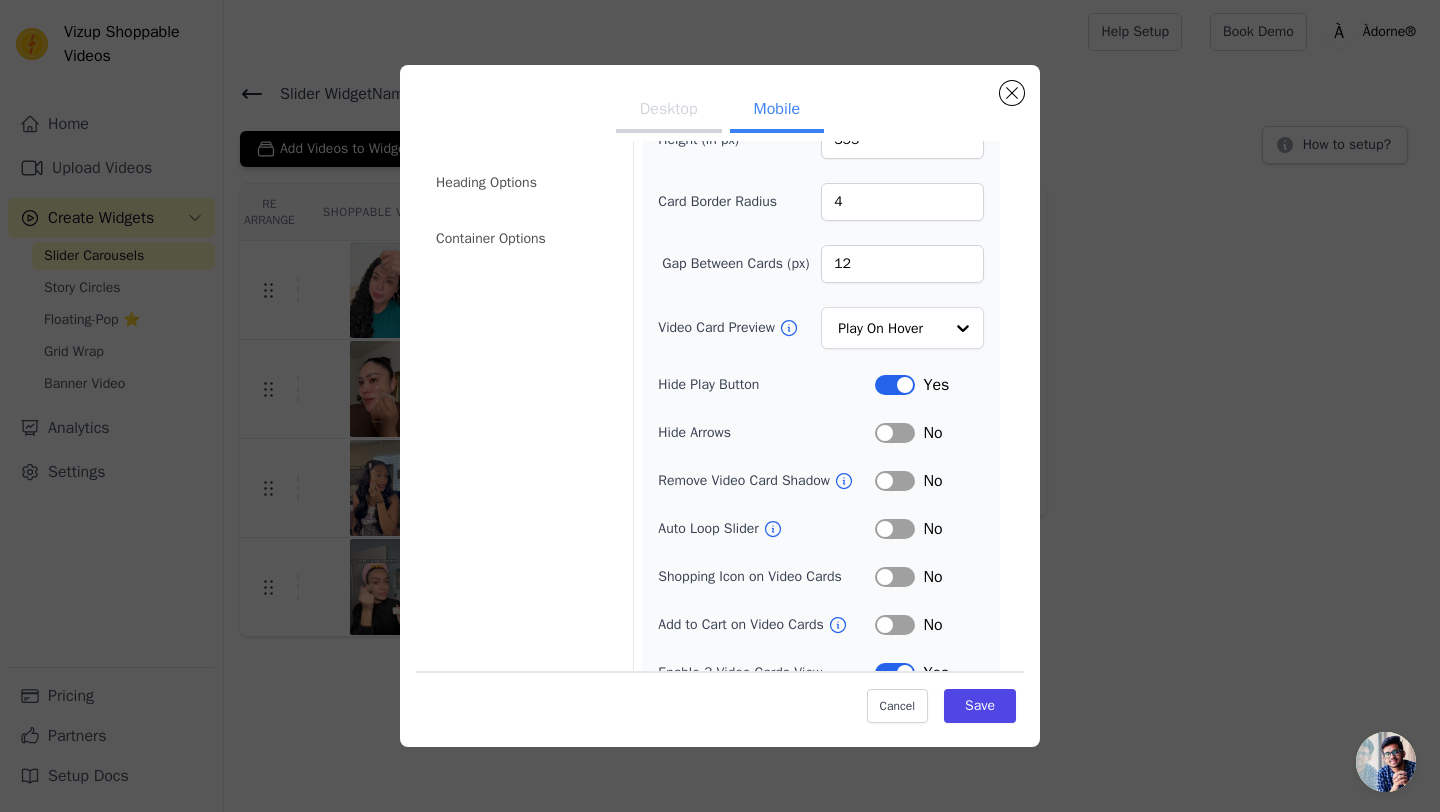 scroll, scrollTop: 143, scrollLeft: 0, axis: vertical 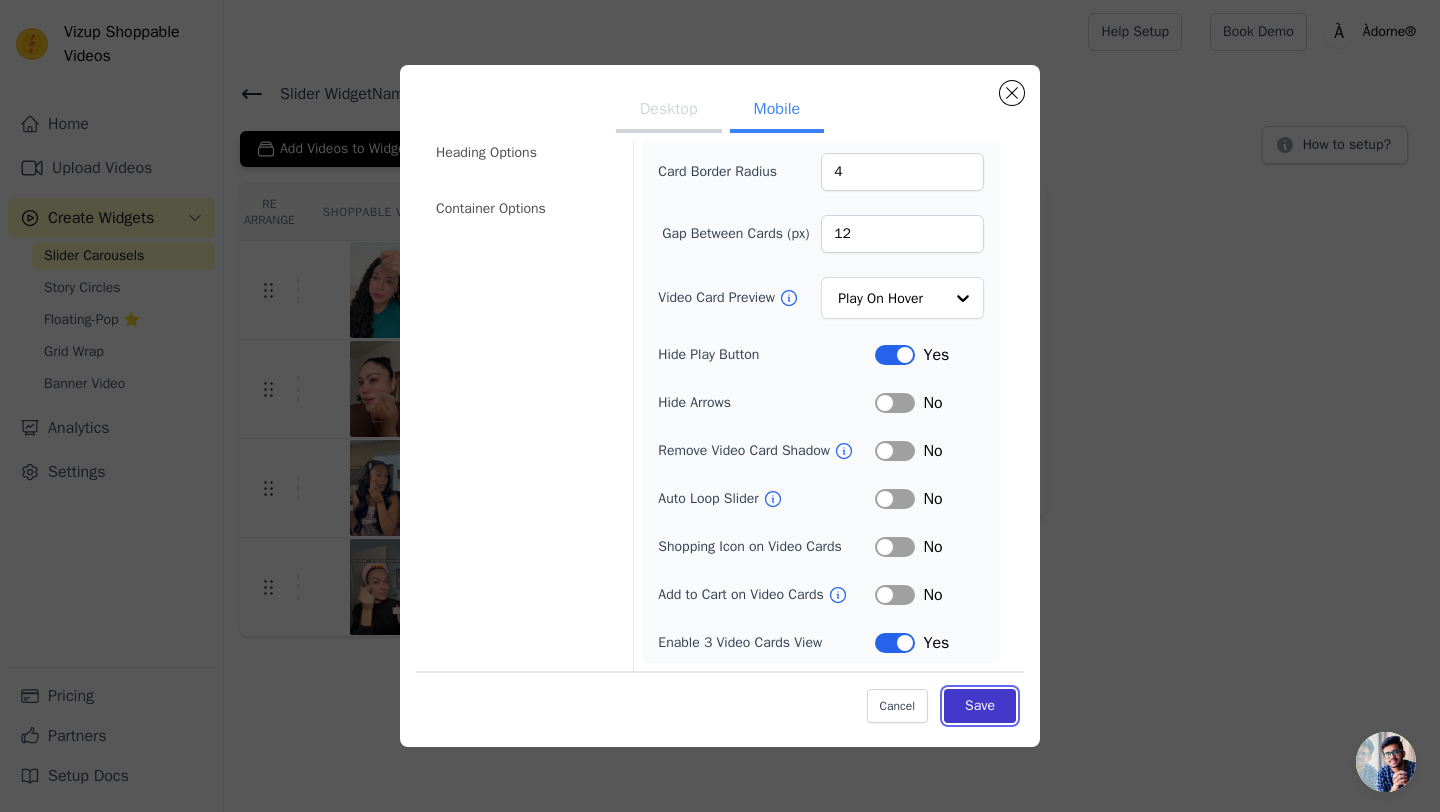 click on "Save" at bounding box center [980, 706] 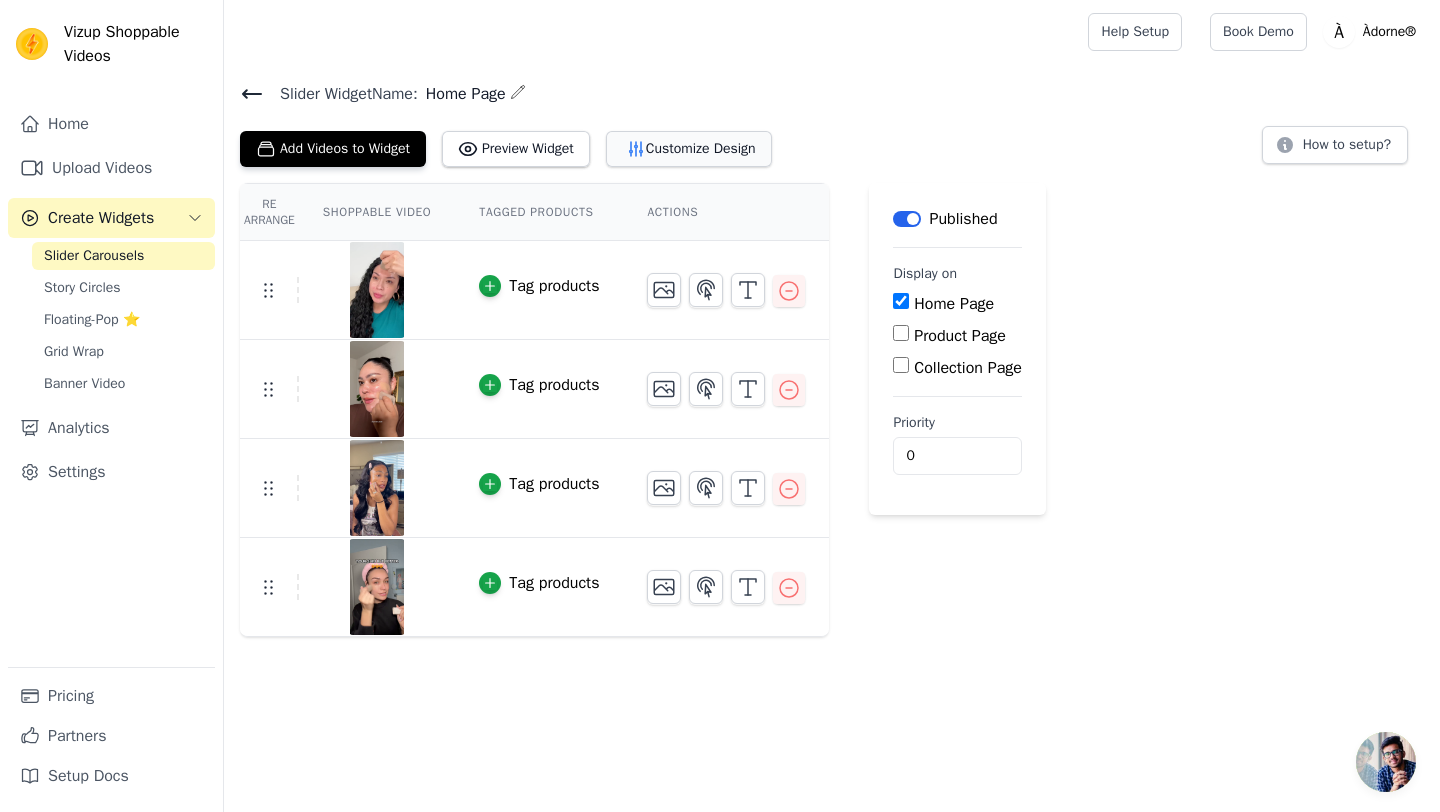 click on "Customize Design" at bounding box center (689, 149) 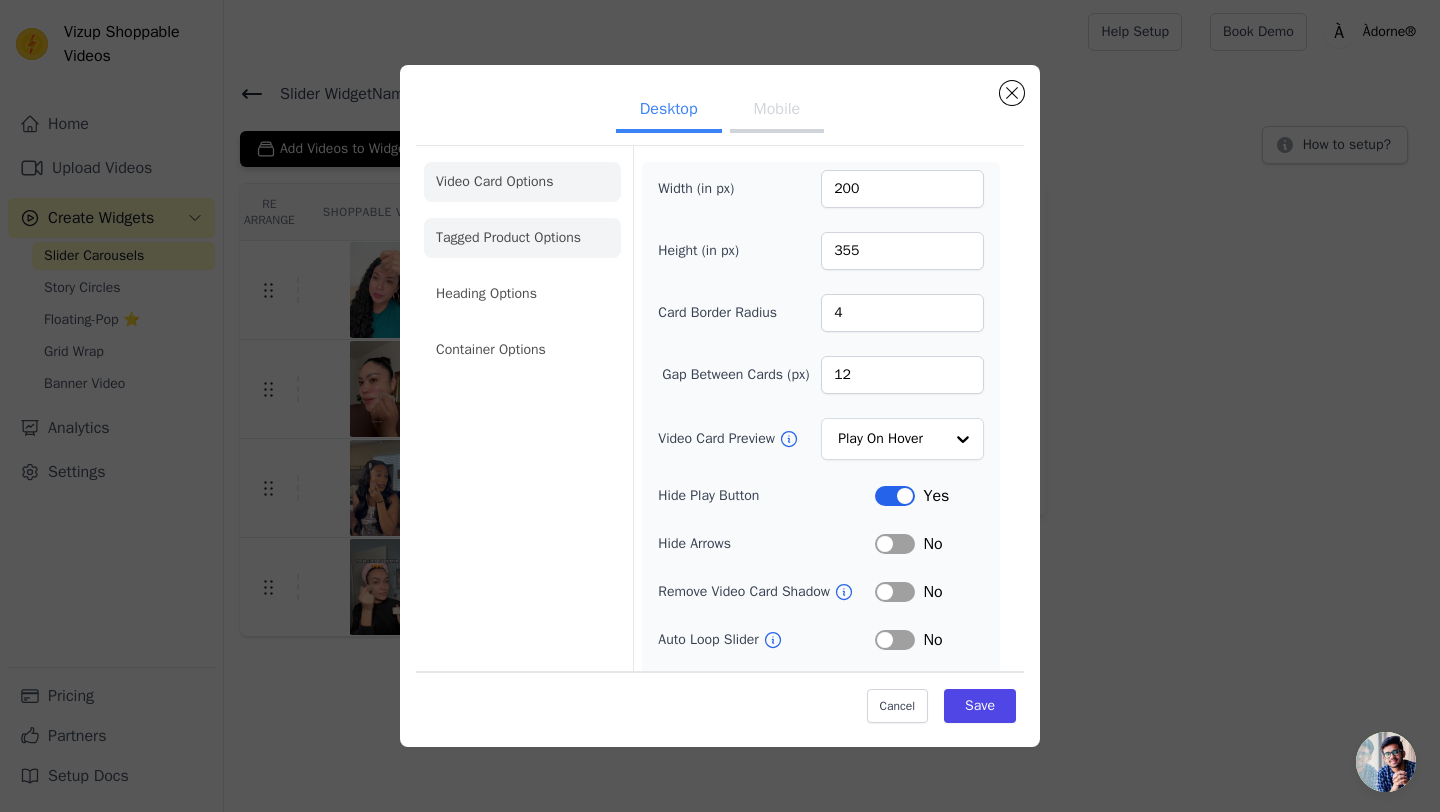 click on "Tagged Product Options" 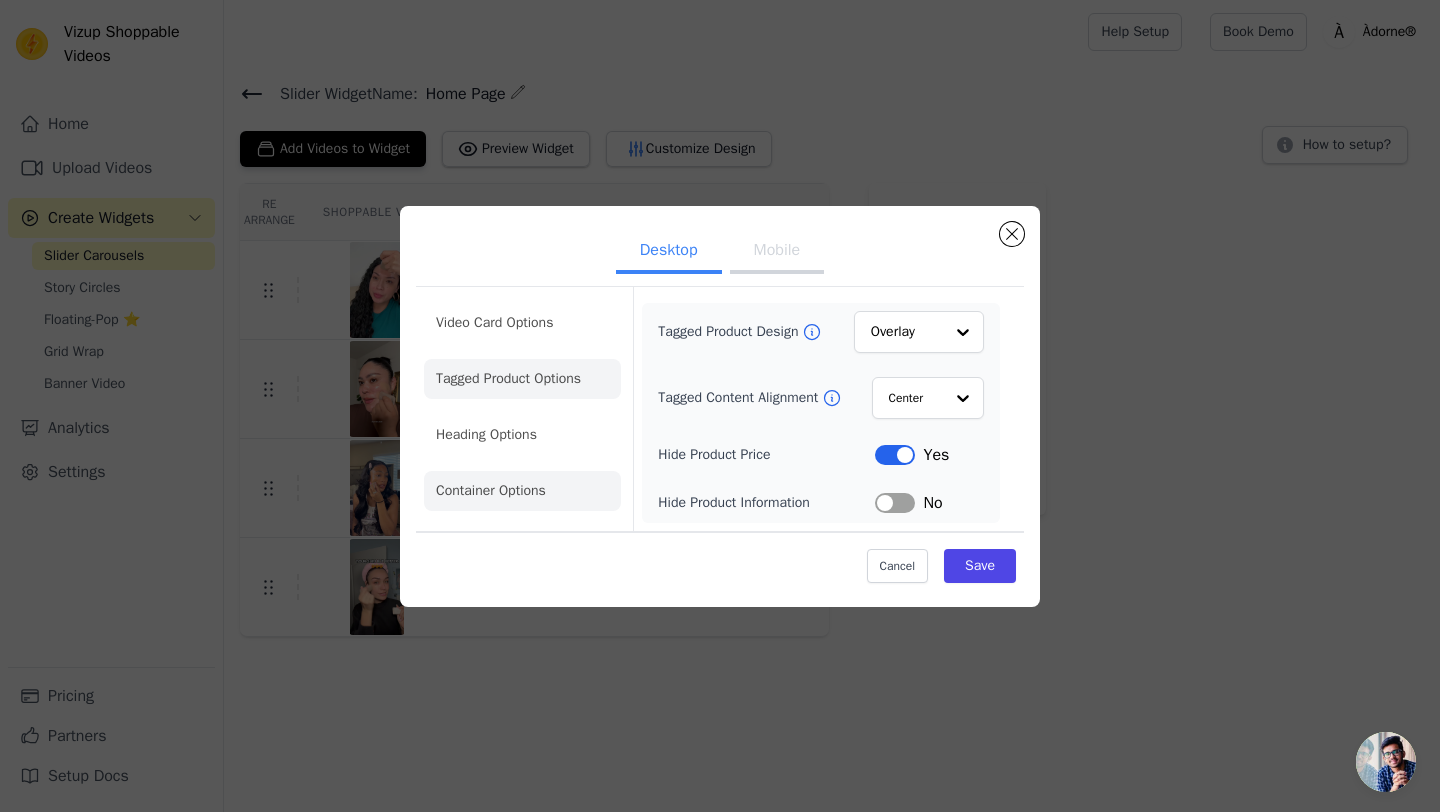 click on "Heading Options" 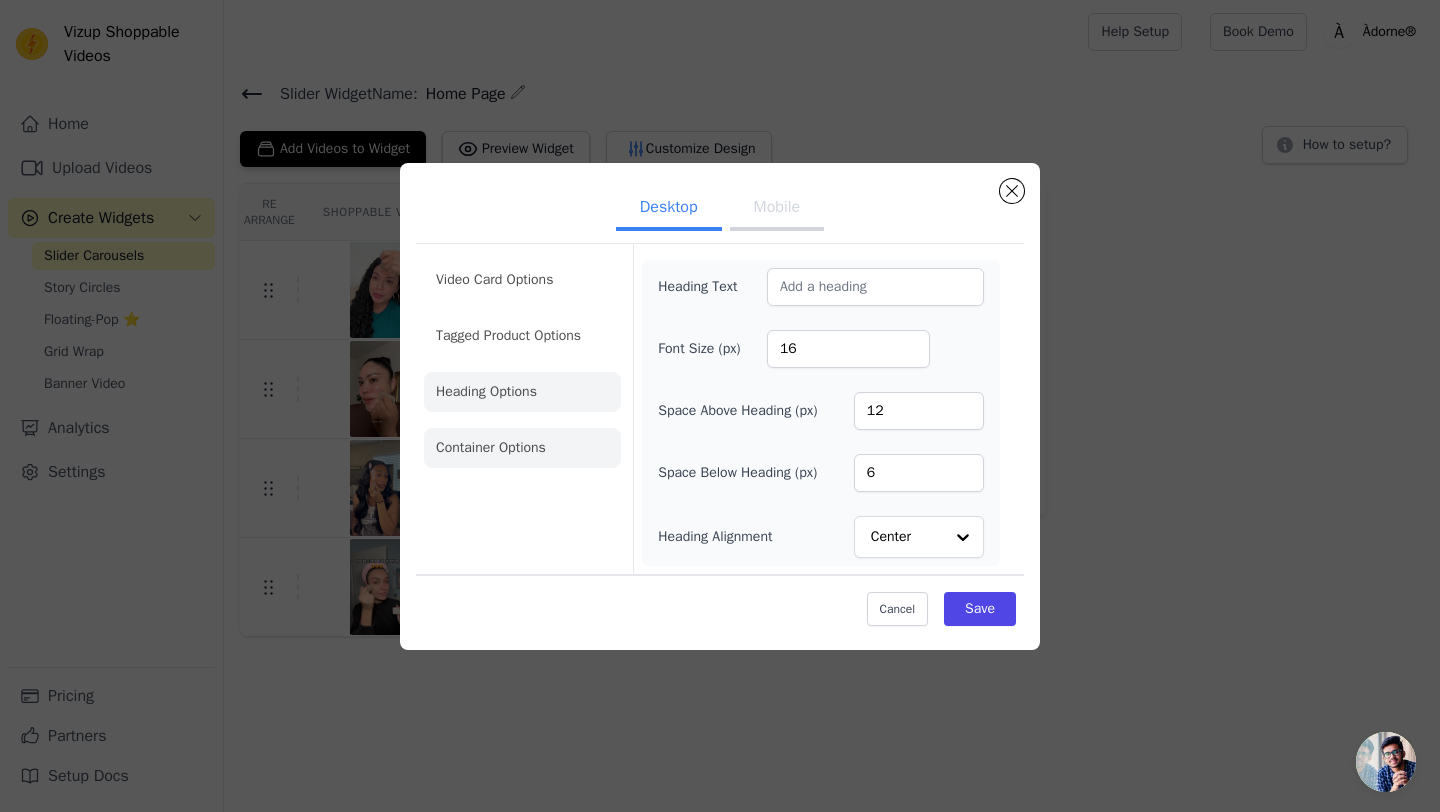 click on "Container Options" 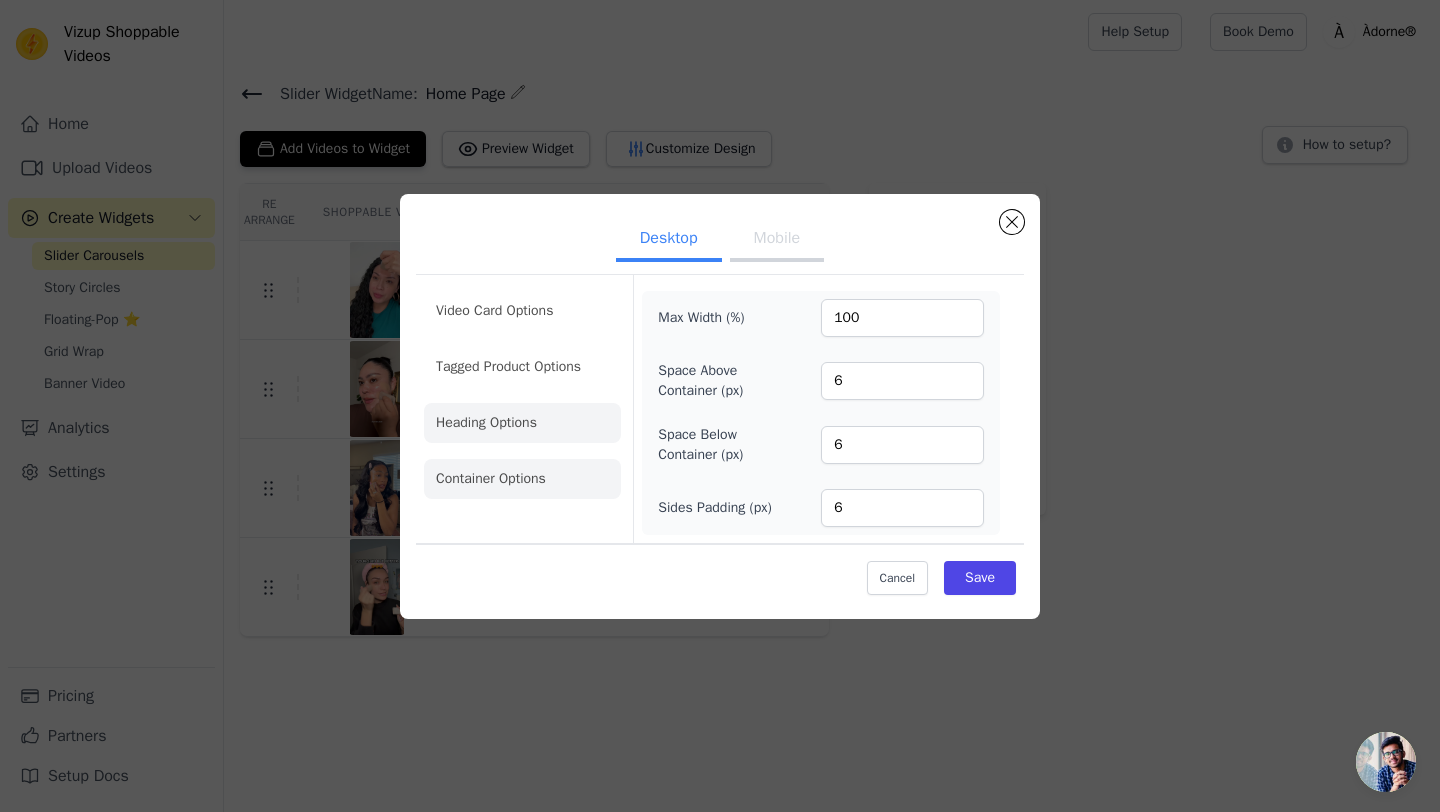 click on "Heading Options" 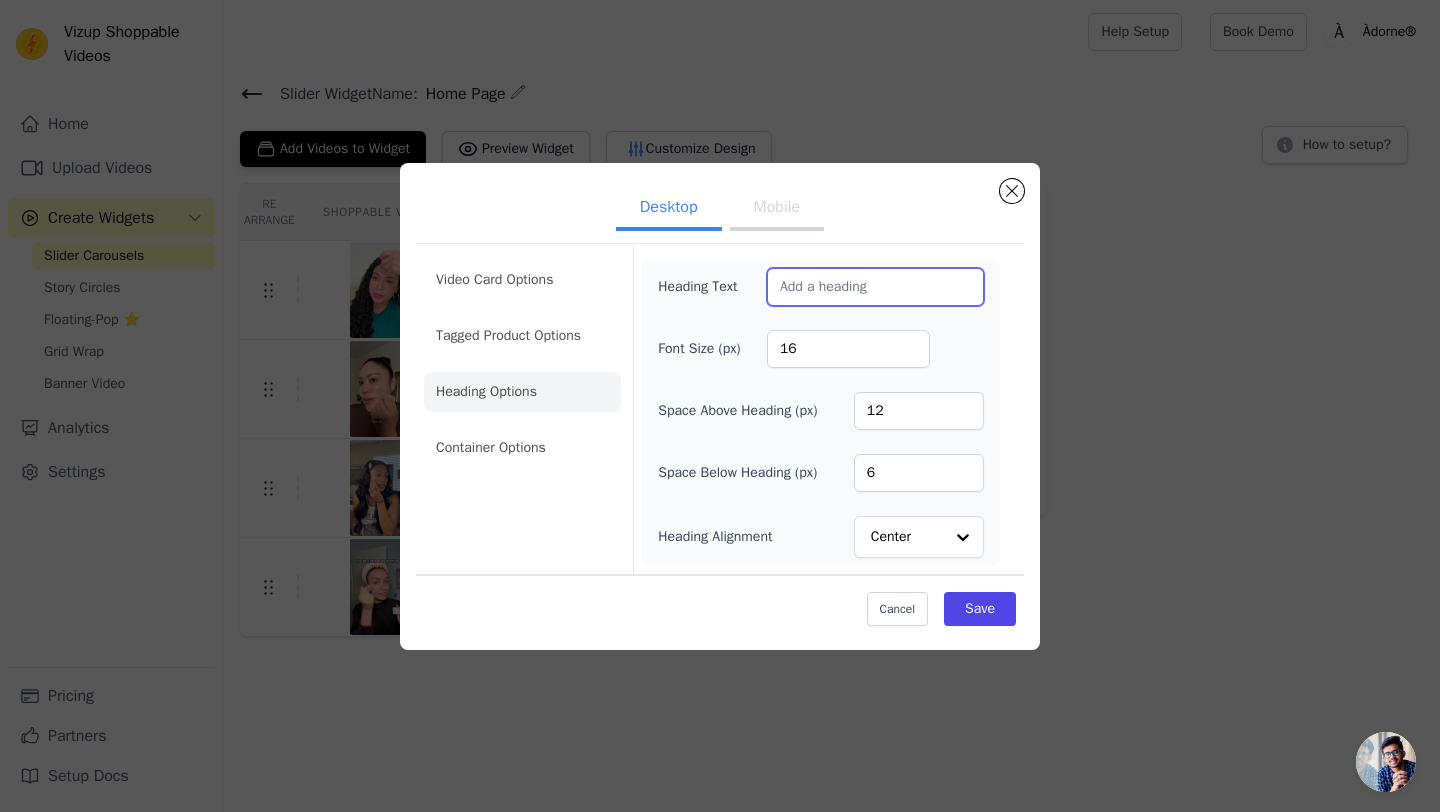 click on "Heading Text" at bounding box center [875, 287] 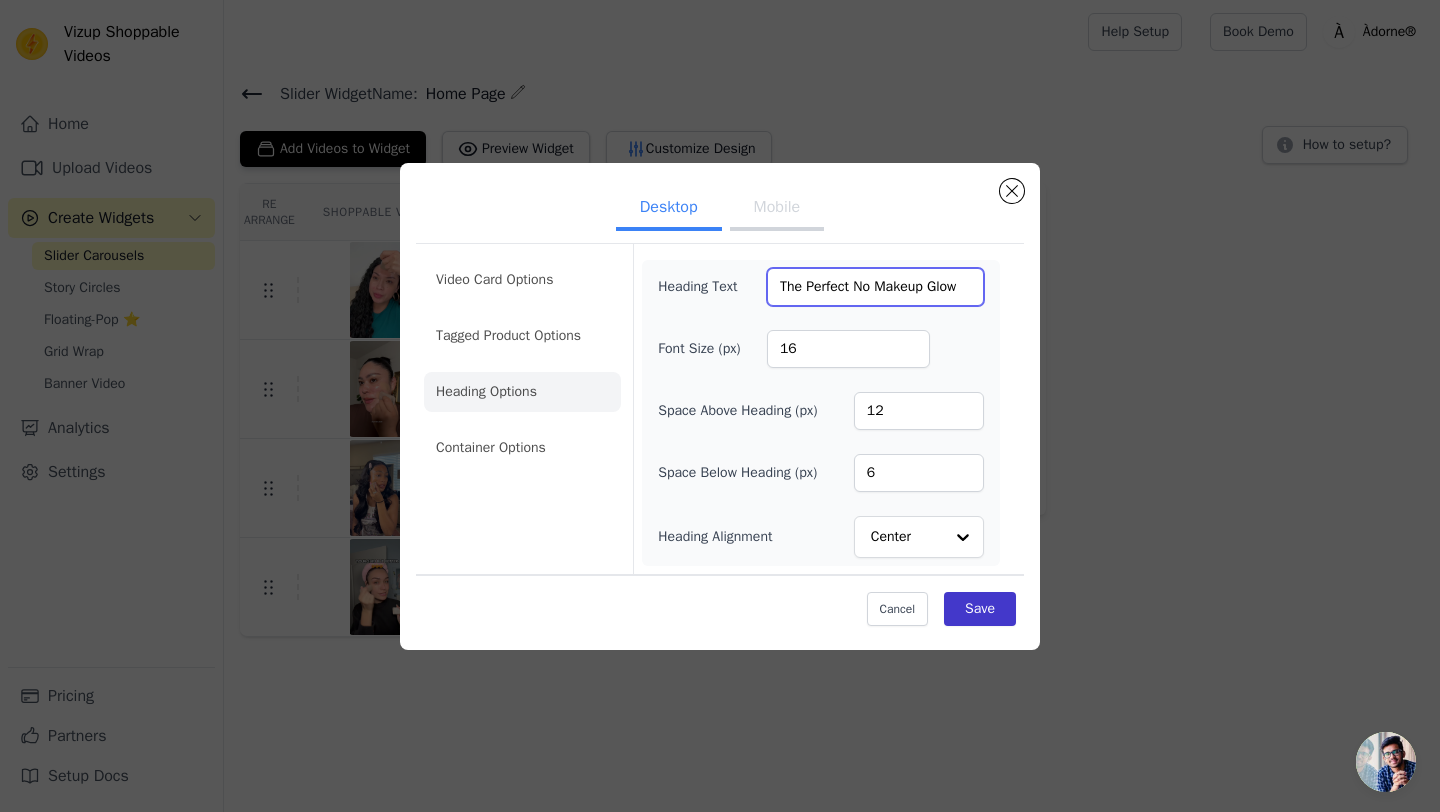 type on "The Perfect No Makeup Glow" 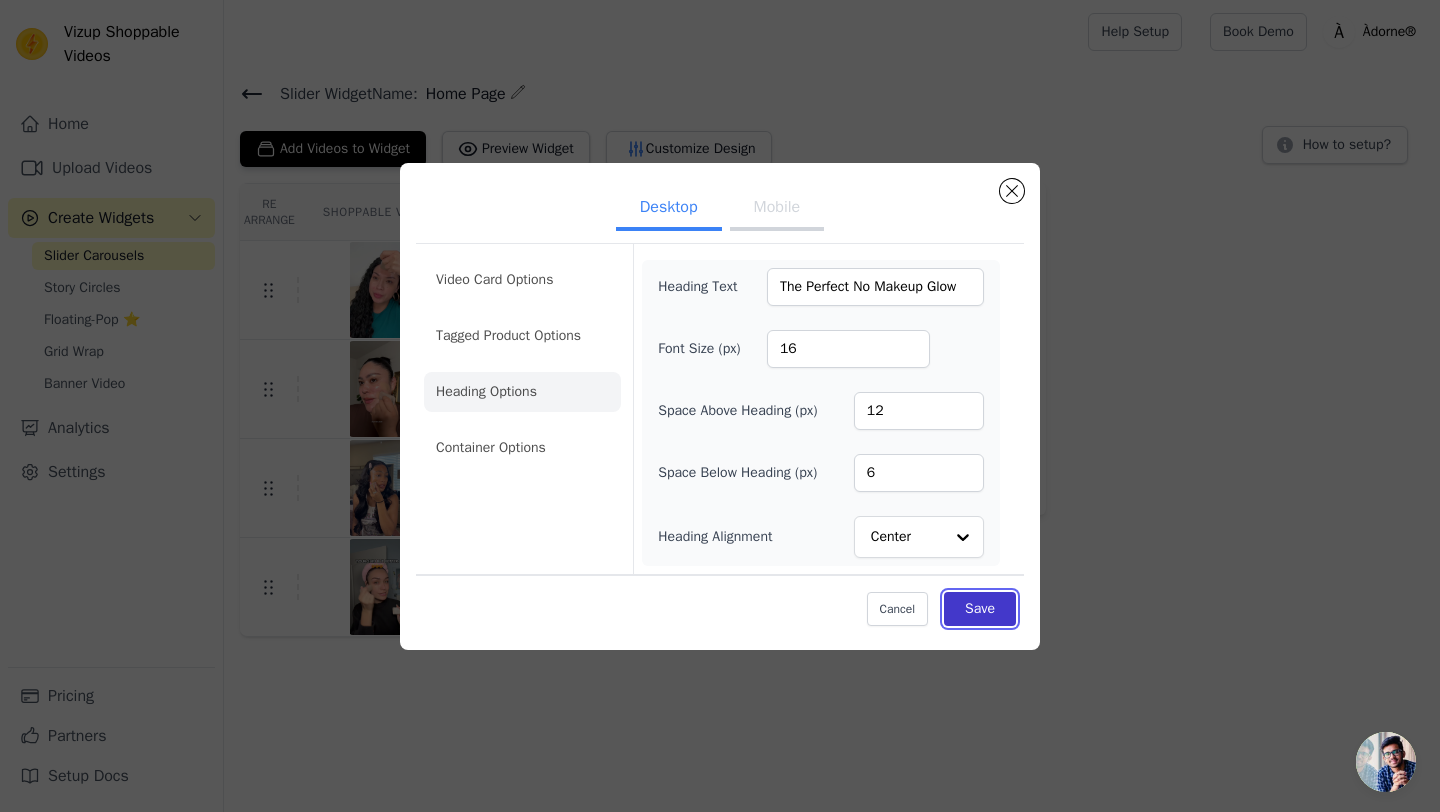 click on "Save" at bounding box center [980, 609] 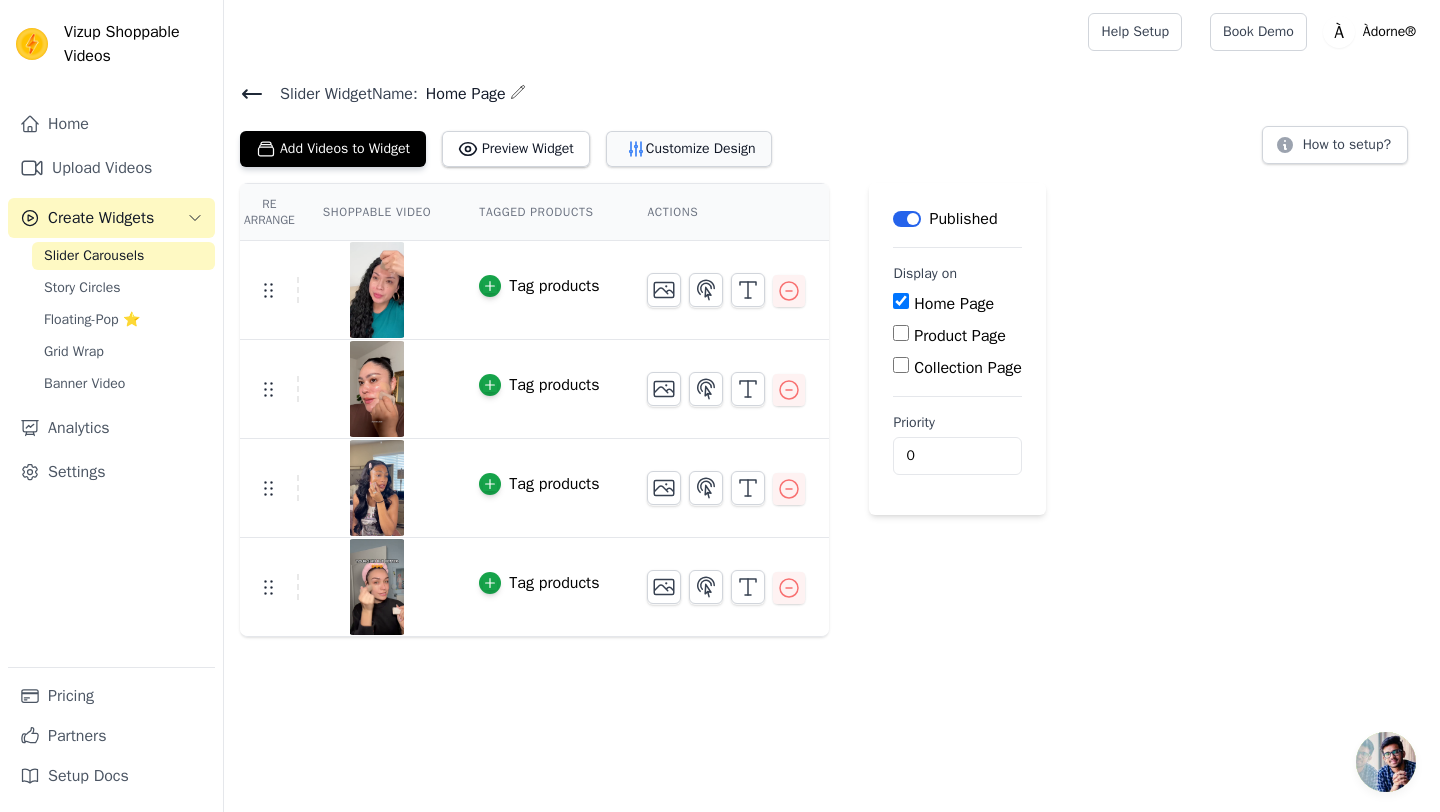 click on "Customize Design" at bounding box center [689, 149] 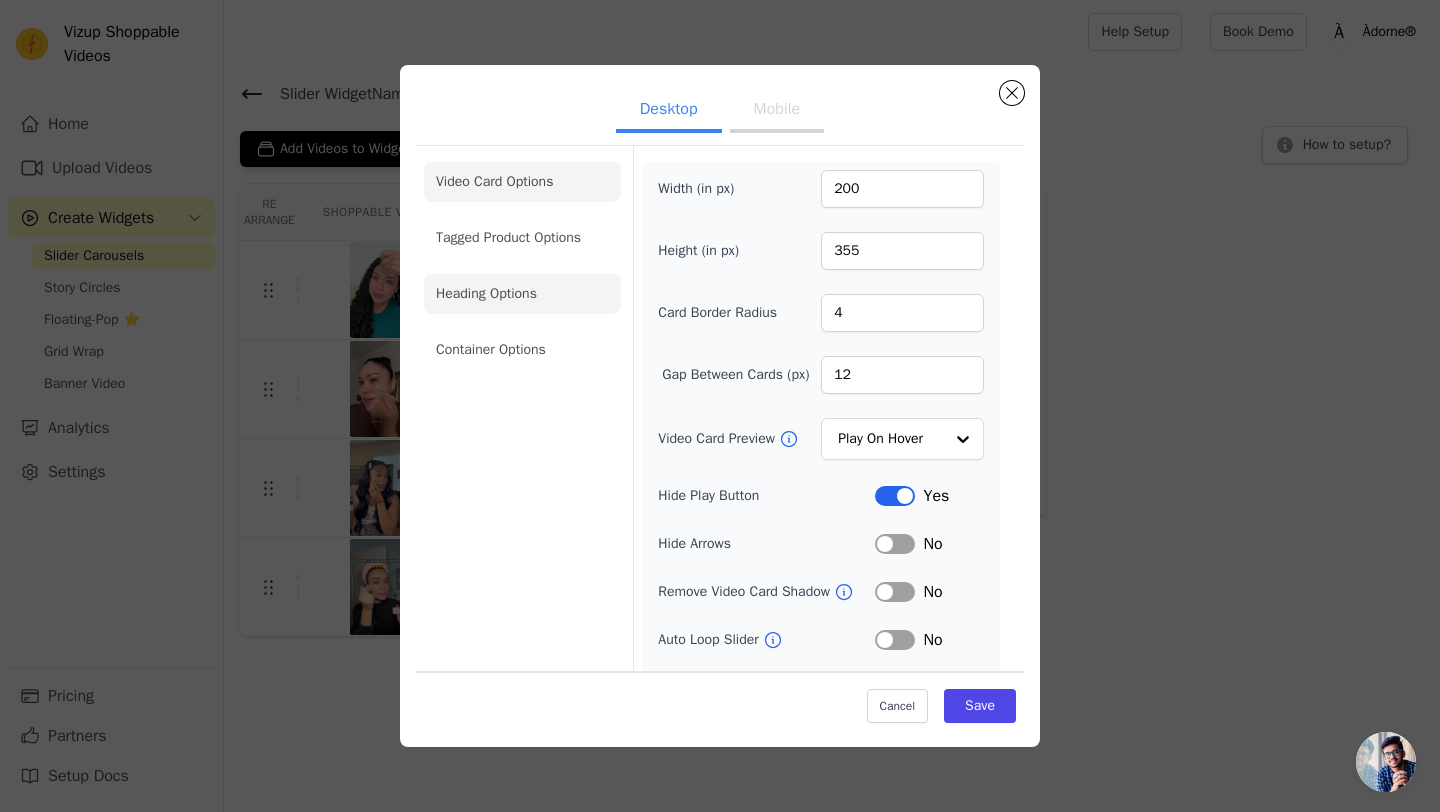 click on "Heading Options" 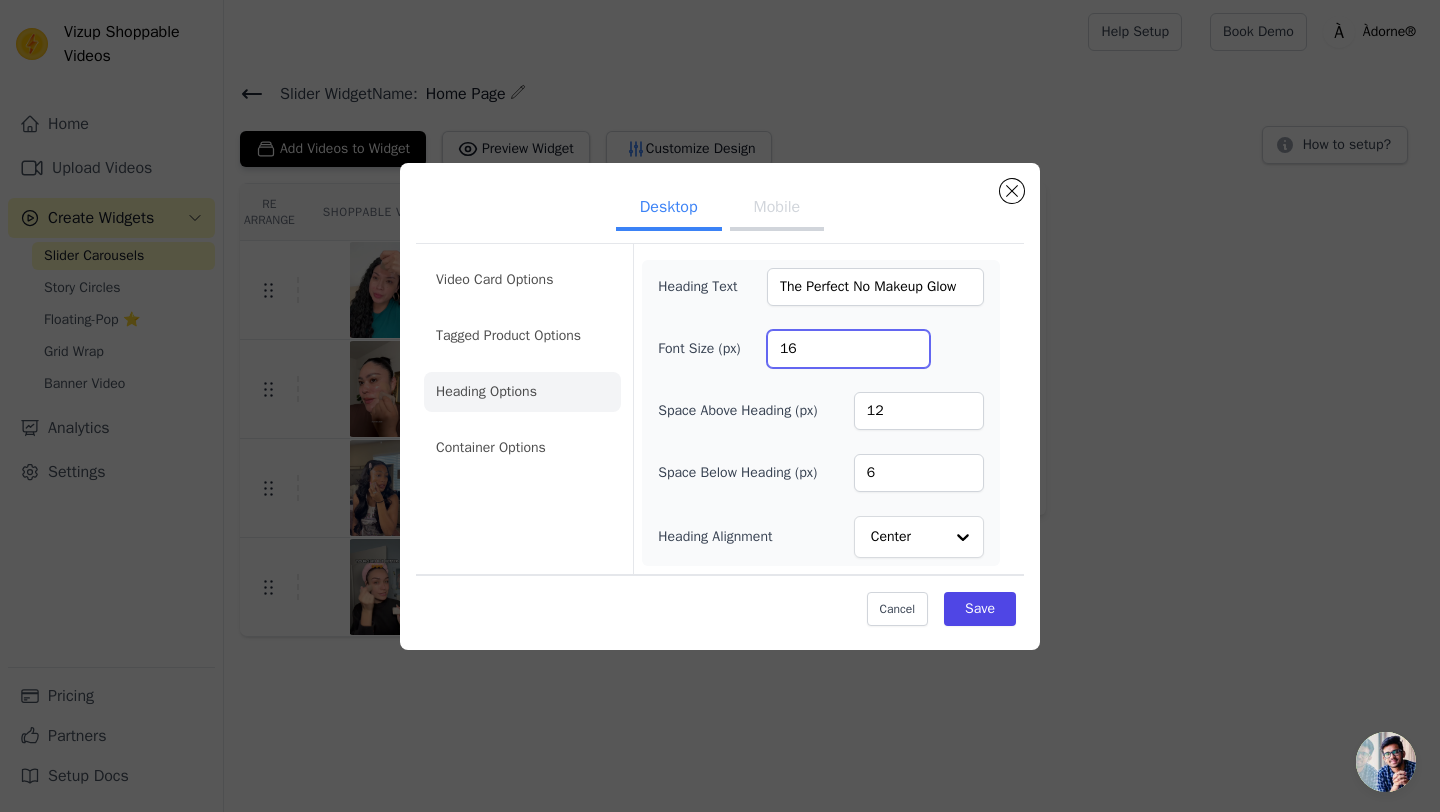 click on "16" at bounding box center (848, 349) 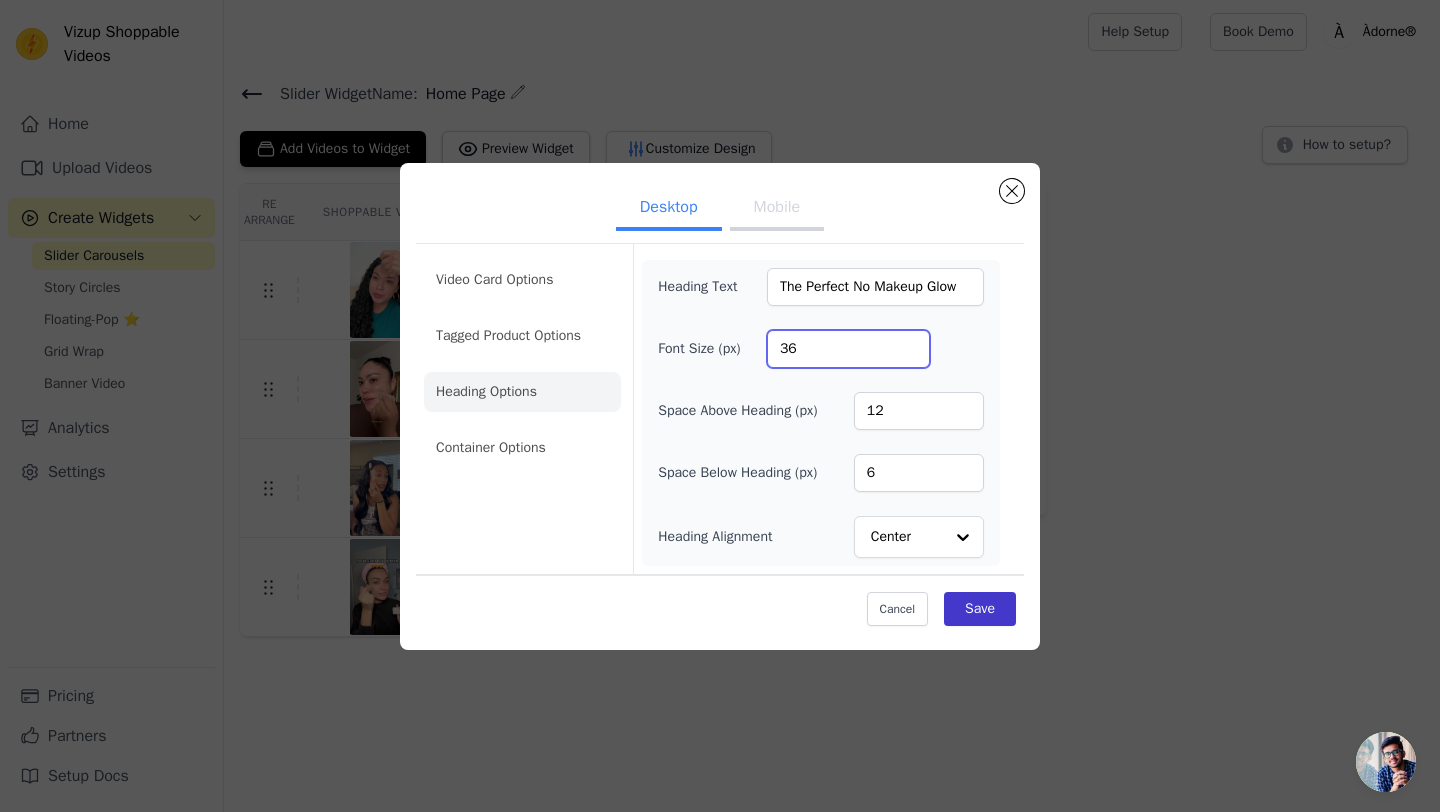type on "36" 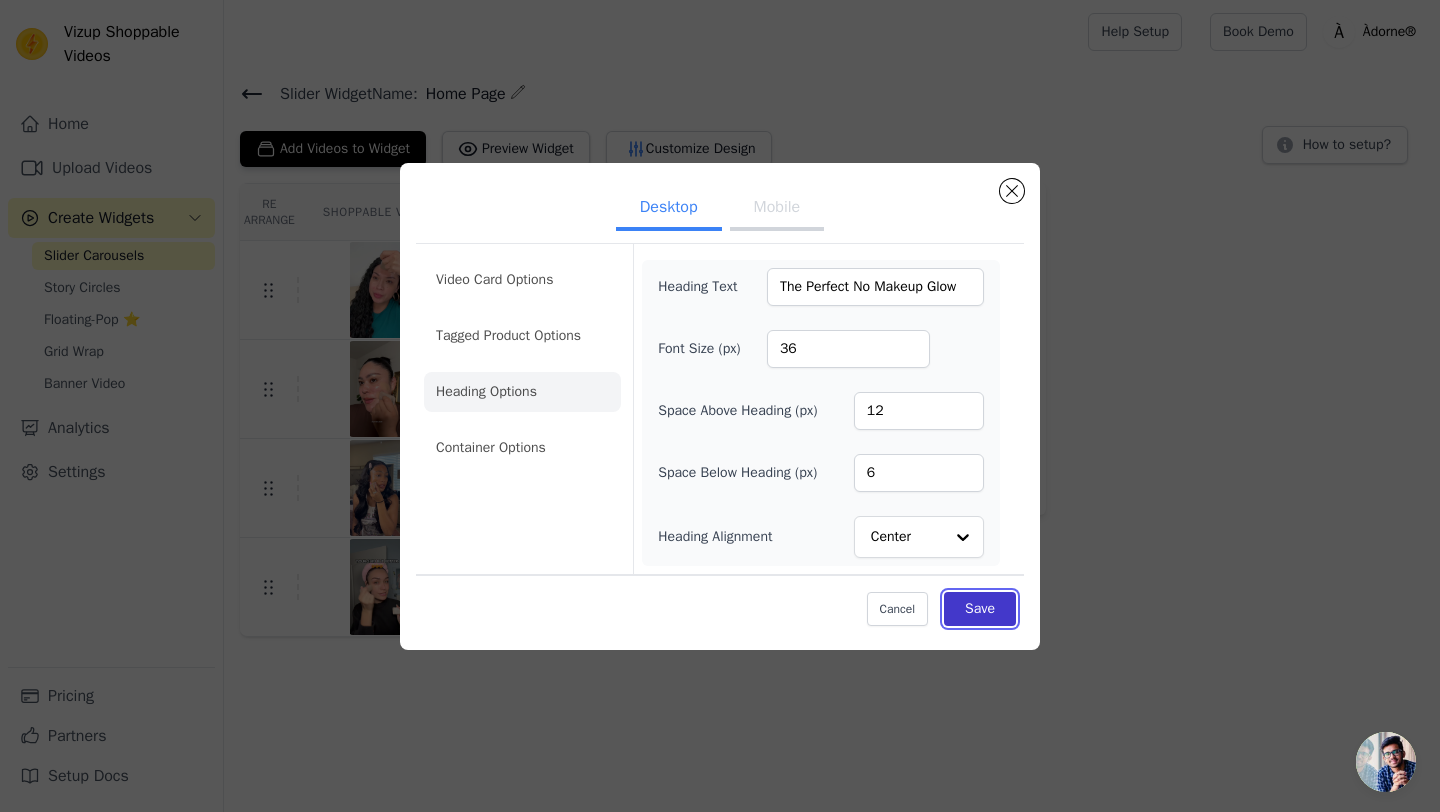 click on "Save" at bounding box center [980, 609] 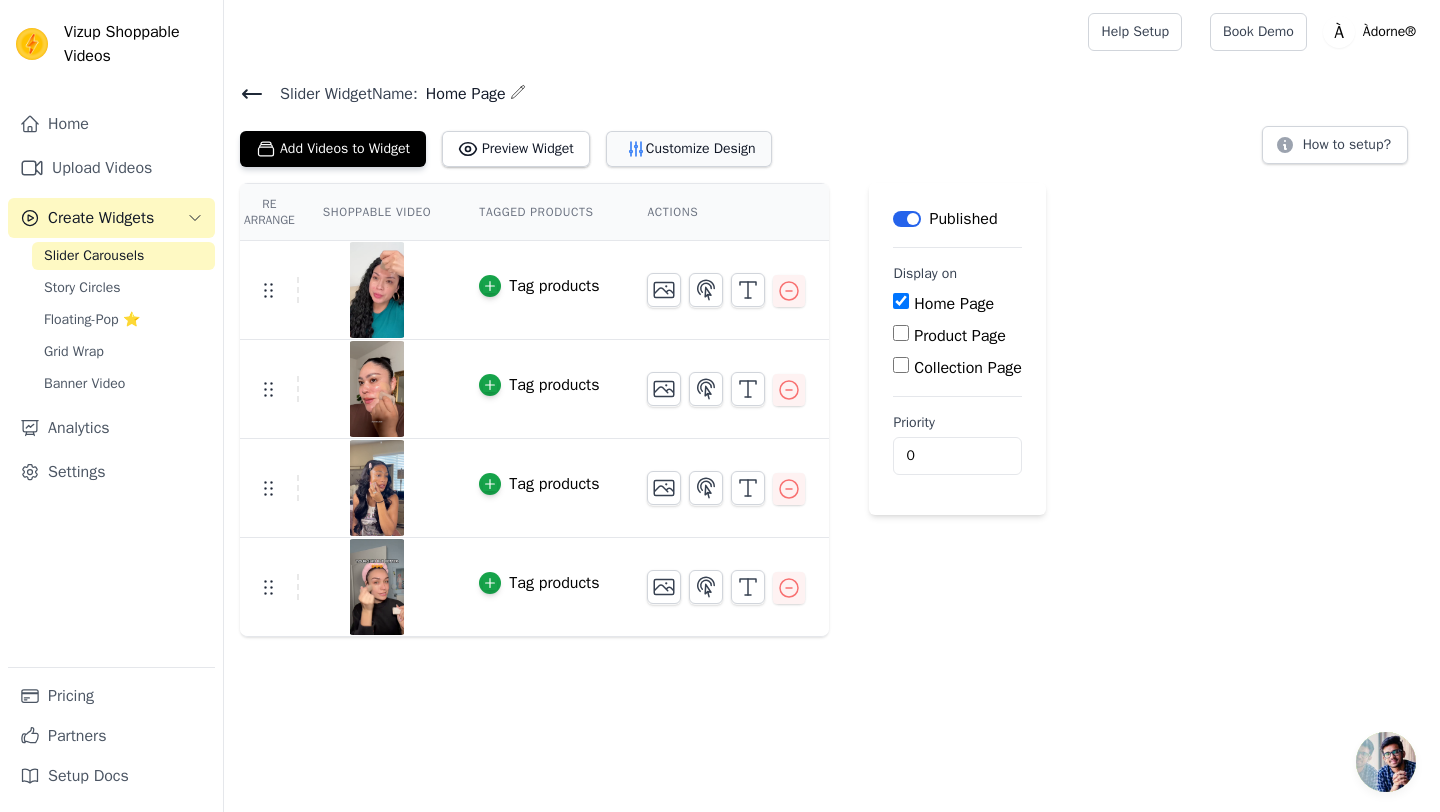 click on "Customize Design" at bounding box center (689, 149) 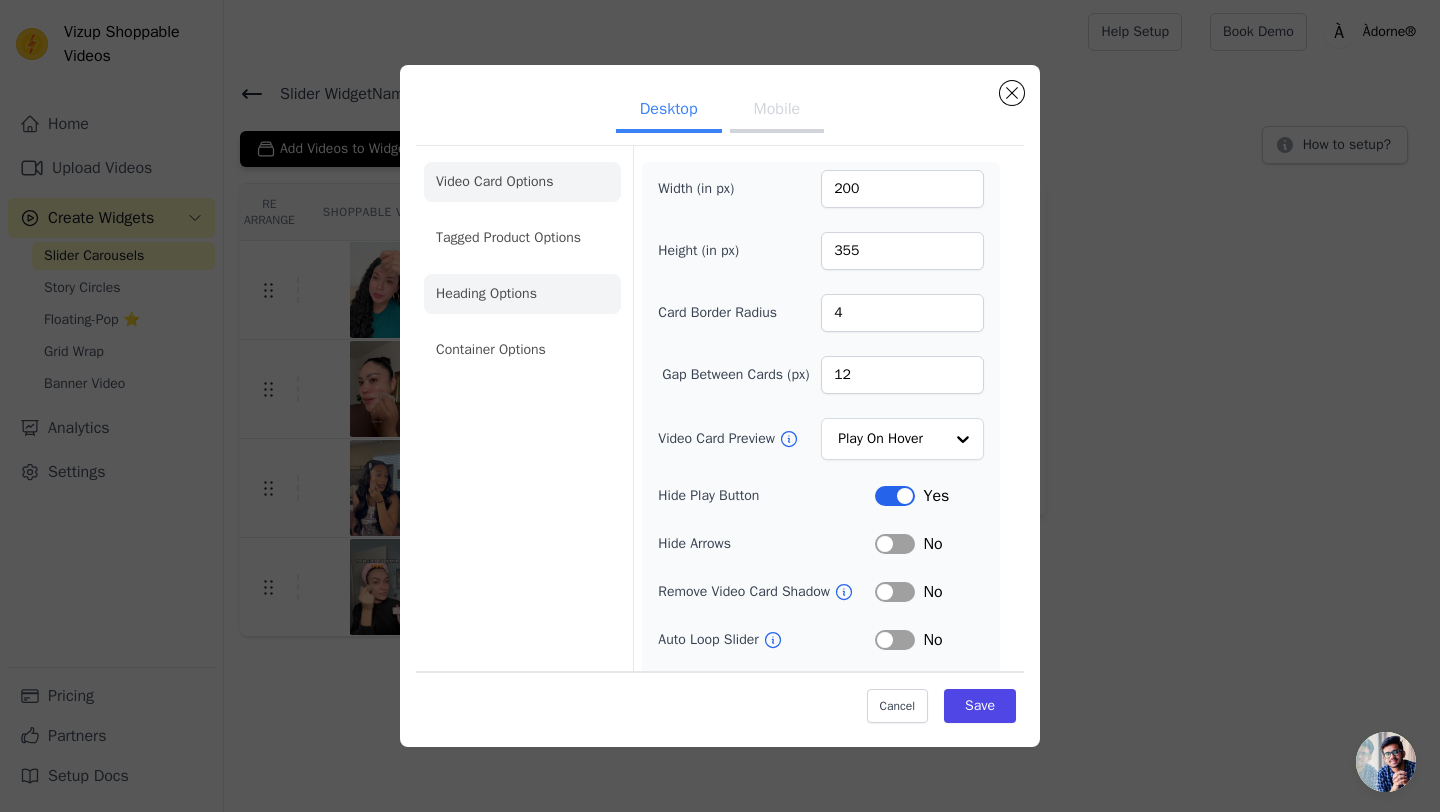 click on "Heading Options" 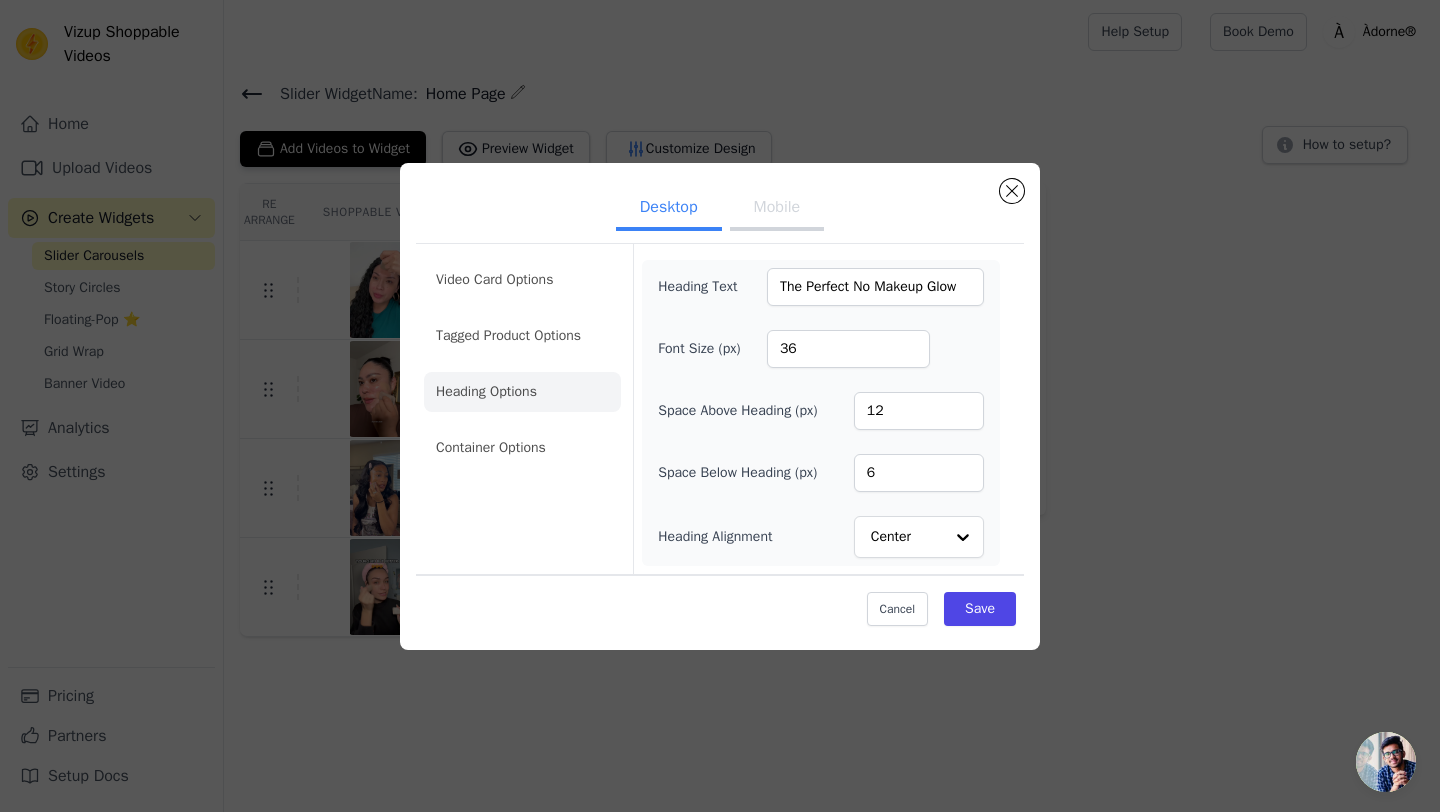 click on "Mobile" at bounding box center (777, 209) 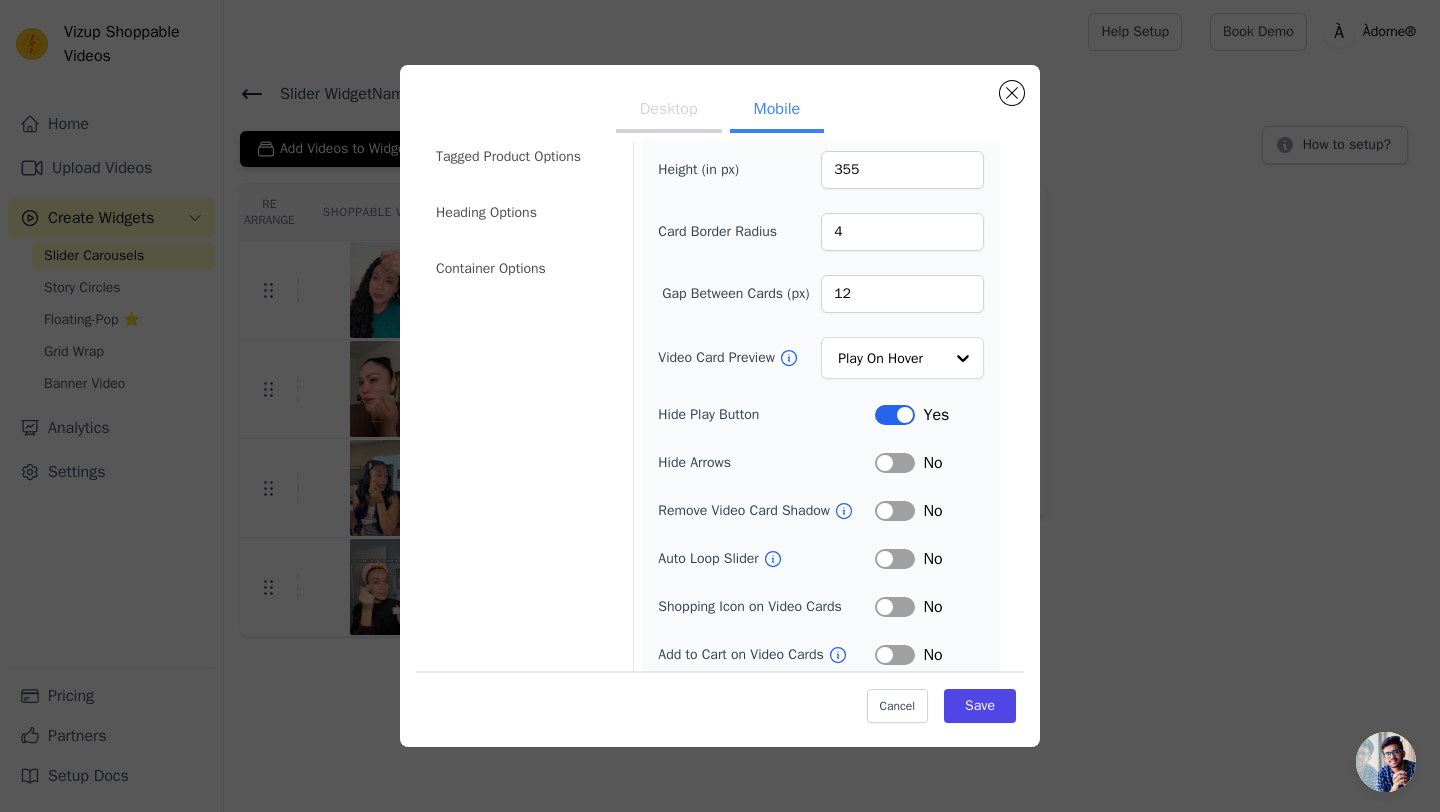 scroll, scrollTop: 143, scrollLeft: 0, axis: vertical 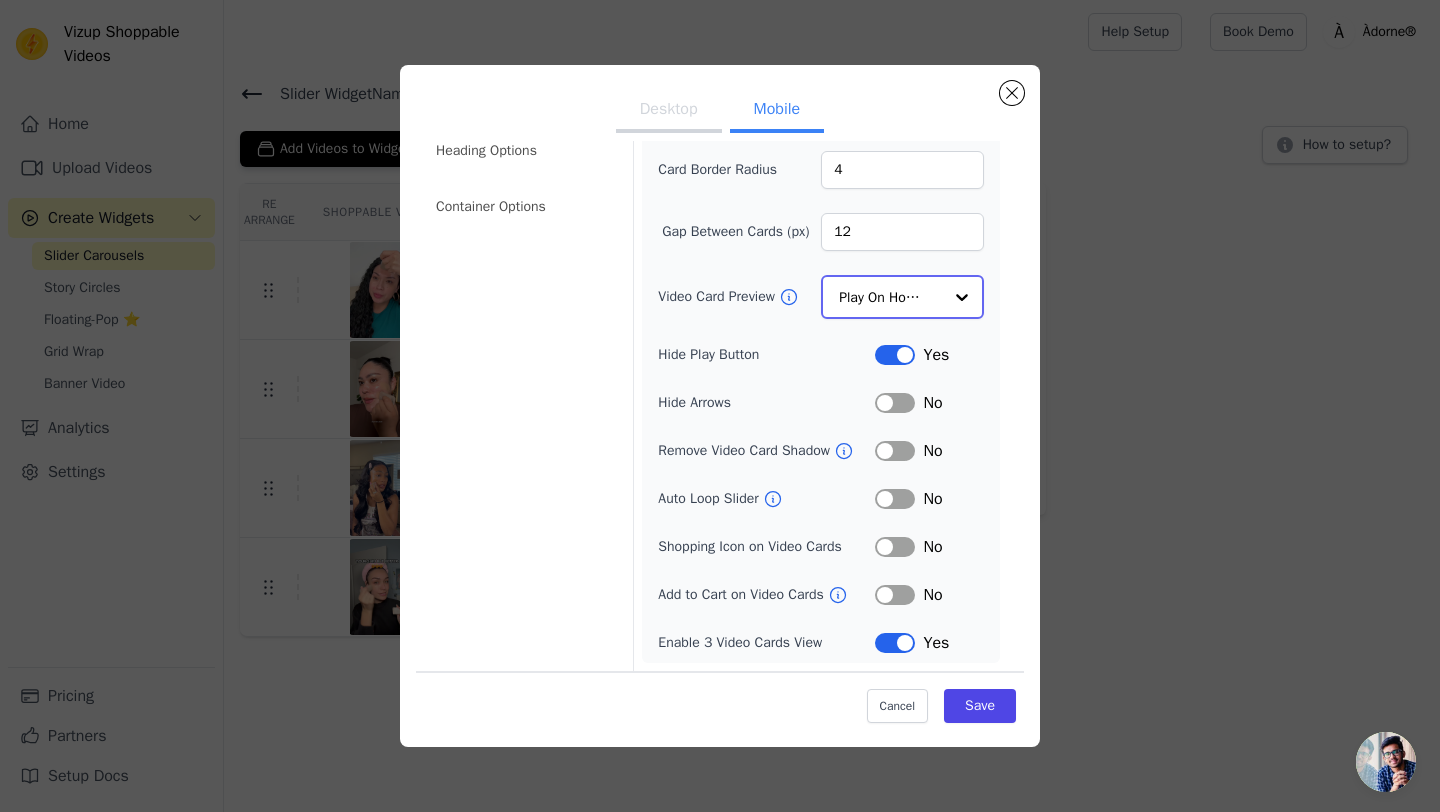 click on "Video Card Preview" 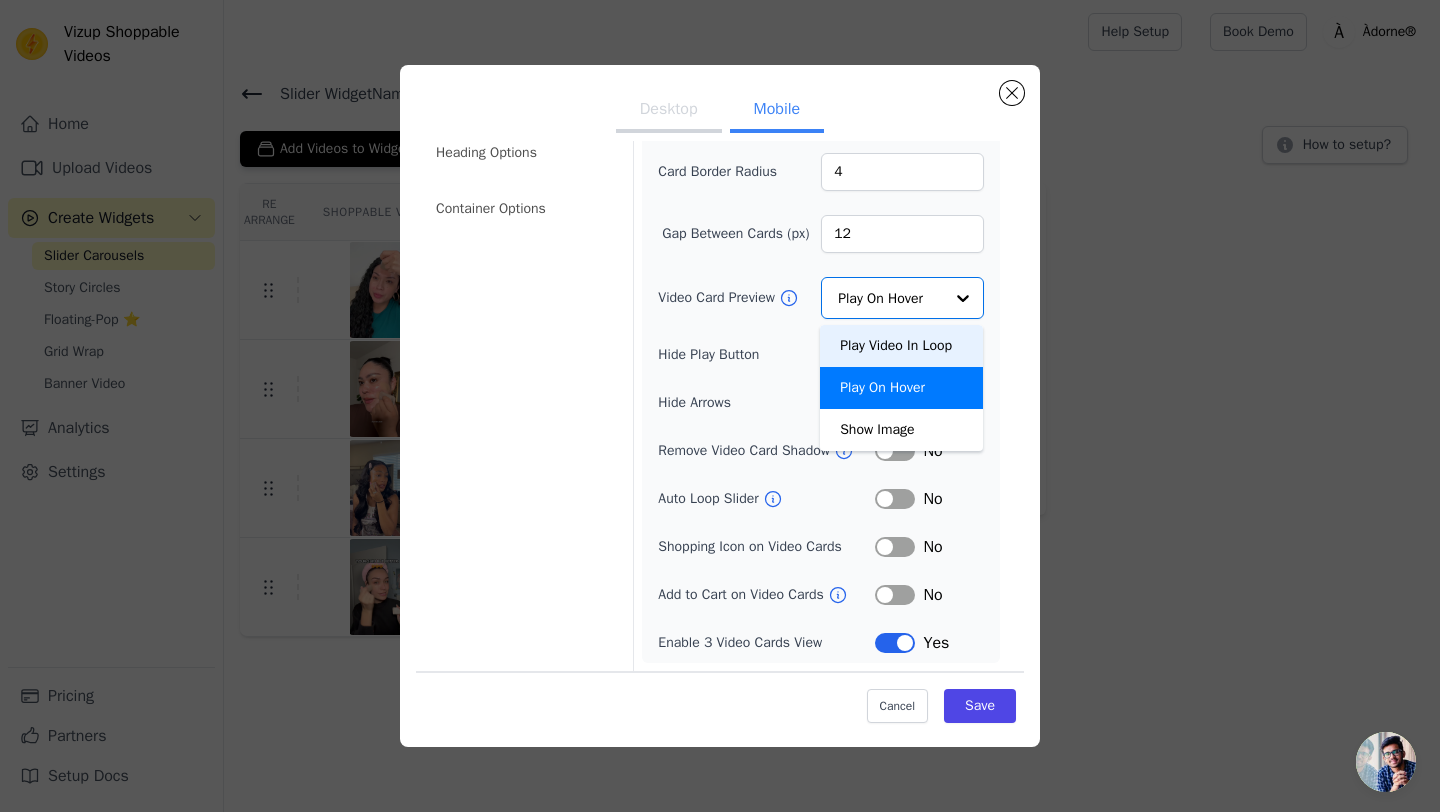 click on "Video Card Preview       Play Video In Loop   Play On Hover   Show Image       Option Play On Hover, selected.   You are currently focused on option Play Video In Loop. There are 3 results available.     Play On Hover" at bounding box center (821, 298) 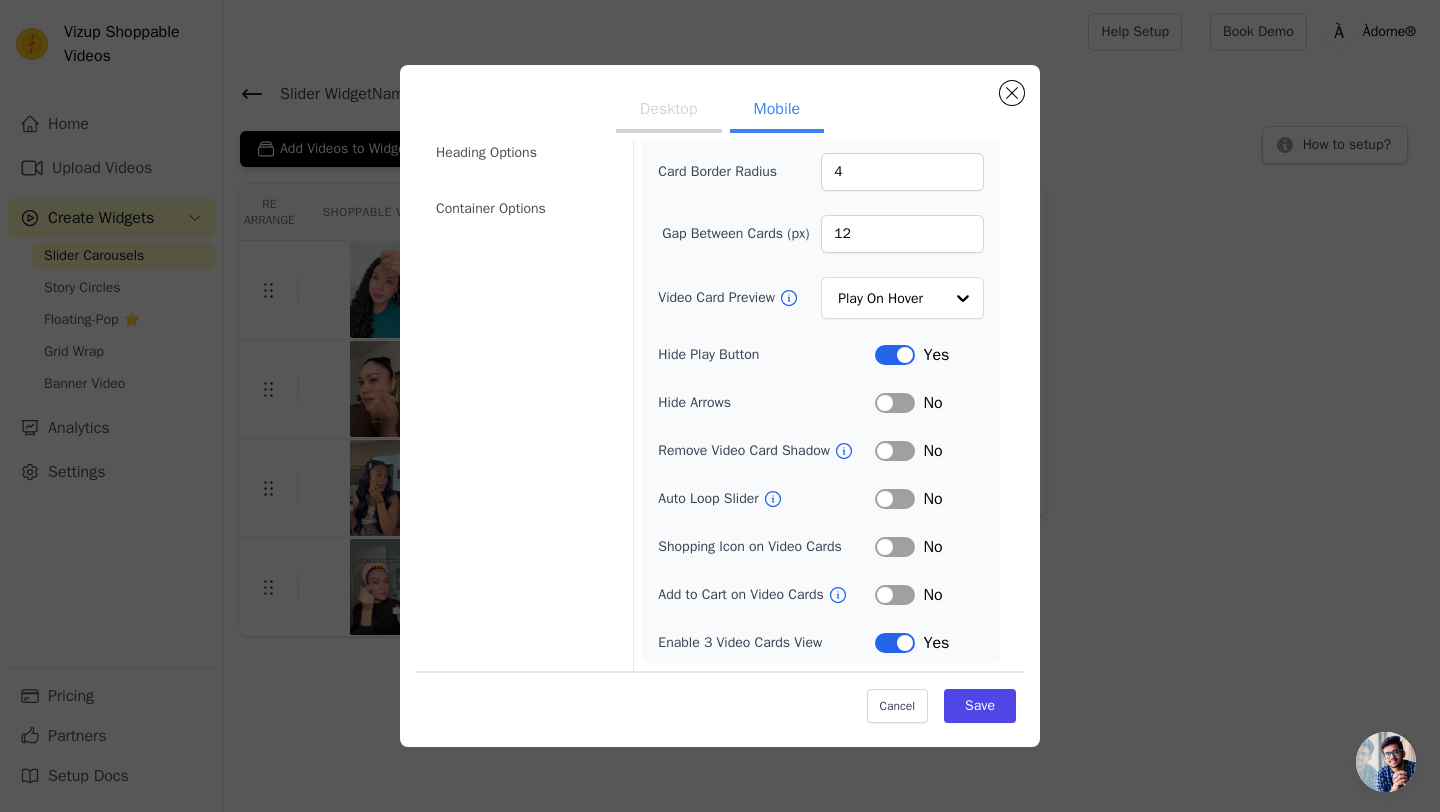 click 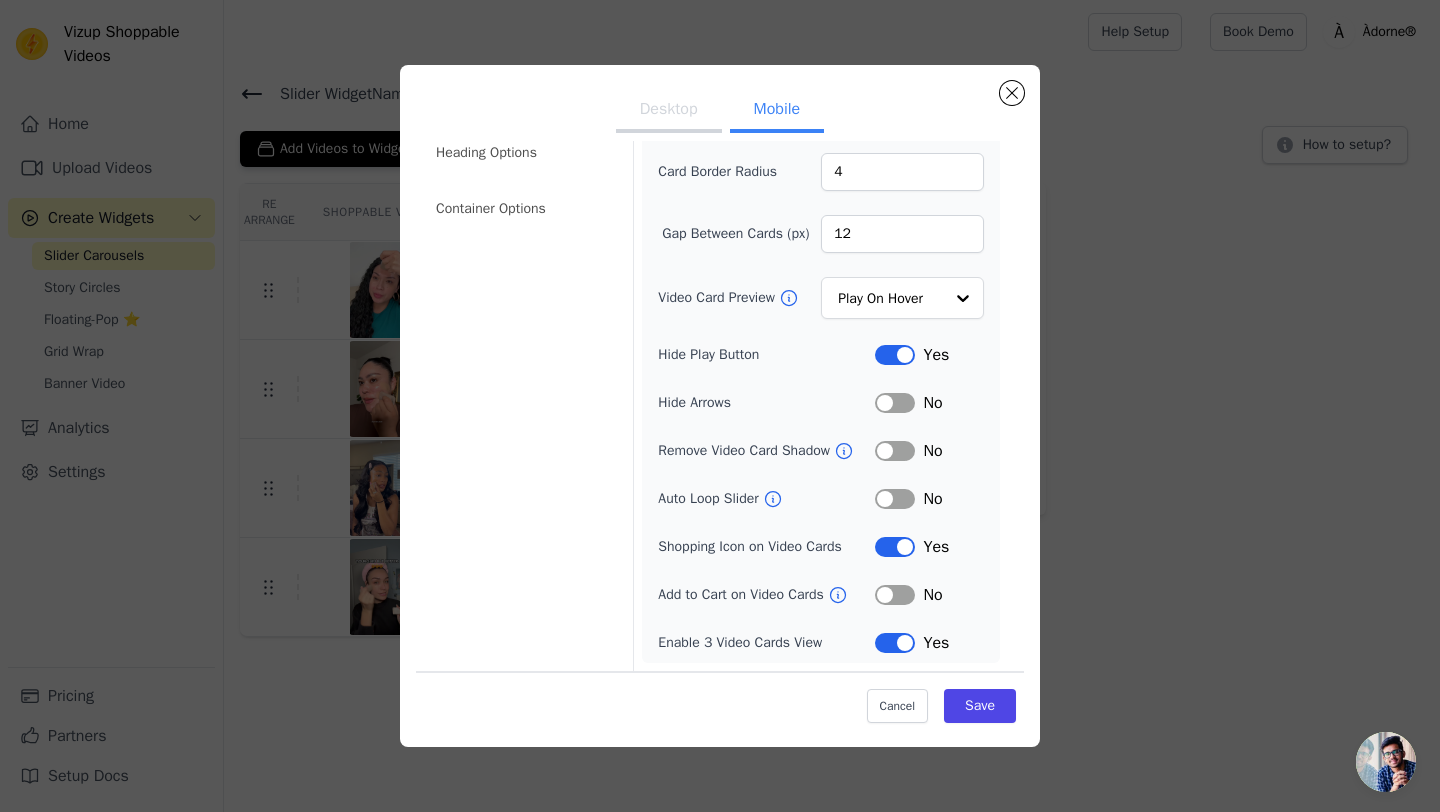 click on "Label" at bounding box center (895, 547) 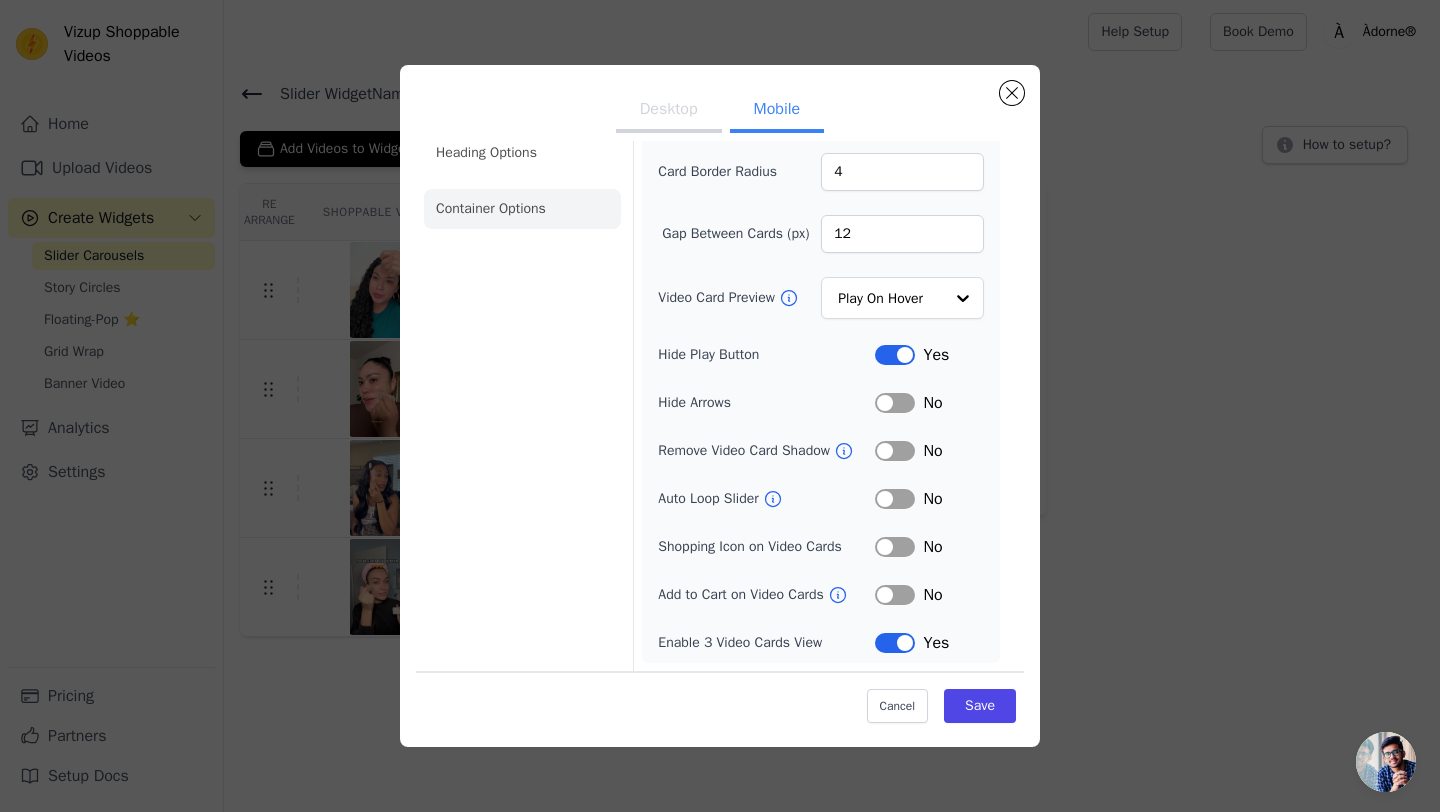 click on "Container Options" 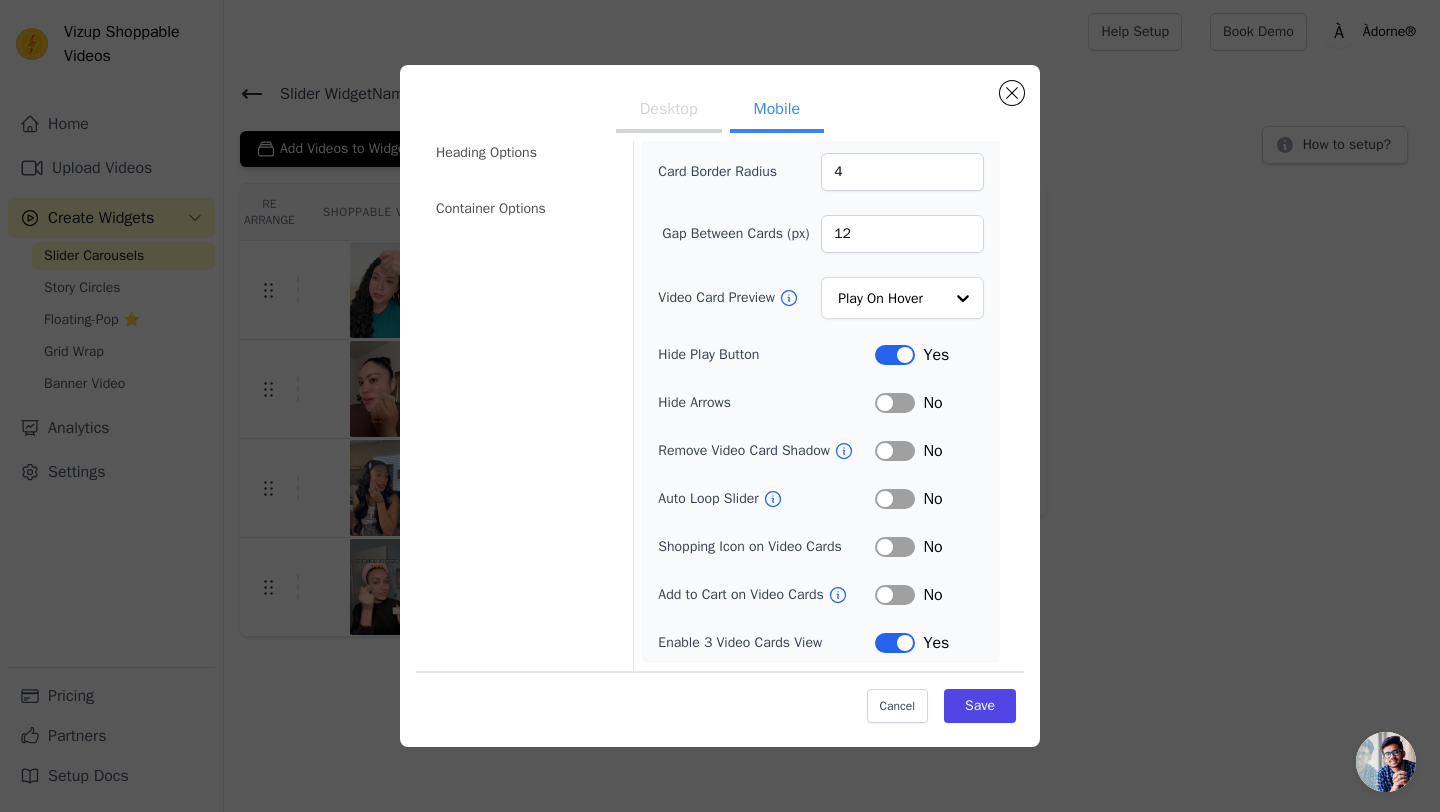scroll, scrollTop: 0, scrollLeft: 0, axis: both 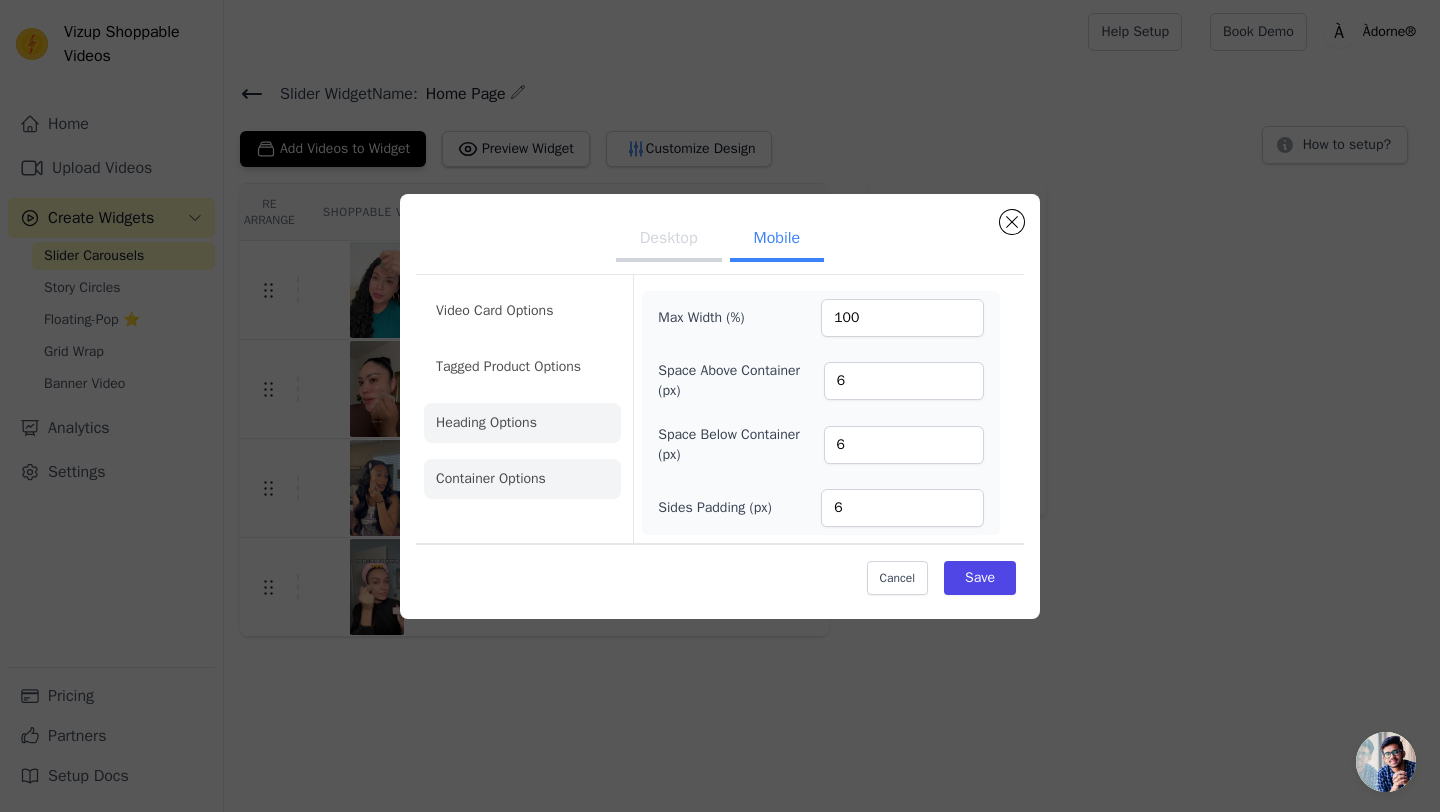 click on "Heading Options" 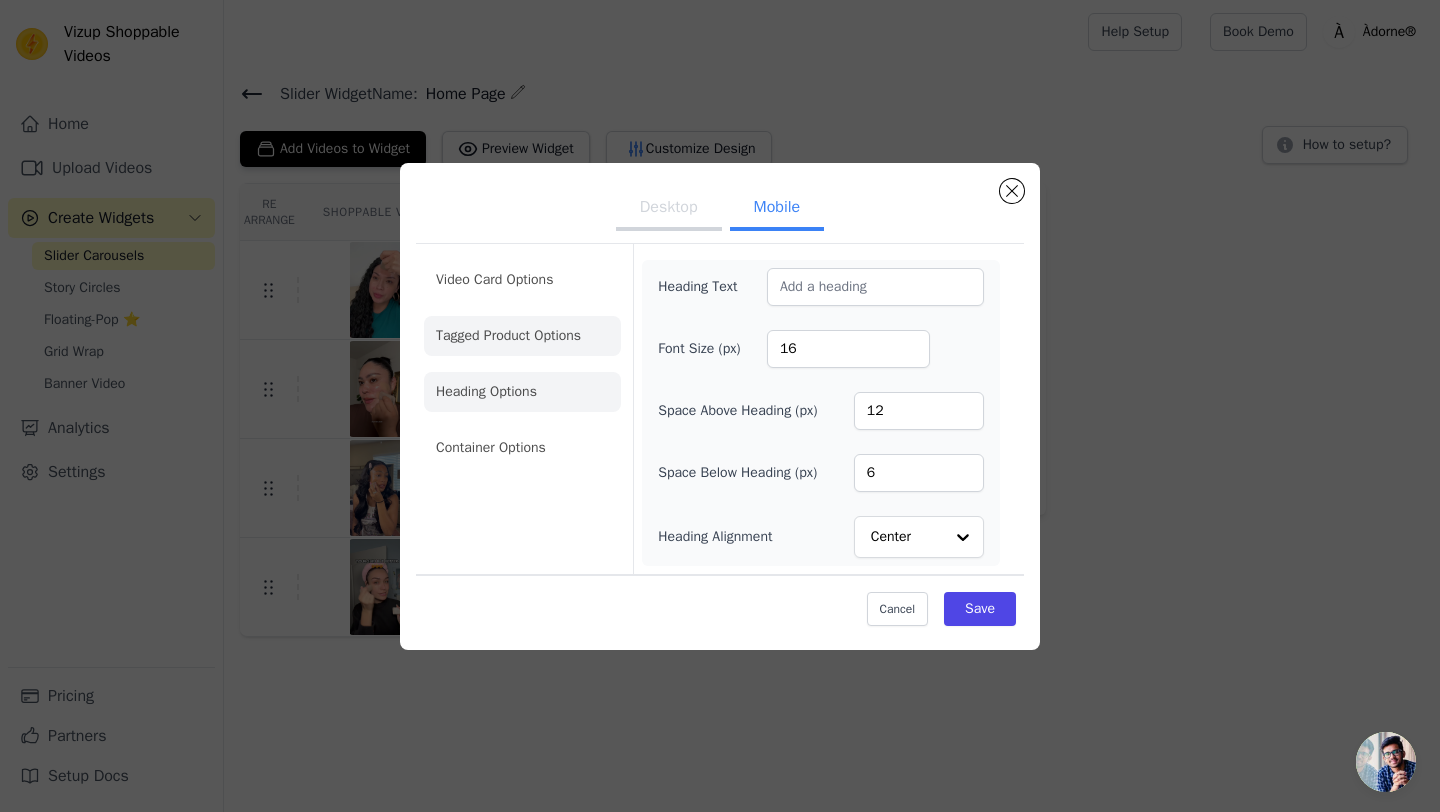 click on "Tagged Product Options" 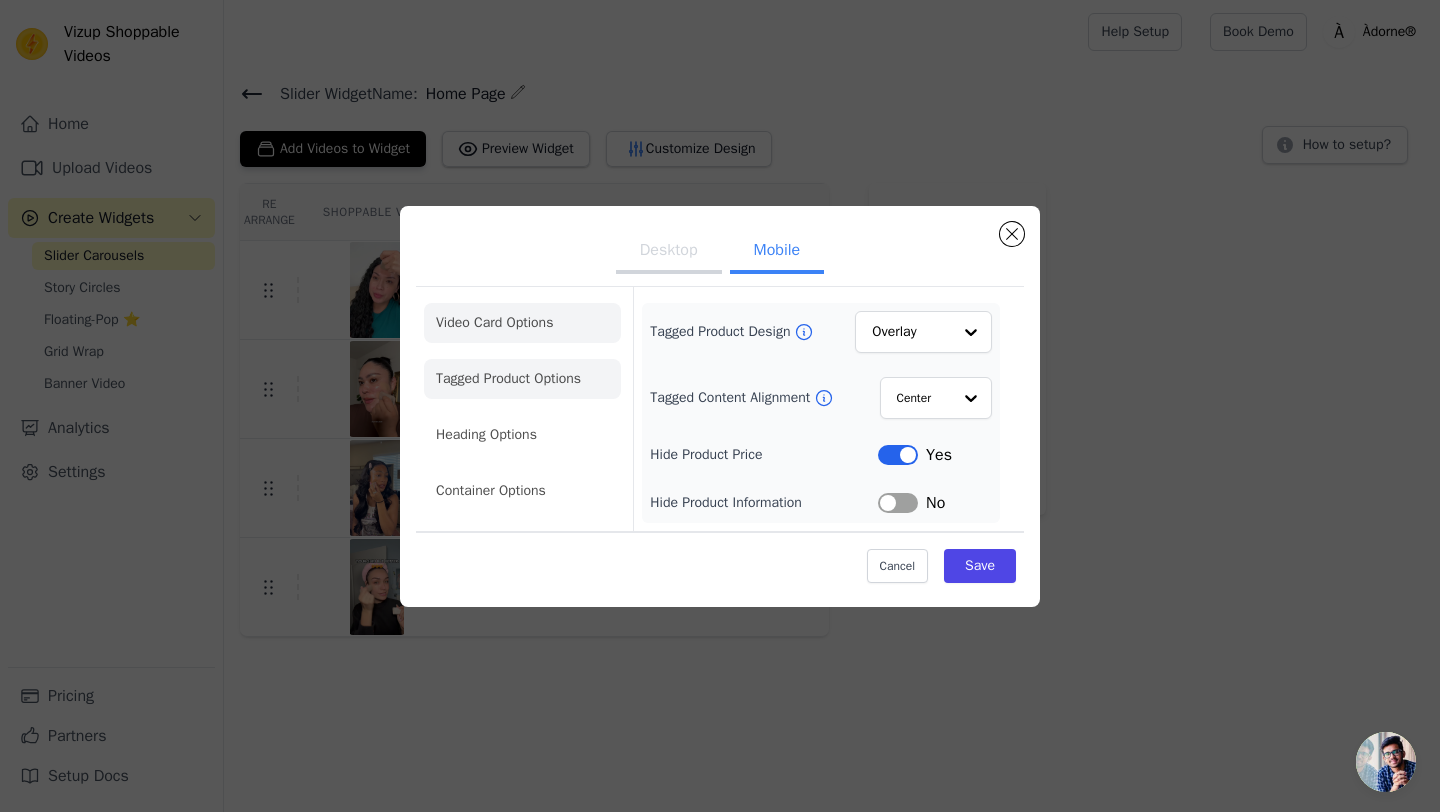 click on "Video Card Options" 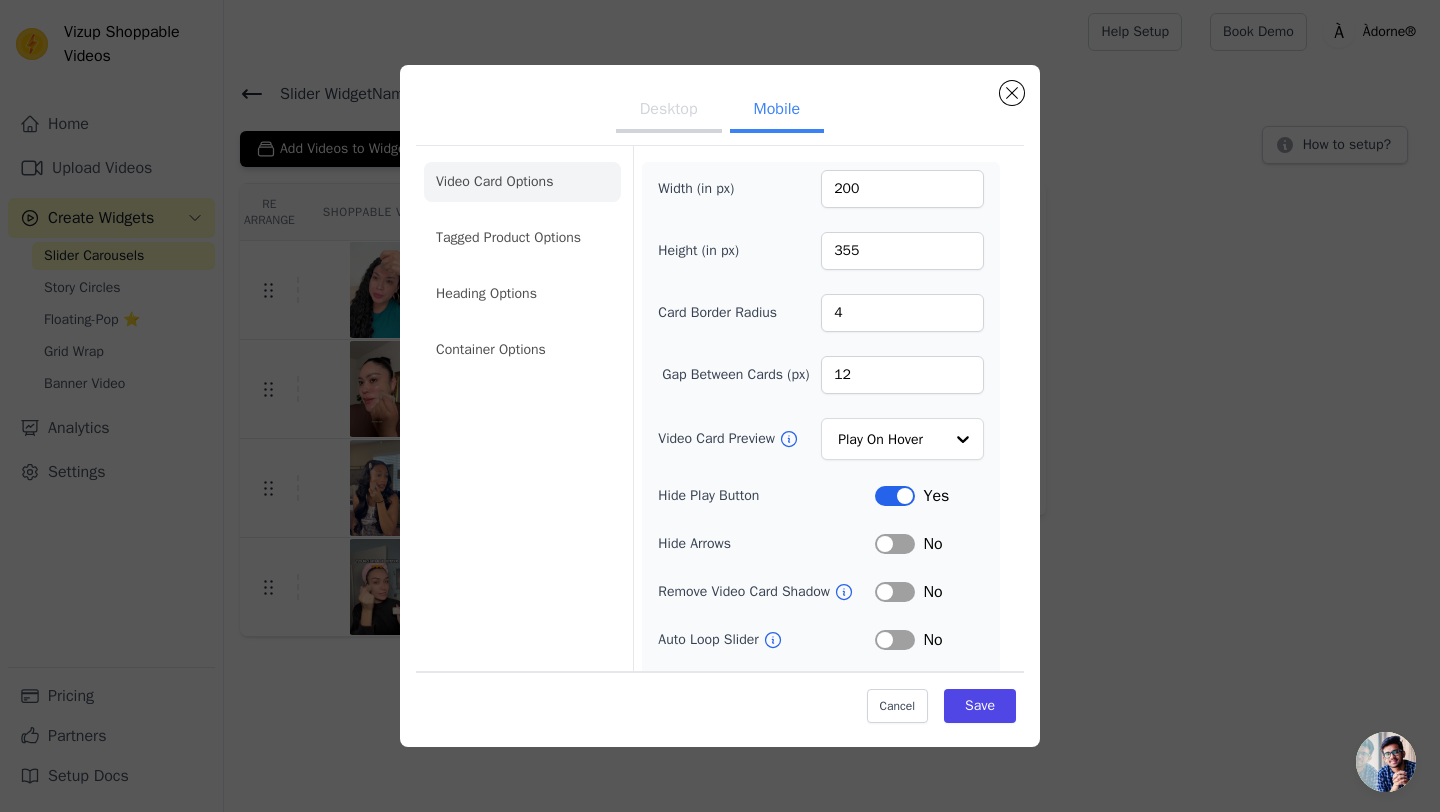 click on "Desktop" at bounding box center (669, 111) 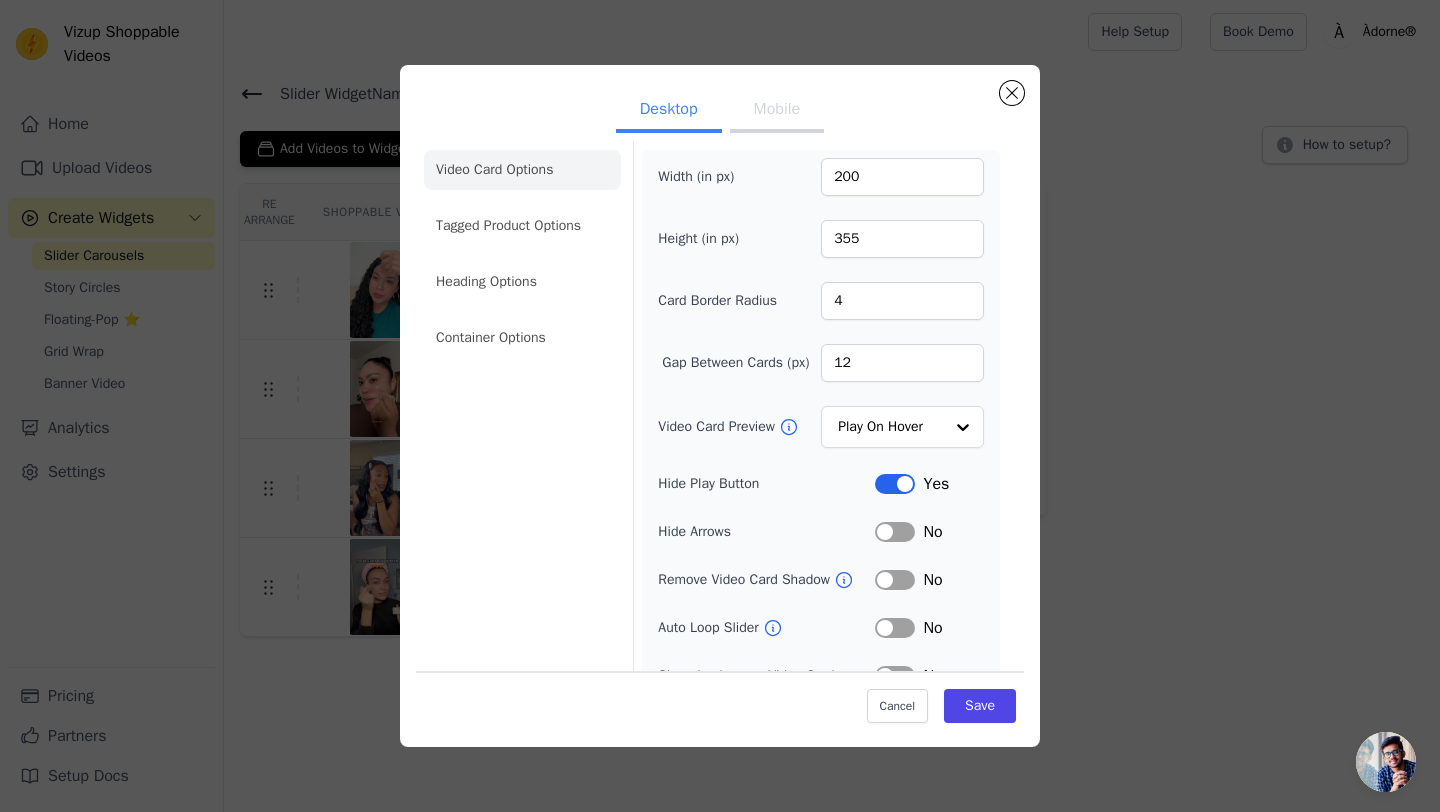 scroll, scrollTop: 0, scrollLeft: 0, axis: both 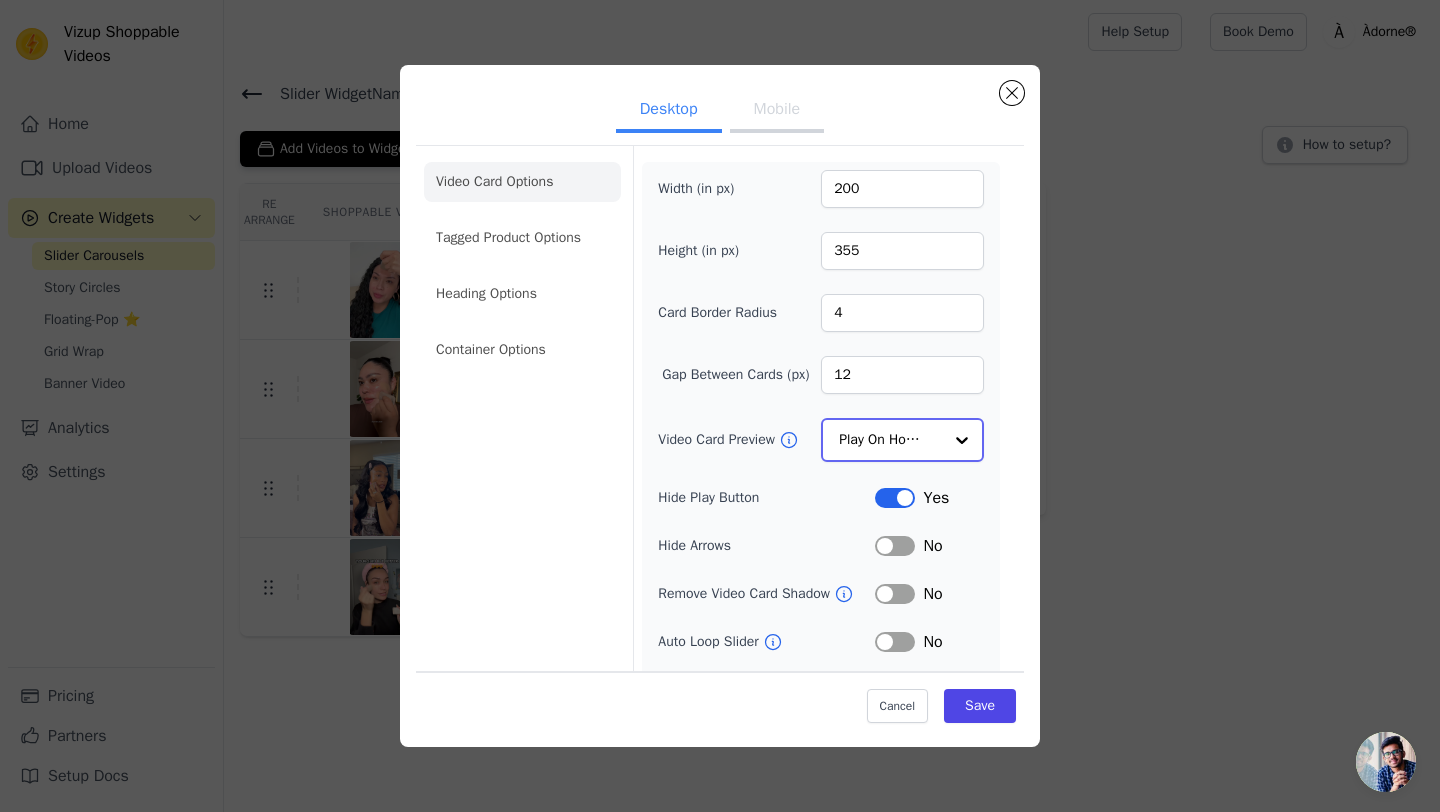 click at bounding box center (962, 440) 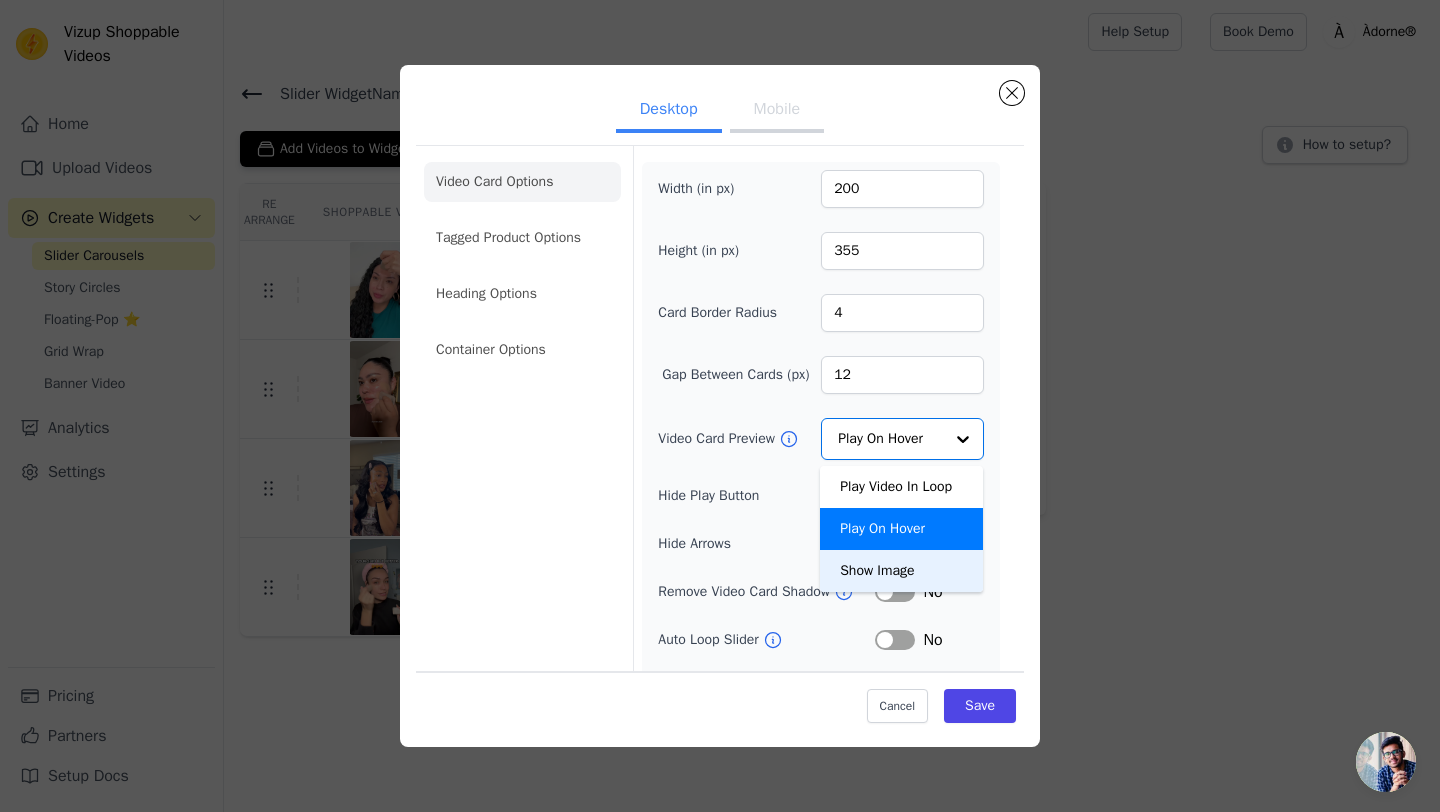 click on "Width (in px)   [NUMBER]   Height (in px)   [NUMBER]   Card Border Radius   [NUMBER]   Gap Between Cards (px)   [NUMBER]   Video Card Preview       Play Video In Loop   Play On Hover   Show Image       Option Play On Hover, selected.   You are currently focused on option Show Image. There are [NUMBER] results available.     Play On Hover               Hide Play Button   Label     Yes   Hide Arrows   Label     No   Remove Video Card Shadow     Label     No   Auto Loop Slider     Label     No   Shopping Icon on Video Cards   Label     No   Add to Cart on Video Cards     Label     No" at bounding box center (821, 459) 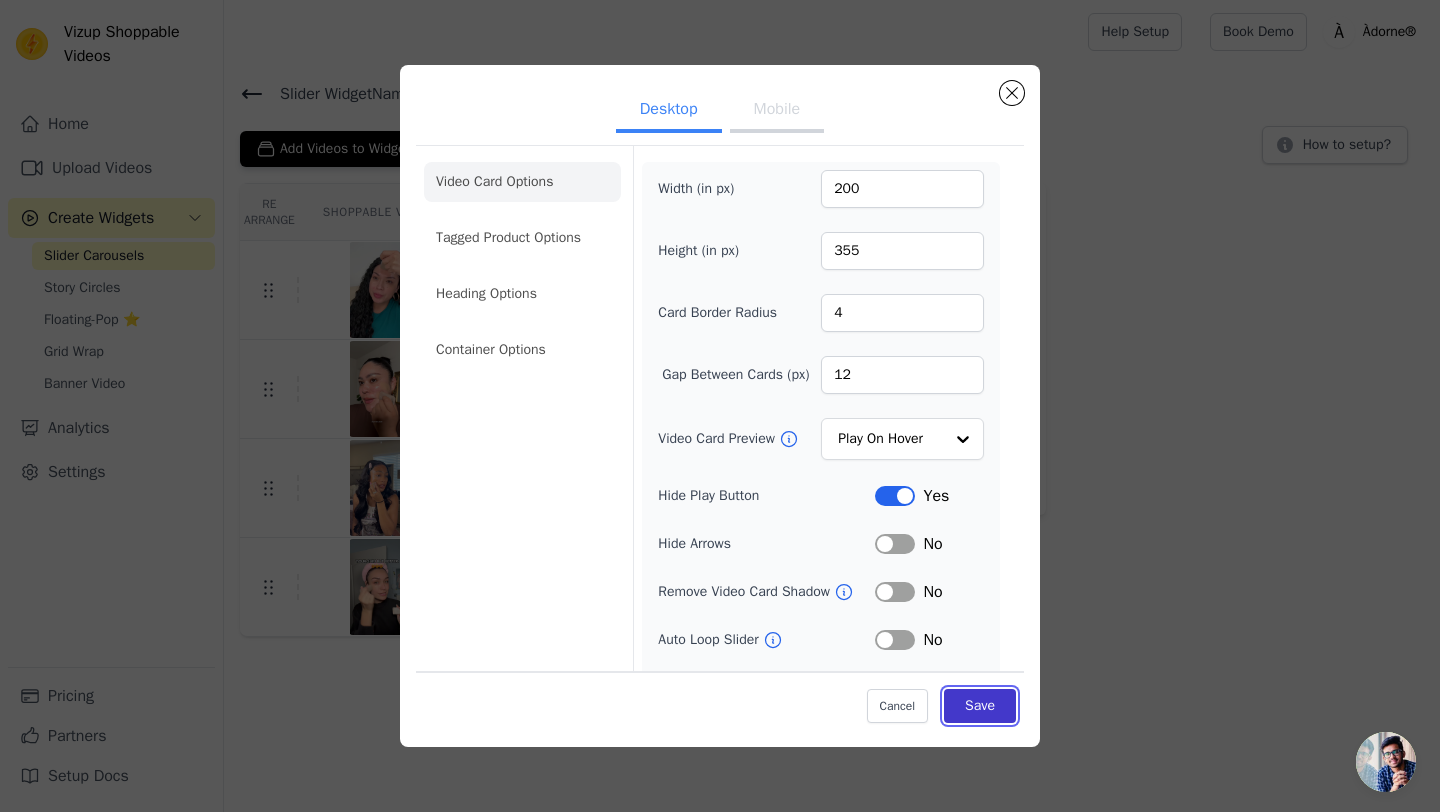 click on "Save" at bounding box center (980, 706) 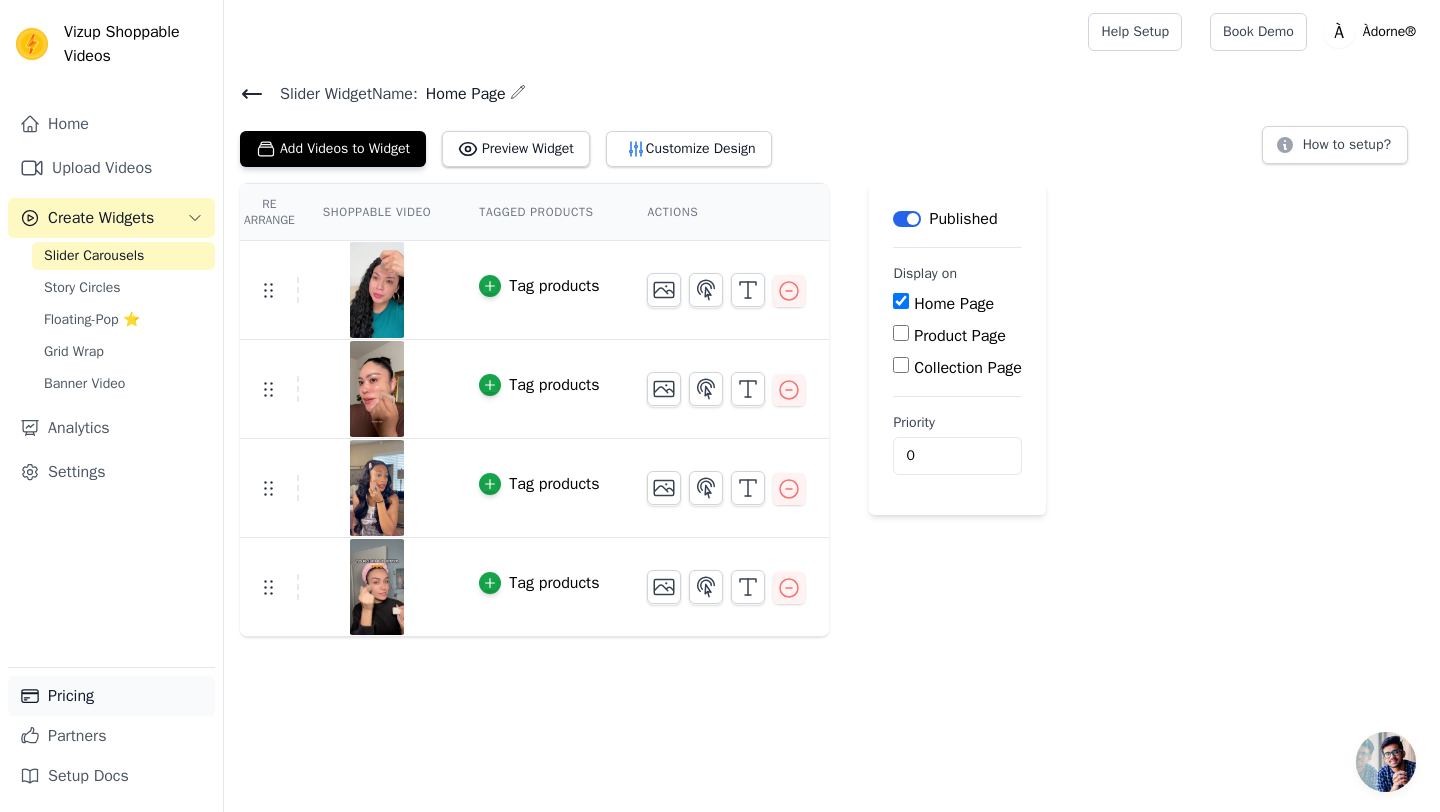 click on "Pricing" at bounding box center [111, 696] 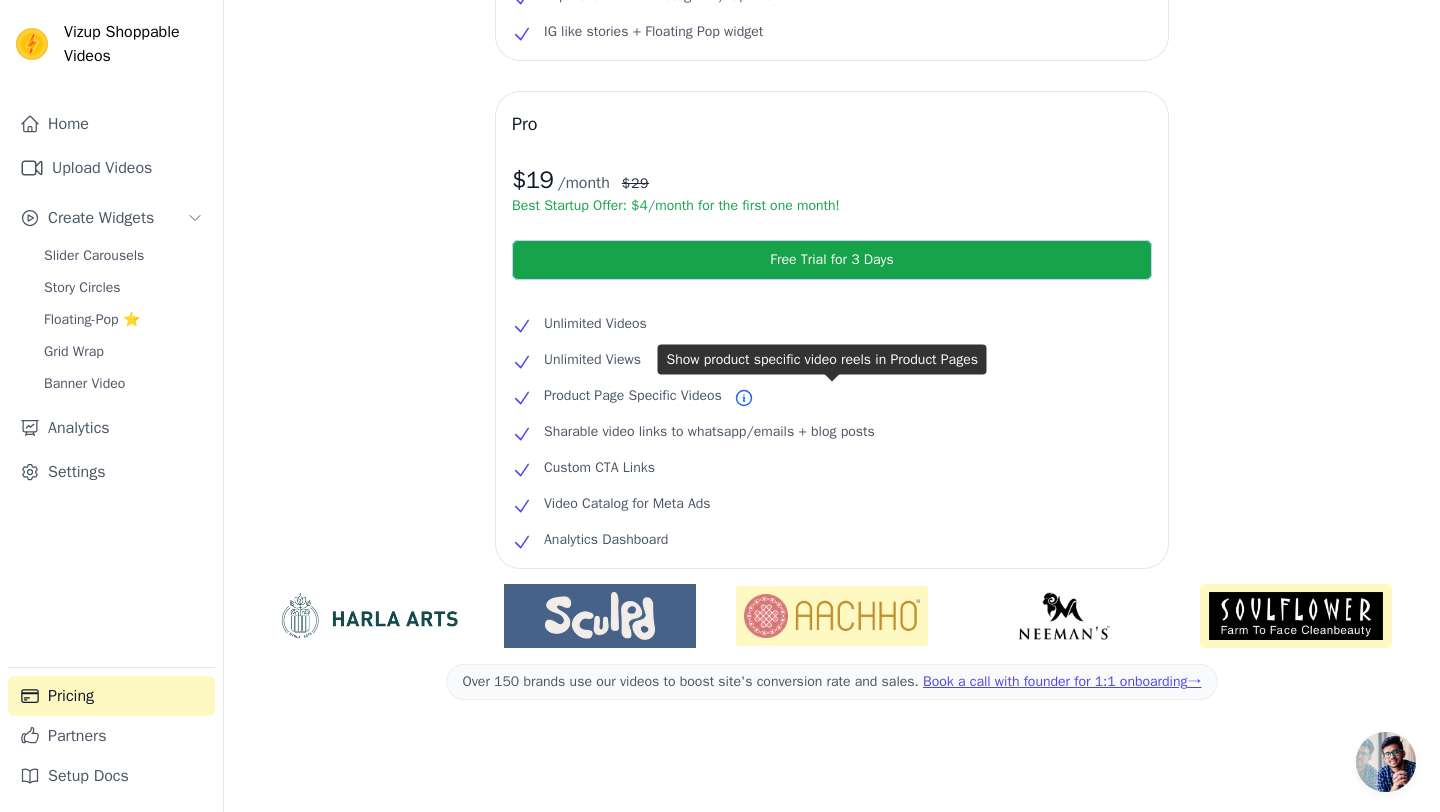 scroll, scrollTop: 0, scrollLeft: 0, axis: both 